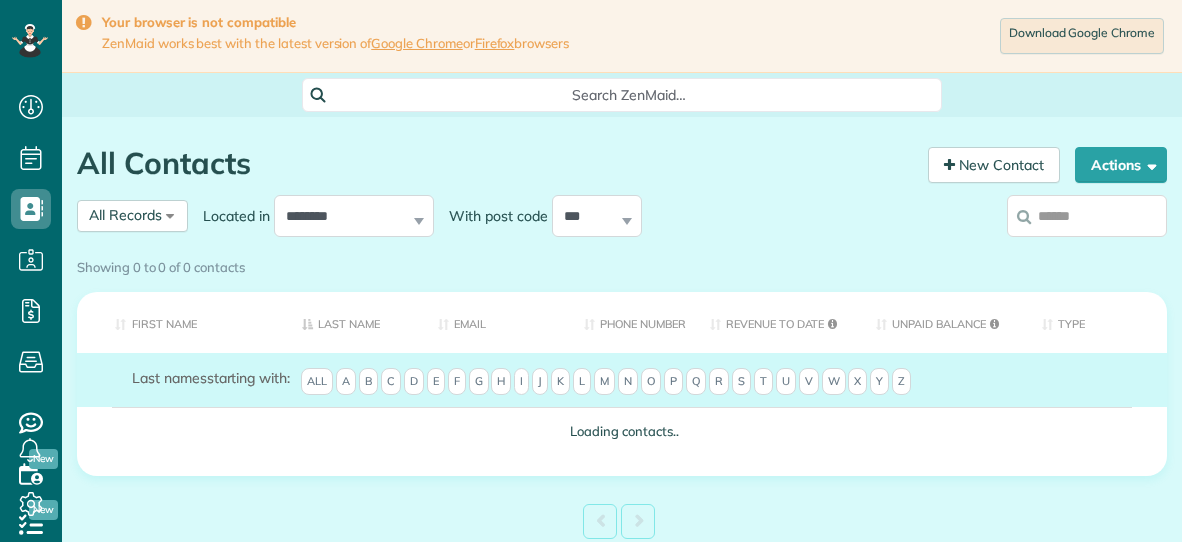 scroll, scrollTop: 0, scrollLeft: 0, axis: both 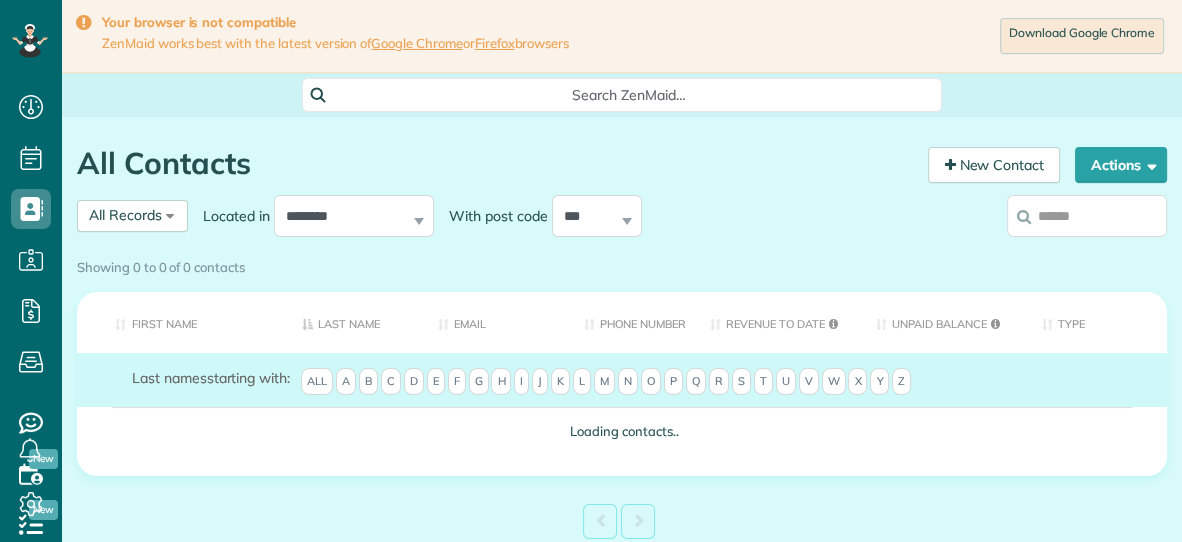 click on "Showing 0 to 0 of 0 contacts" at bounding box center [622, 263] 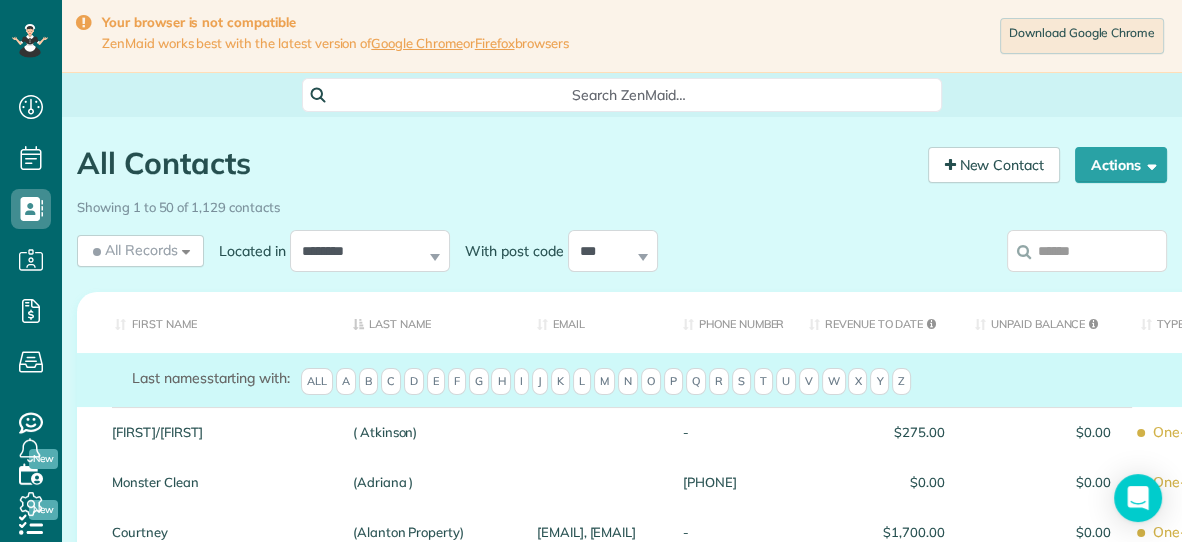 click at bounding box center [1087, 251] 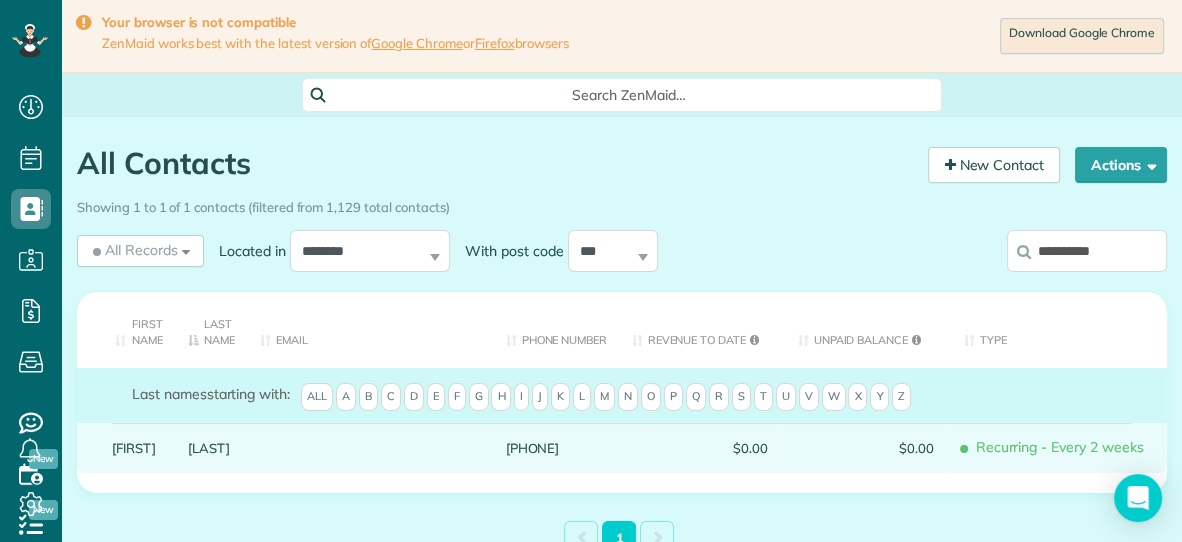 type on "**********" 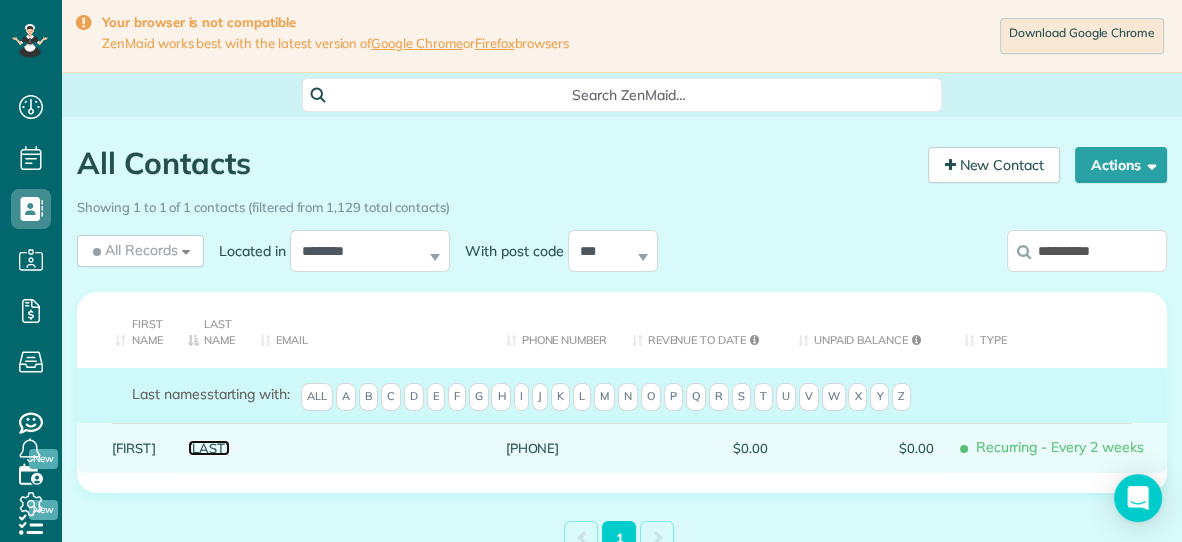 click on "Mulkey" at bounding box center (209, 448) 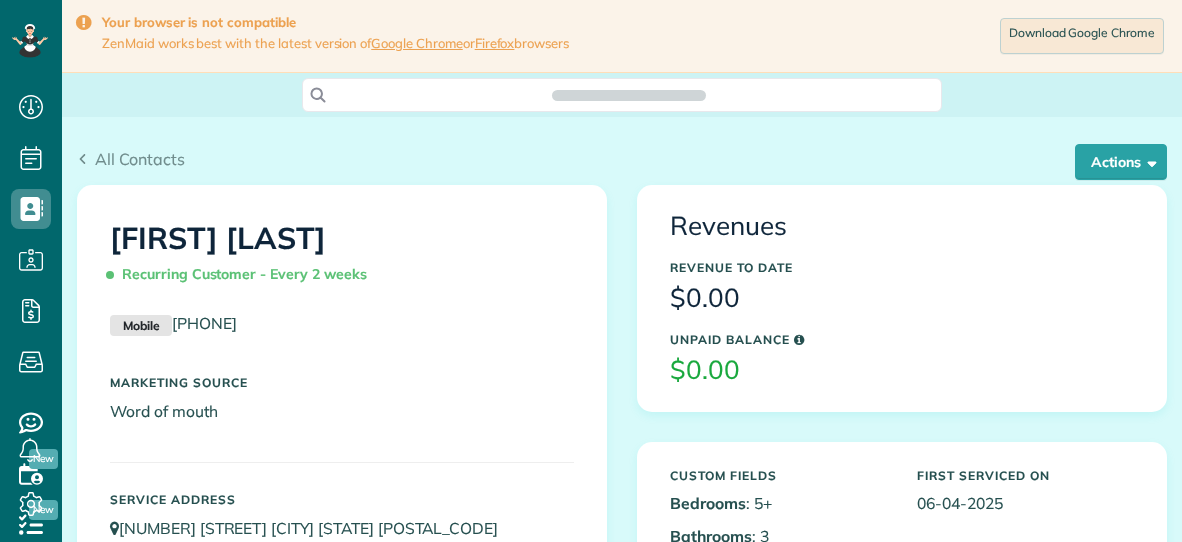 scroll, scrollTop: 0, scrollLeft: 0, axis: both 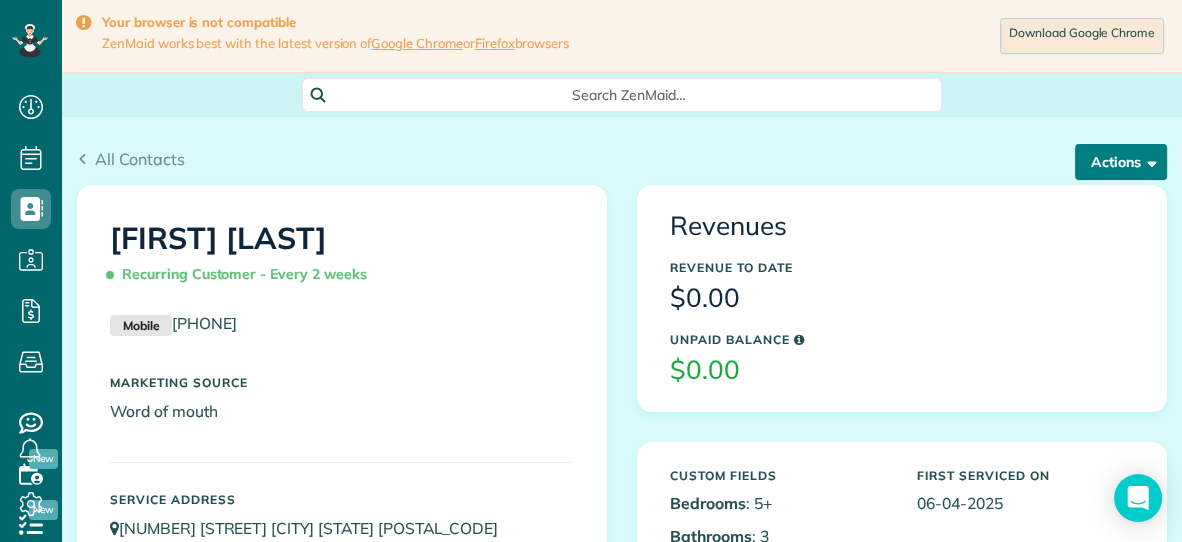 click on "Actions" at bounding box center (1121, 162) 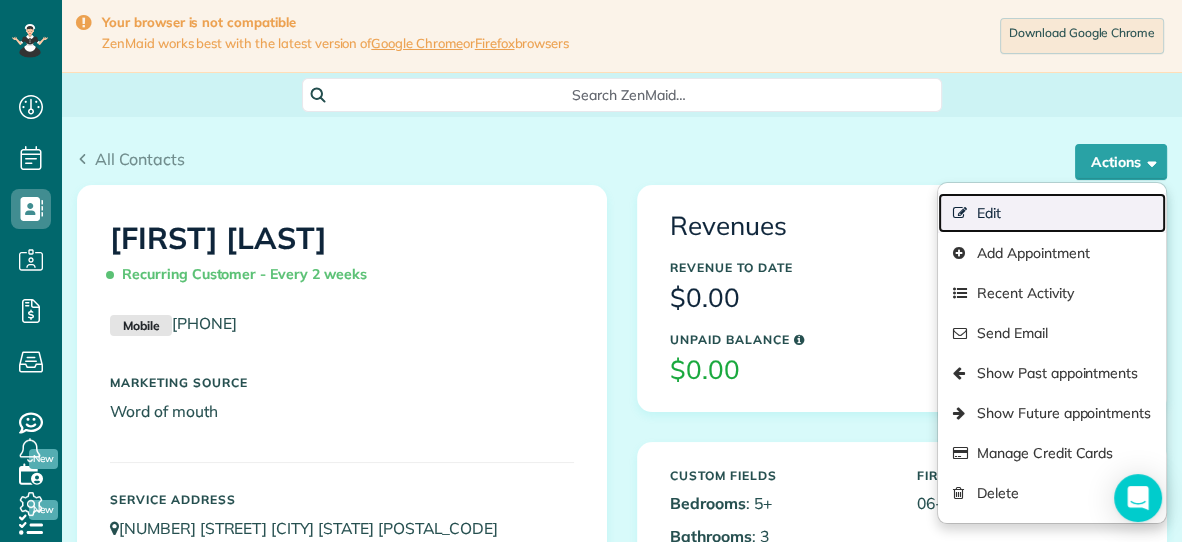 click on "Edit" at bounding box center [1052, 213] 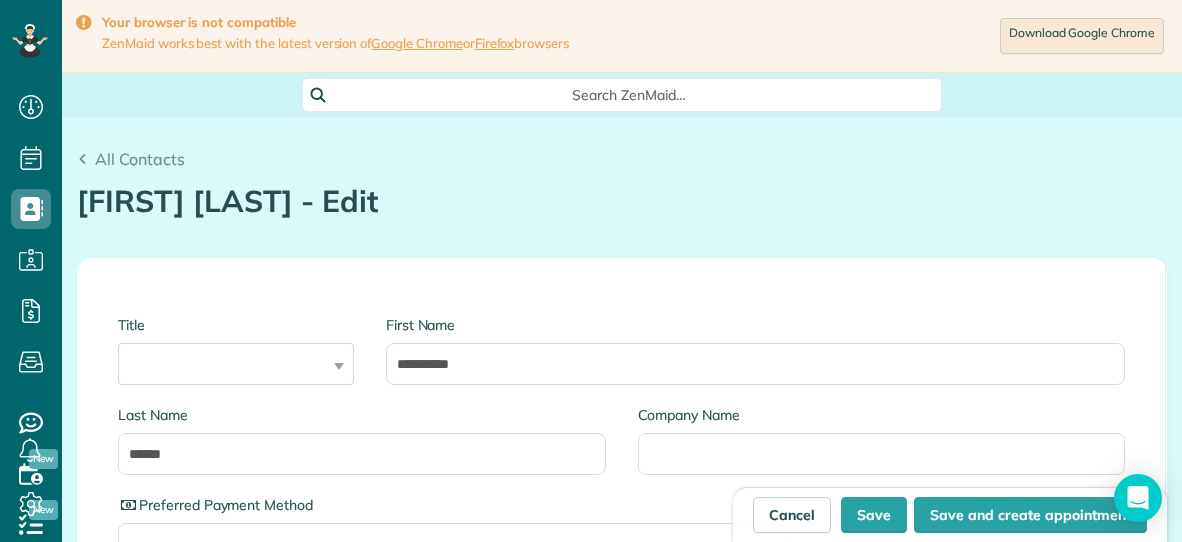 scroll, scrollTop: 0, scrollLeft: 0, axis: both 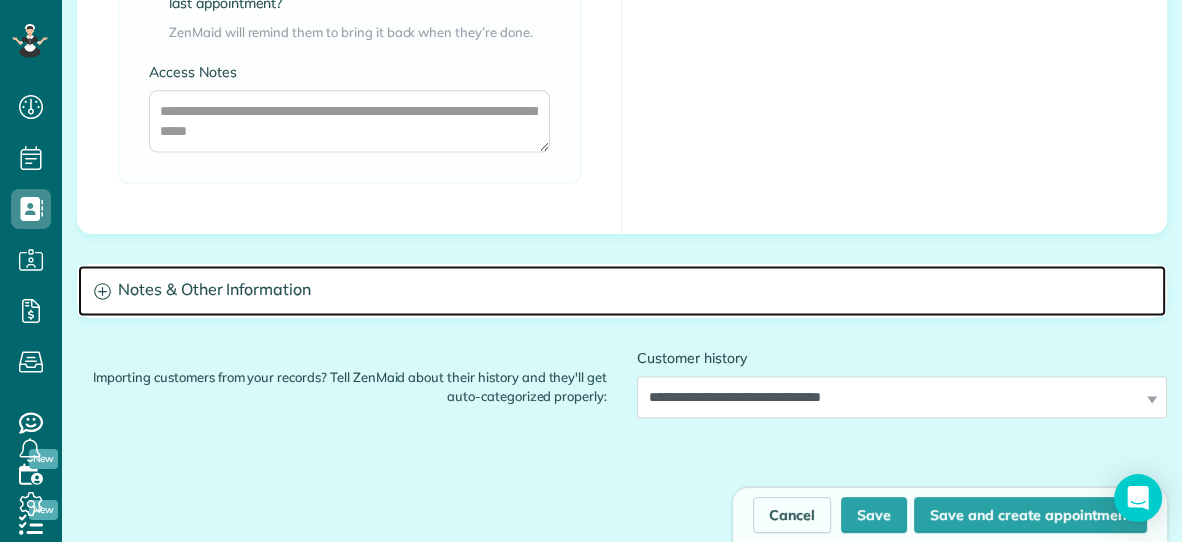 click on "Notes & Other Information" at bounding box center (622, 290) 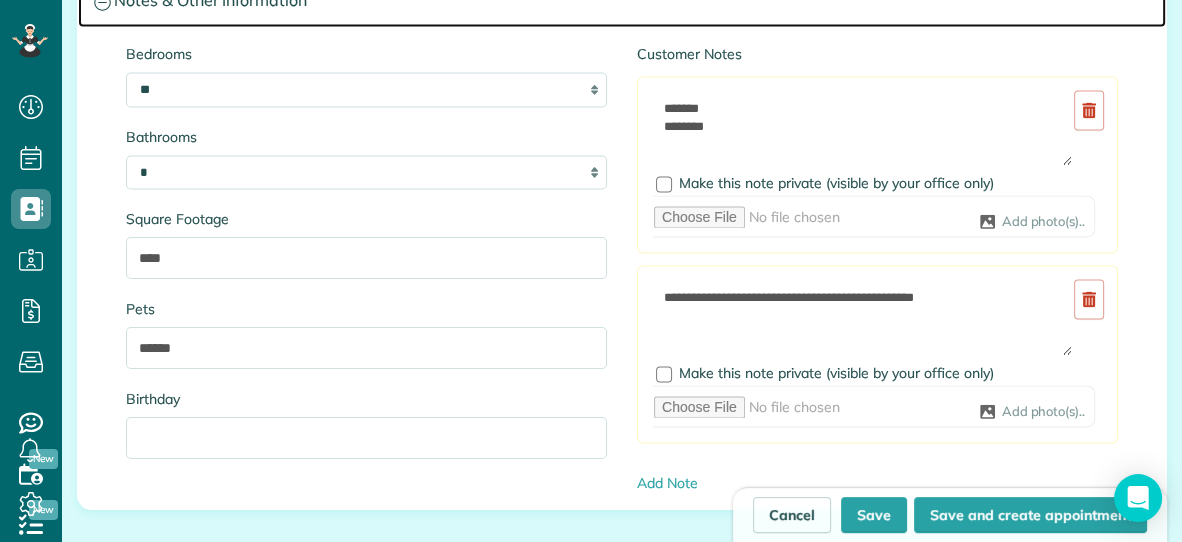 scroll, scrollTop: 2609, scrollLeft: 0, axis: vertical 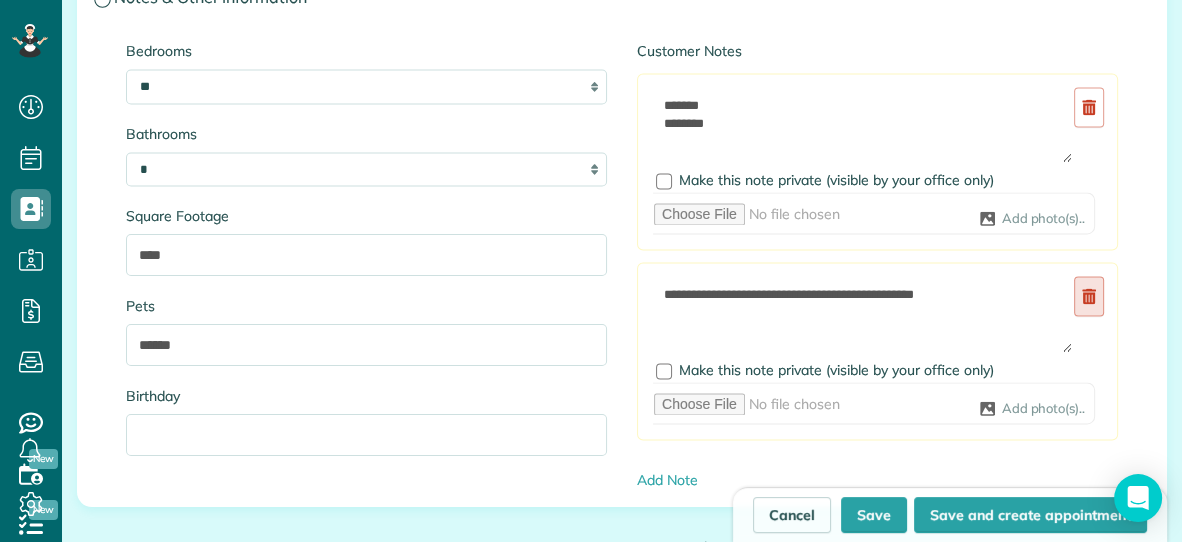 click 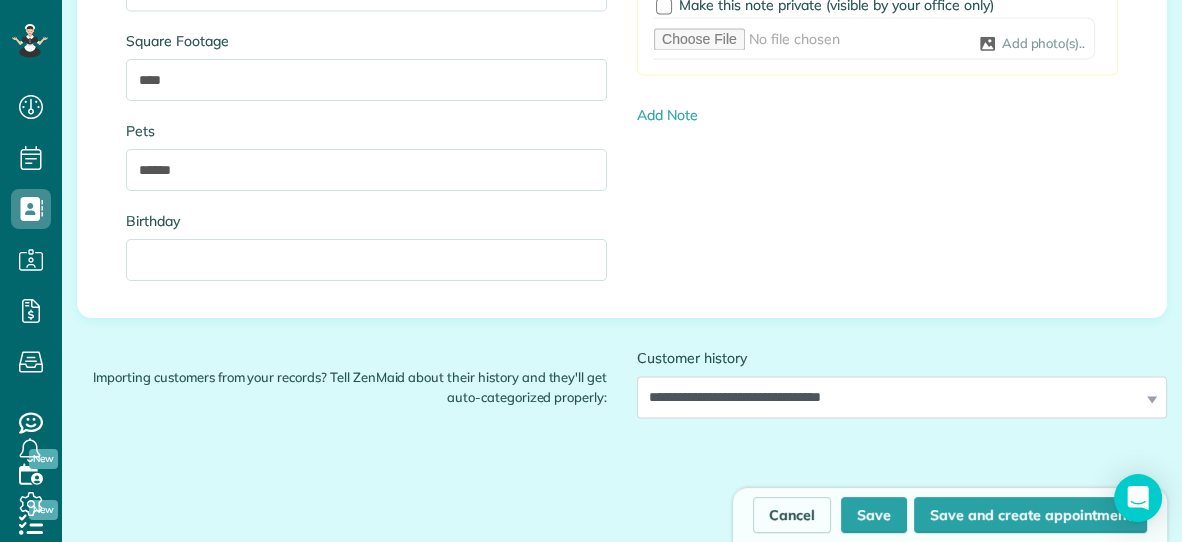 scroll, scrollTop: 2788, scrollLeft: 0, axis: vertical 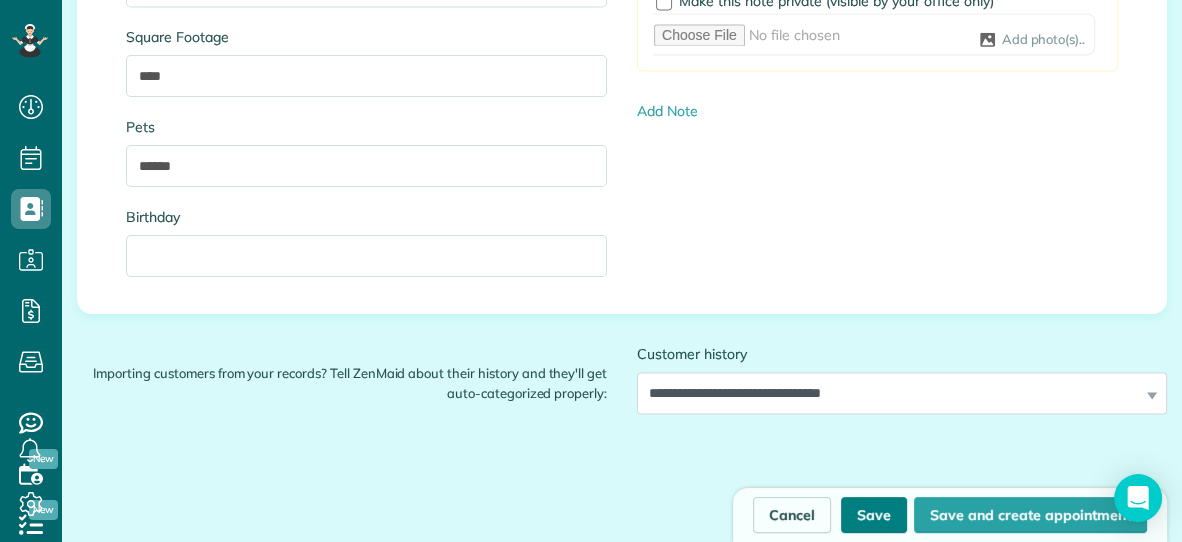 click on "Save" at bounding box center (874, 515) 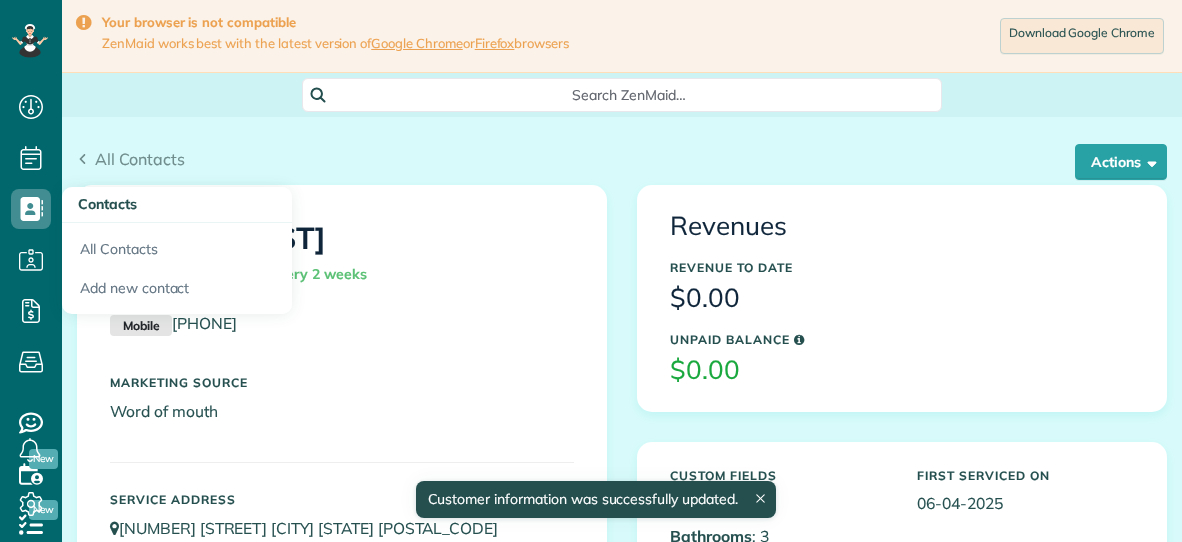 scroll, scrollTop: 0, scrollLeft: 0, axis: both 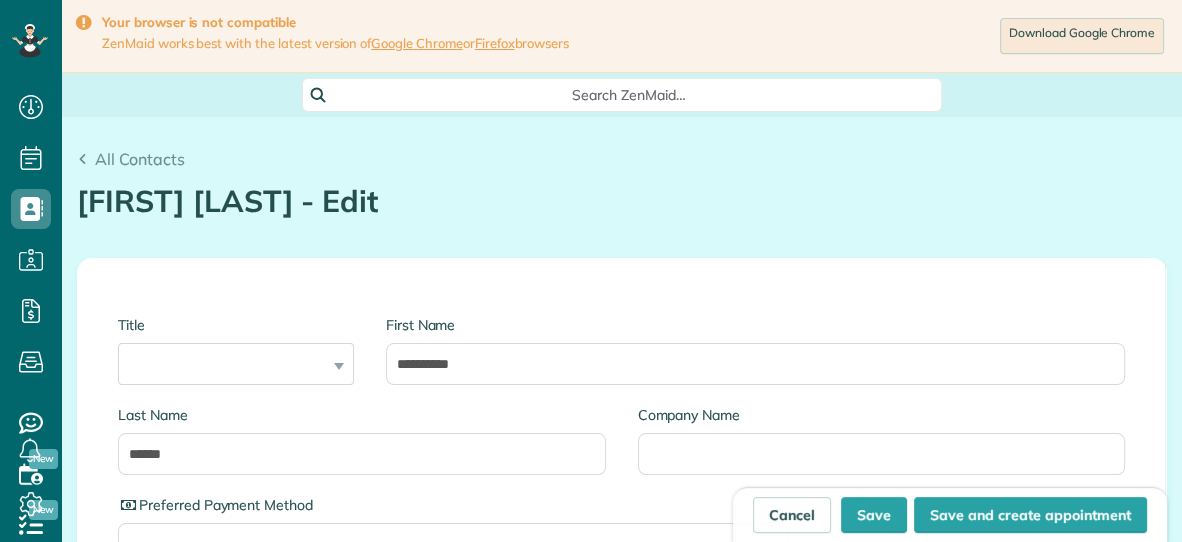 type on "**********" 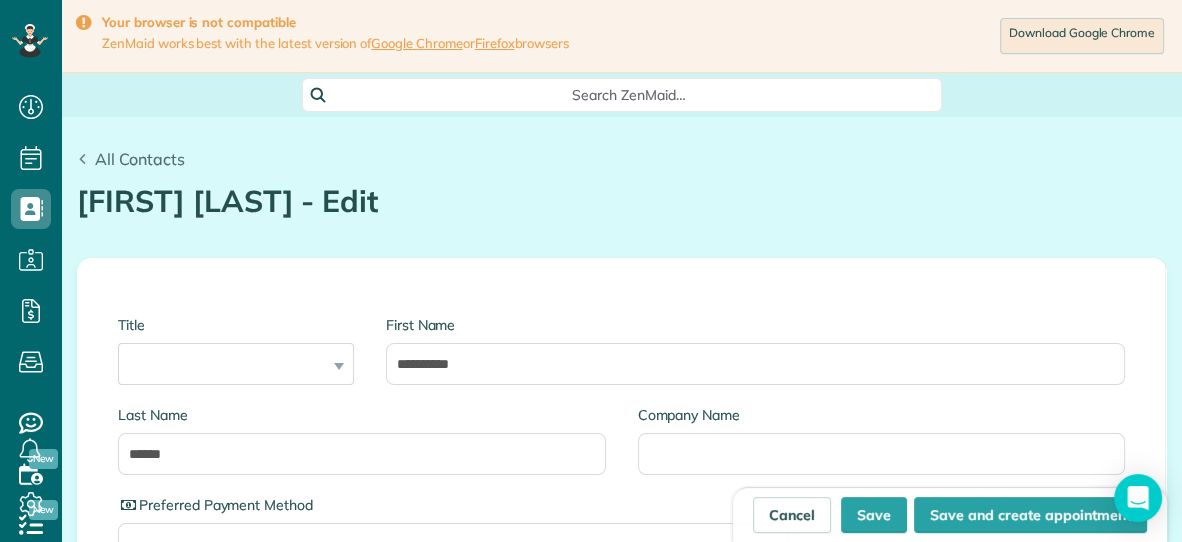 scroll, scrollTop: 541, scrollLeft: 61, axis: both 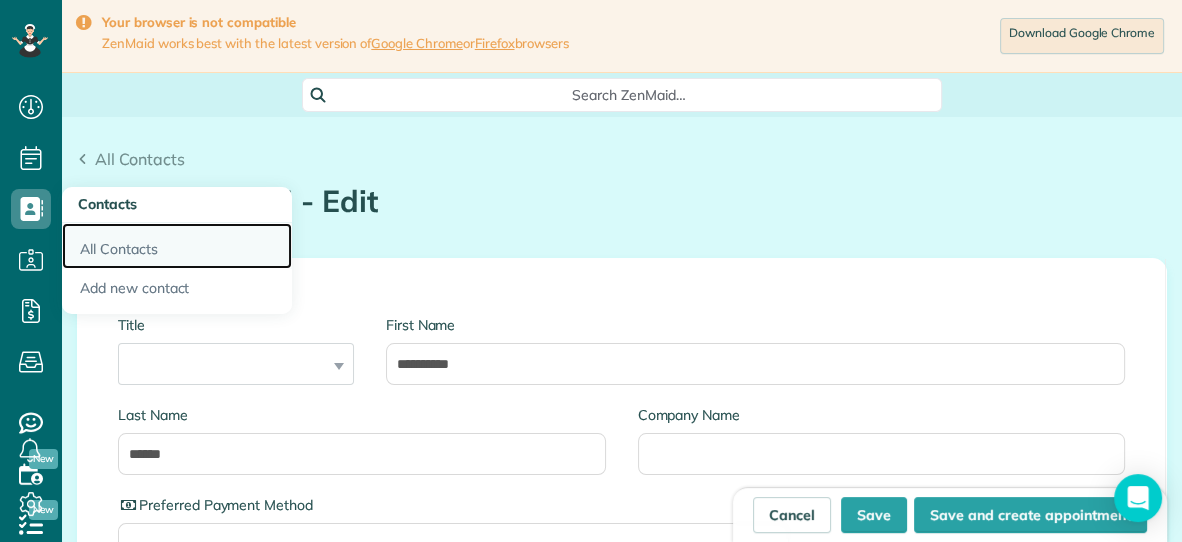 click on "All Contacts" at bounding box center [177, 246] 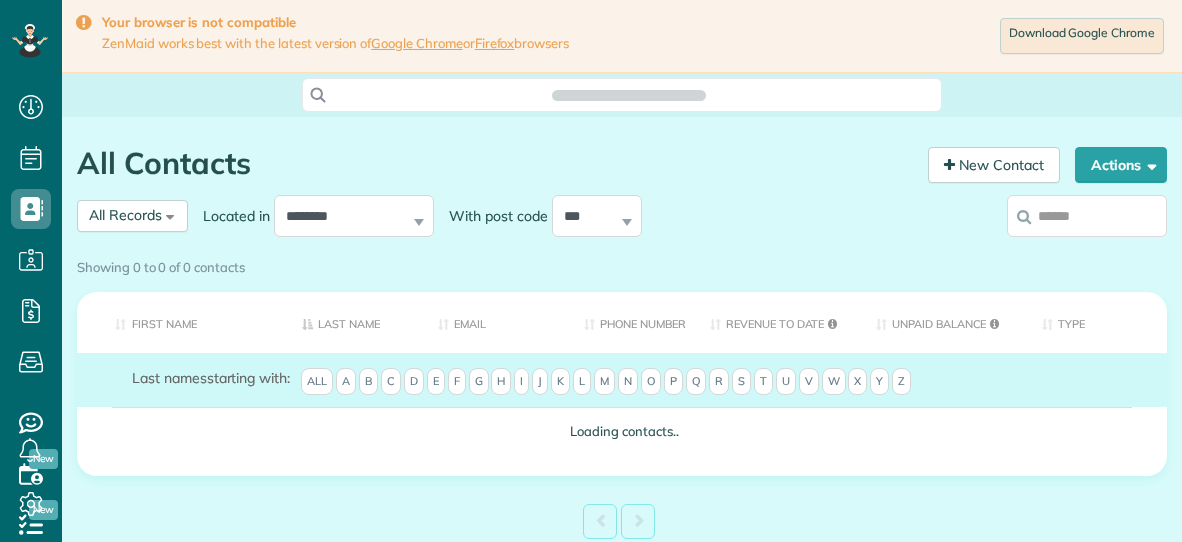 scroll, scrollTop: 0, scrollLeft: 0, axis: both 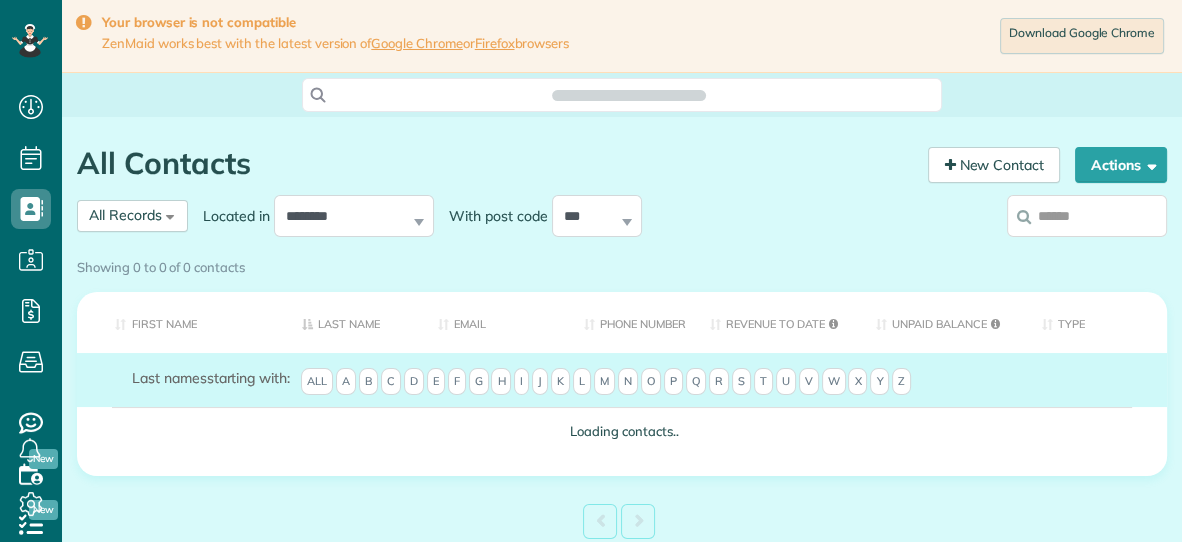click on "Showing 0 to 0 of 0 contacts" at bounding box center (622, 267) 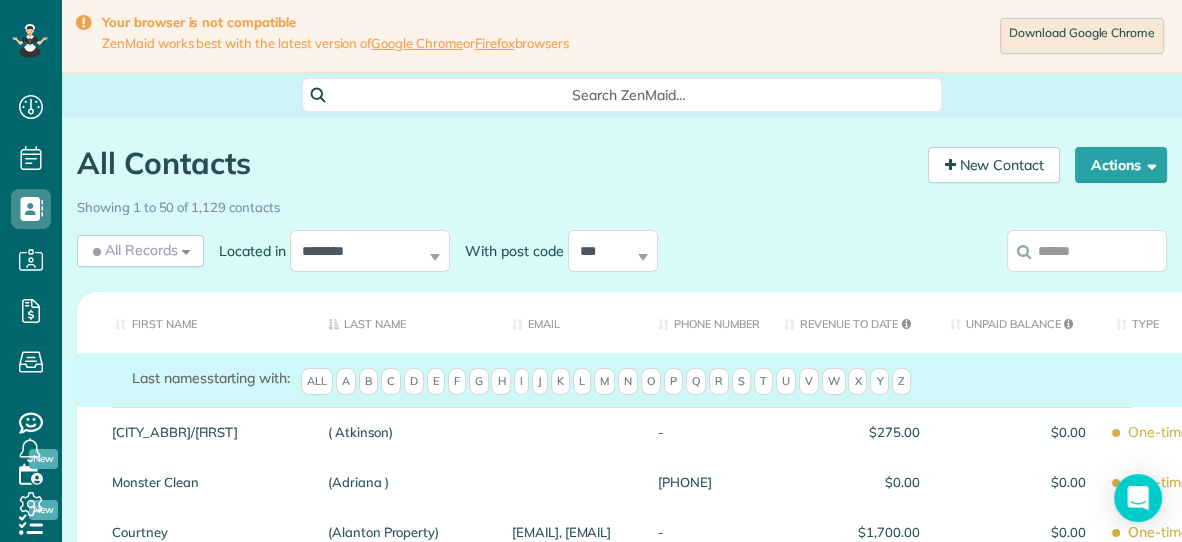scroll, scrollTop: 541, scrollLeft: 61, axis: both 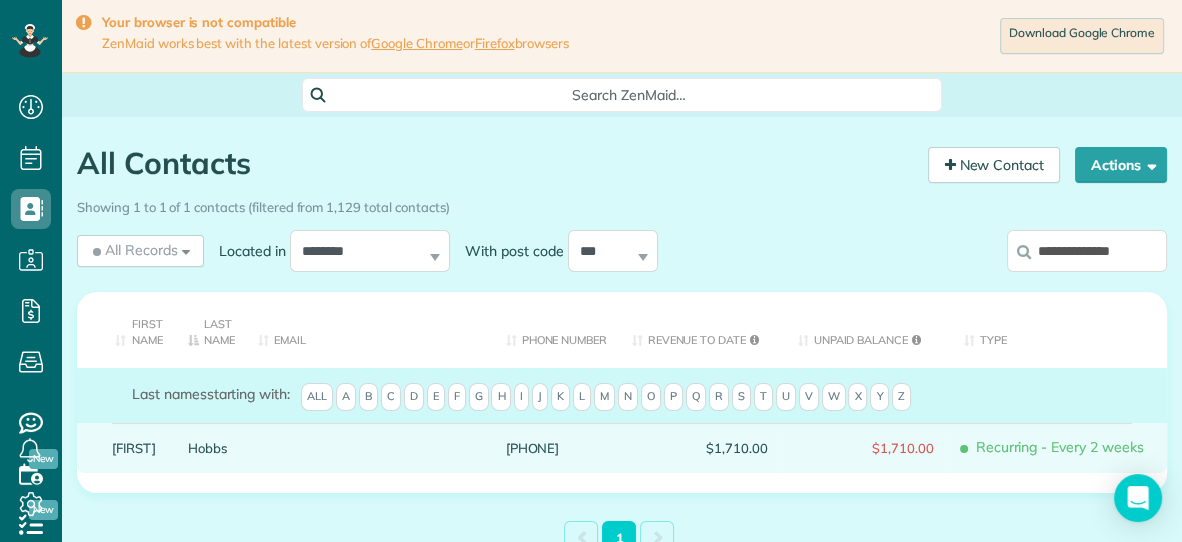 type on "**********" 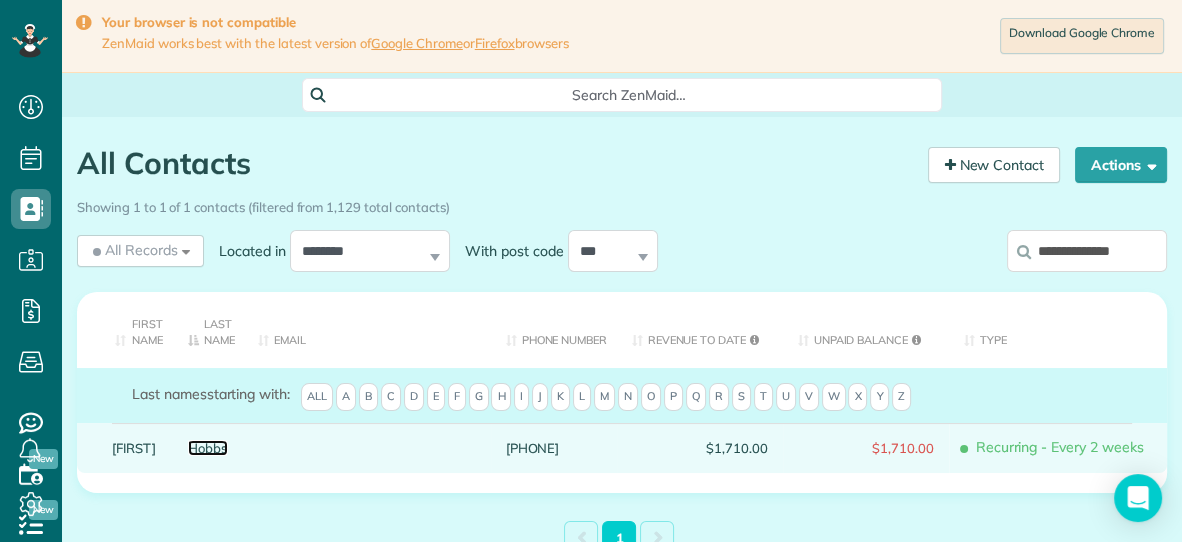 click on "Hobbs" at bounding box center (208, 448) 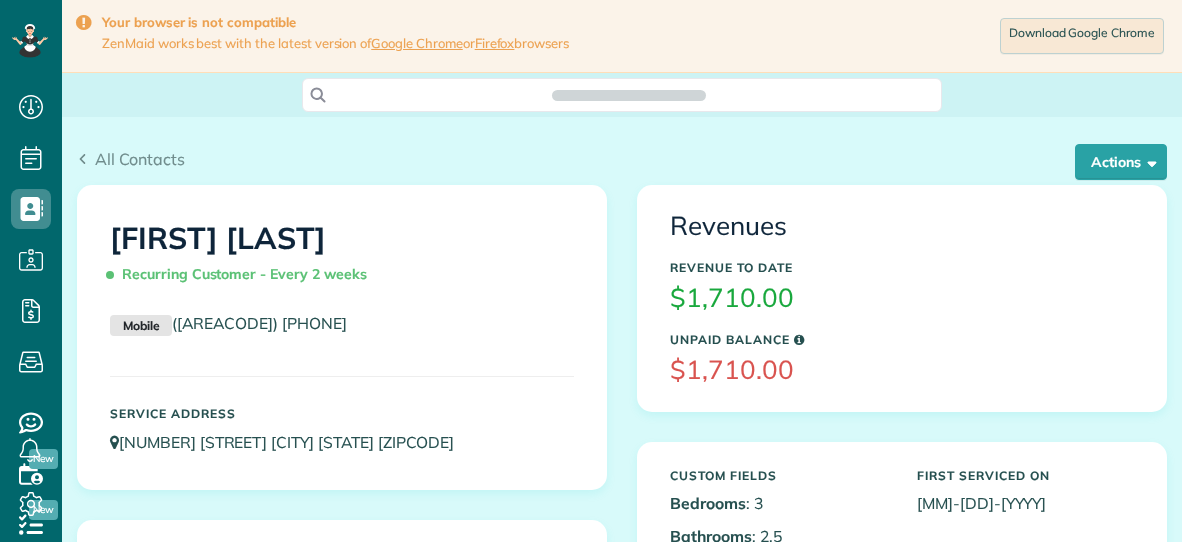 scroll, scrollTop: 0, scrollLeft: 0, axis: both 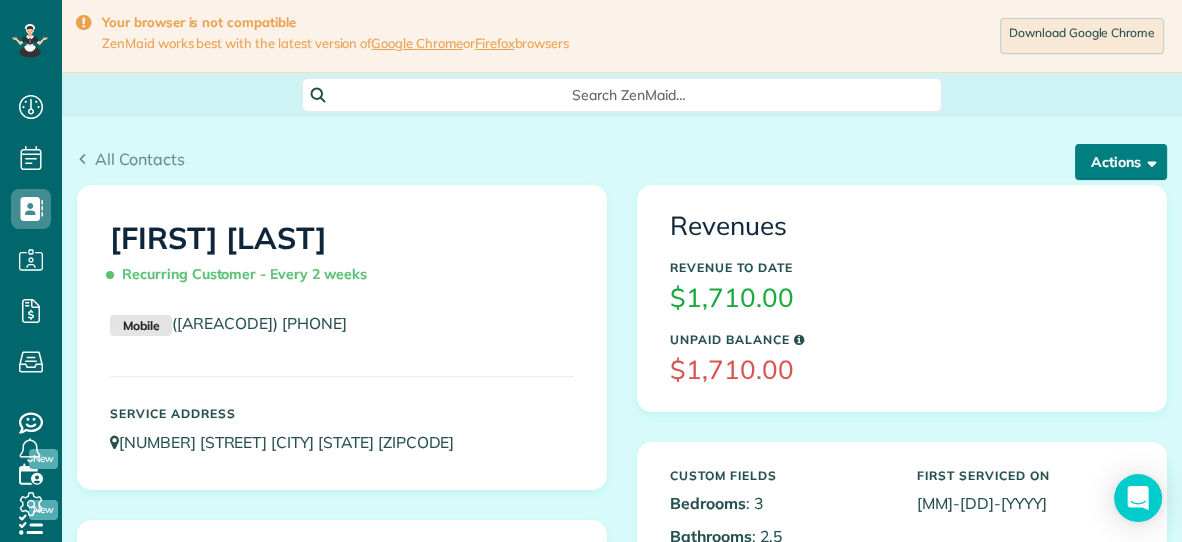 click on "Actions" at bounding box center (1121, 162) 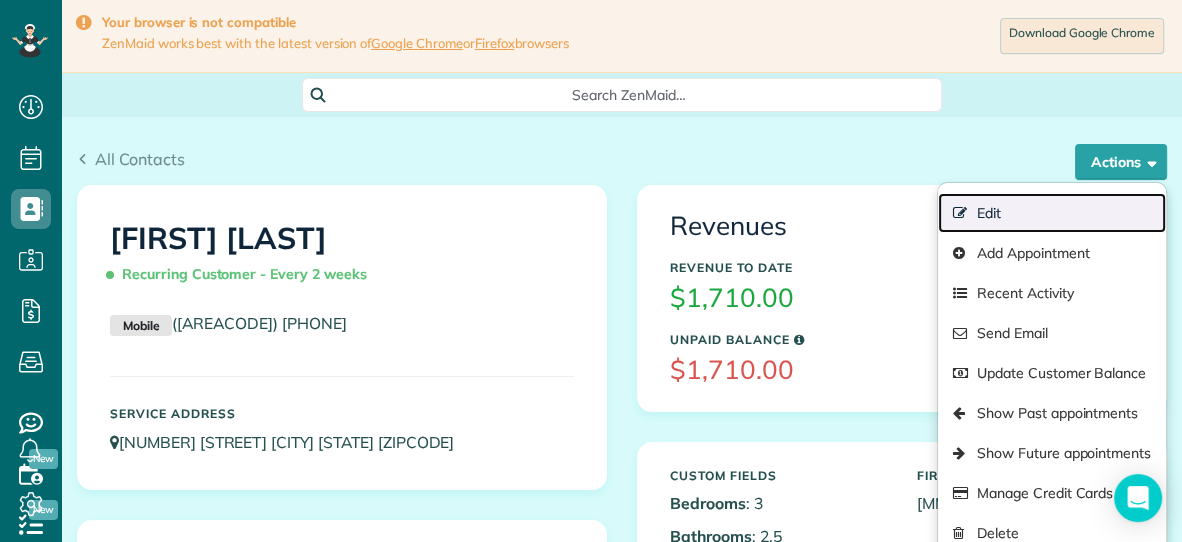click on "Edit" at bounding box center [1052, 213] 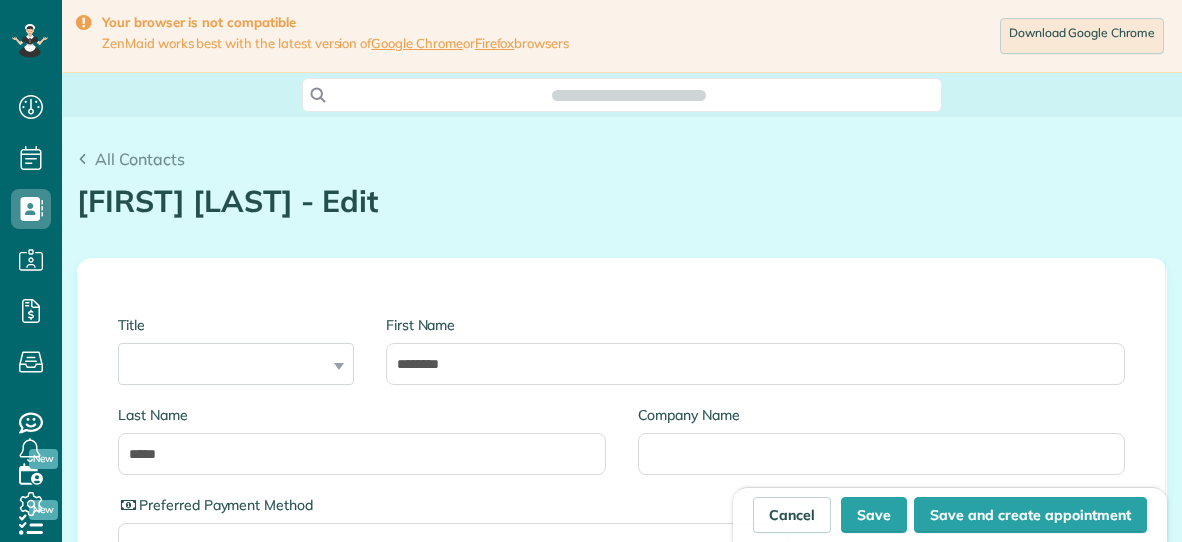 scroll, scrollTop: 0, scrollLeft: 0, axis: both 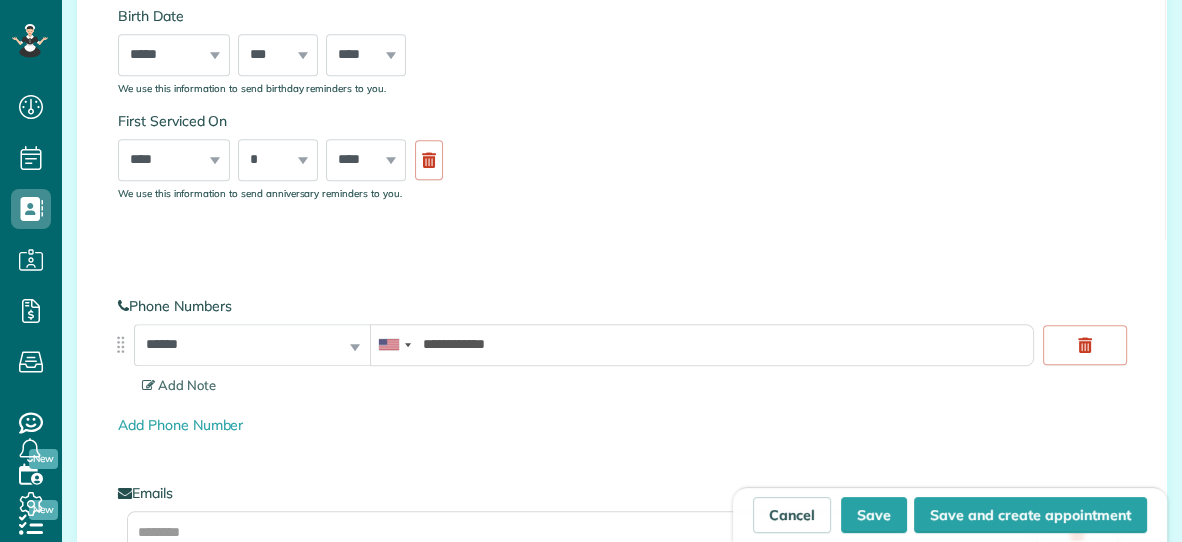 type on "**********" 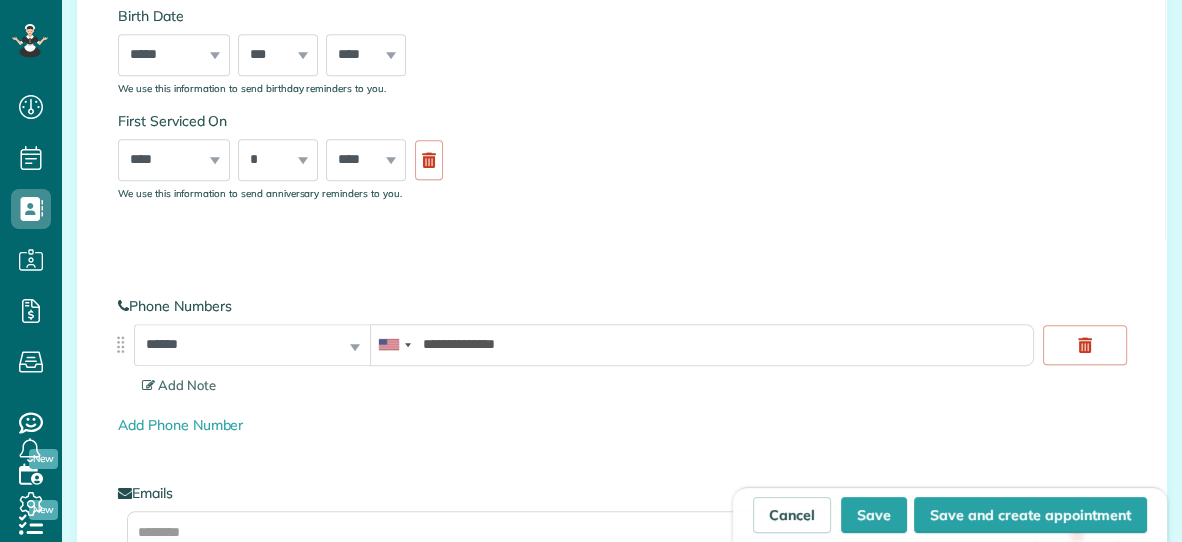 scroll, scrollTop: 541, scrollLeft: 61, axis: both 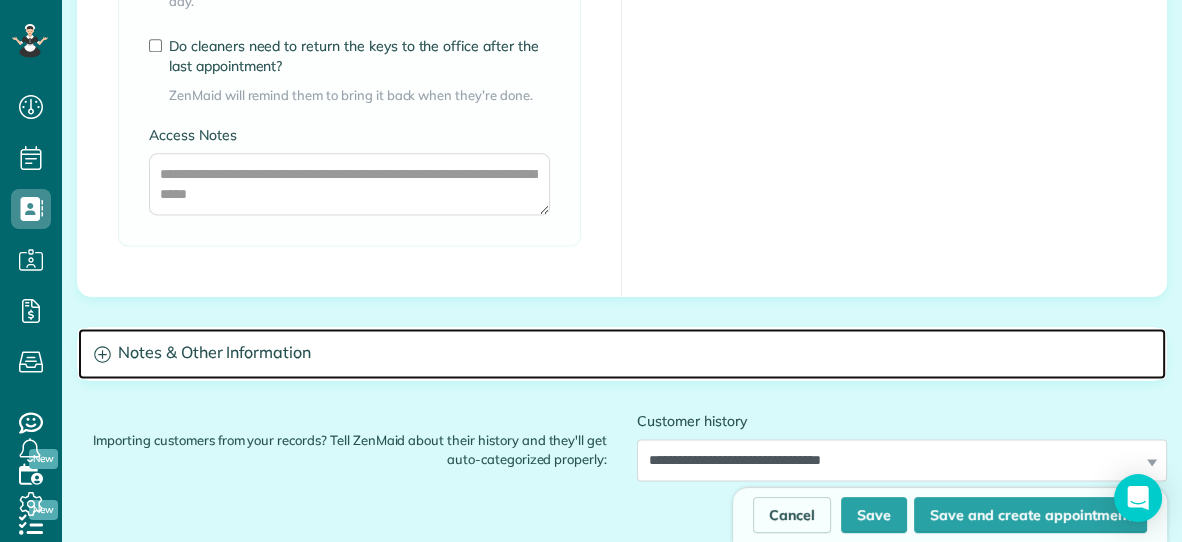 click on "Notes & Other Information" at bounding box center [622, 353] 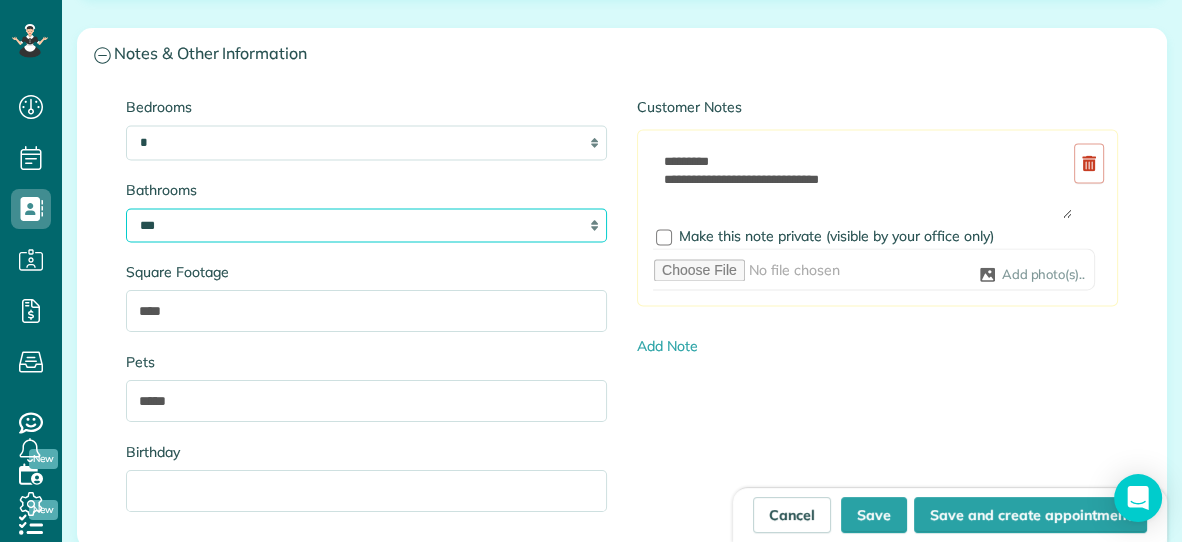 scroll, scrollTop: 2562, scrollLeft: 0, axis: vertical 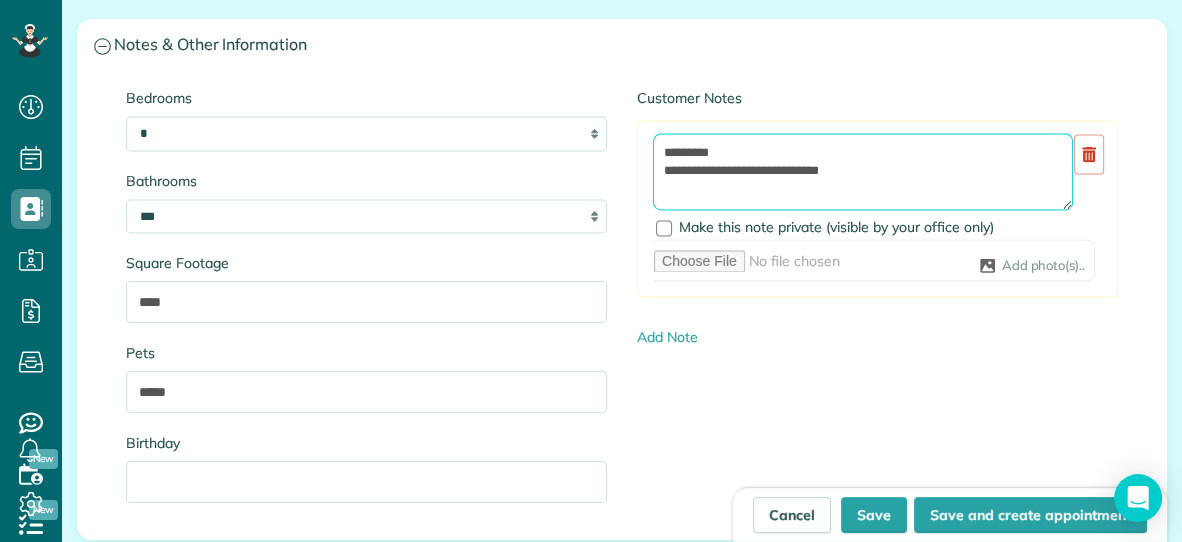 click on "**********" at bounding box center [863, 171] 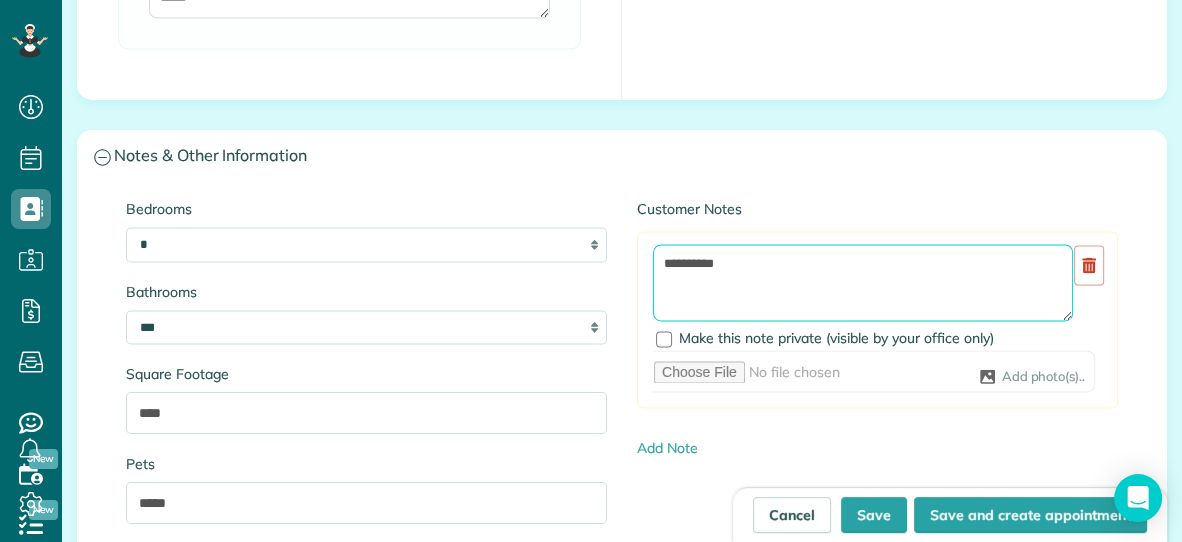 scroll, scrollTop: 2450, scrollLeft: 0, axis: vertical 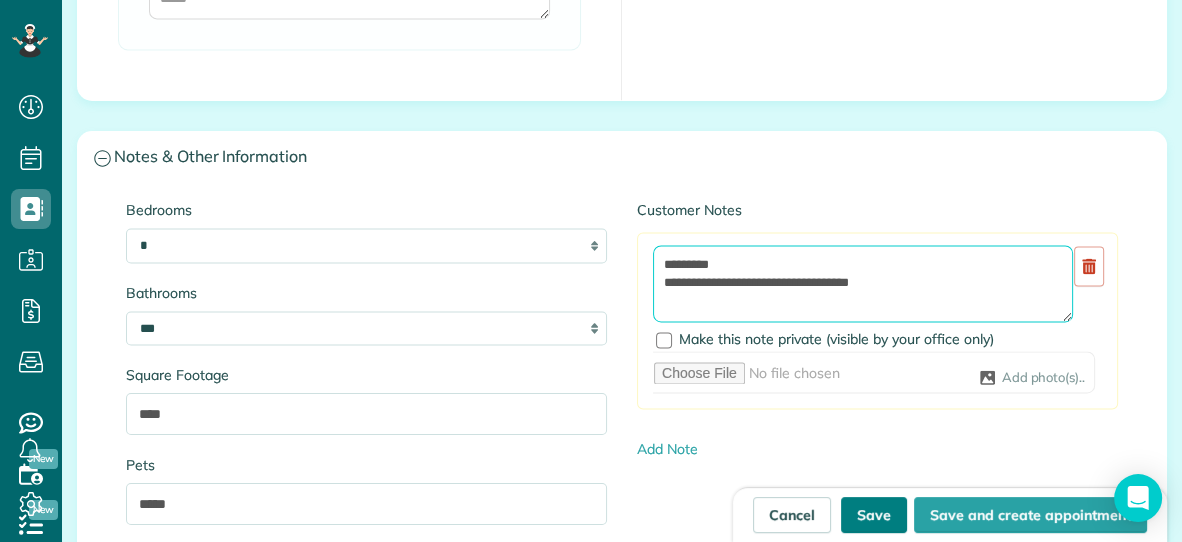 type on "**********" 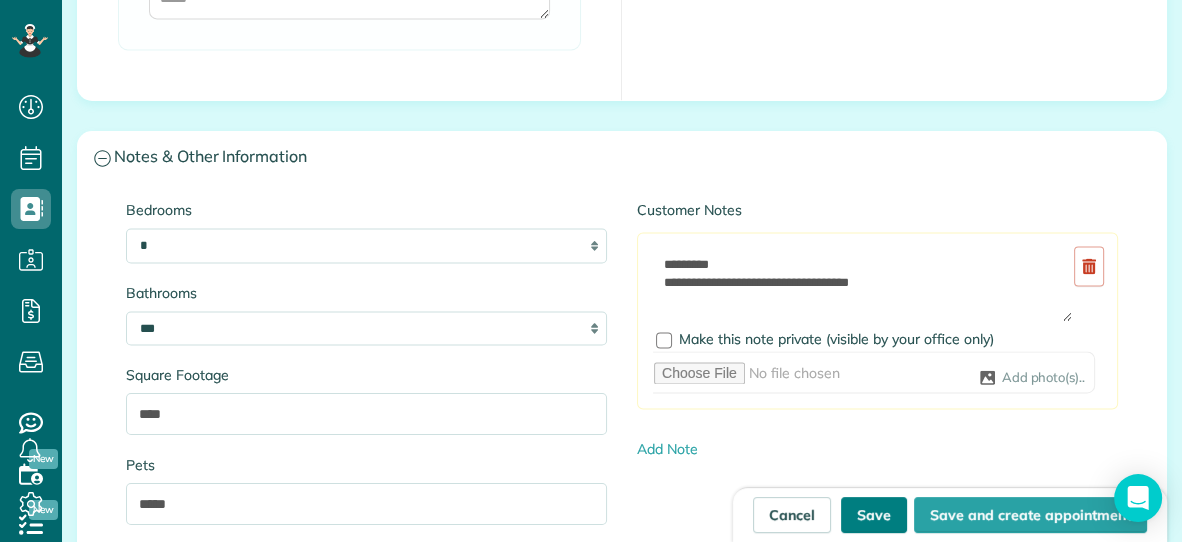 click on "Save" at bounding box center [874, 515] 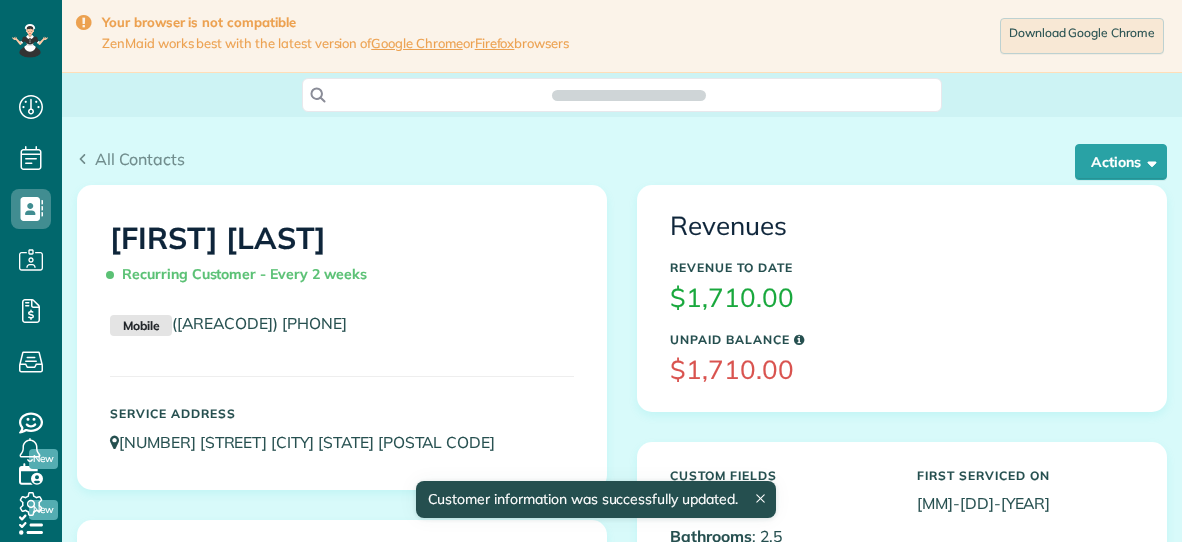scroll, scrollTop: 0, scrollLeft: 0, axis: both 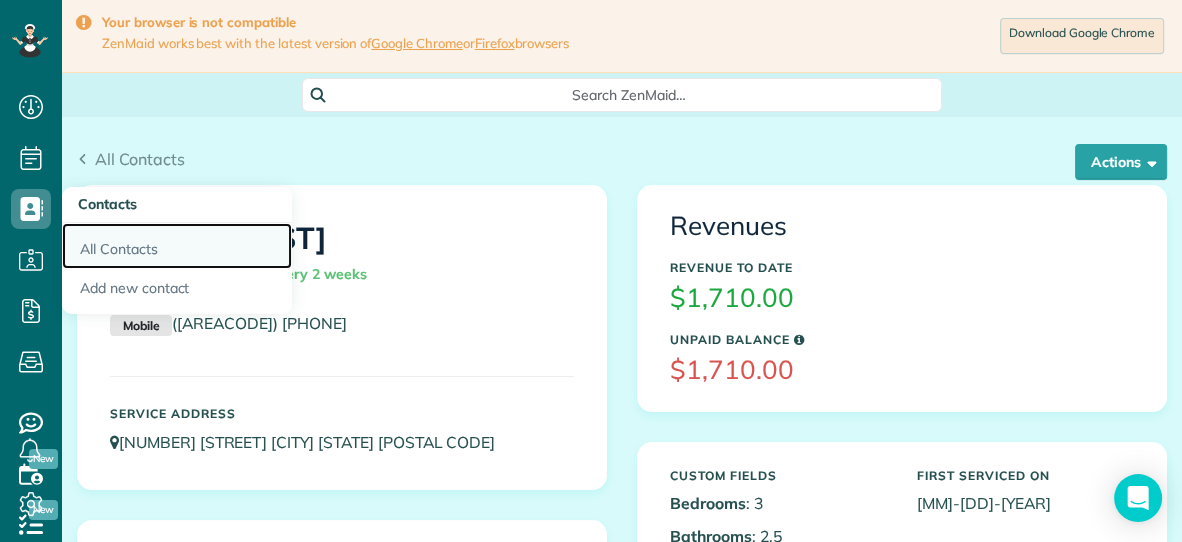 click on "All Contacts" at bounding box center (177, 246) 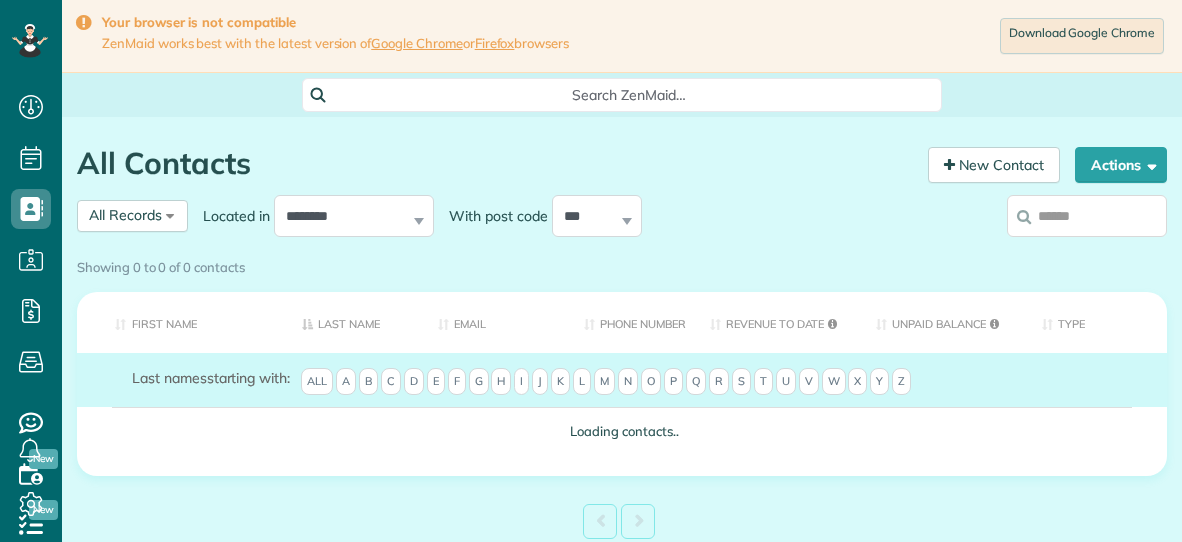 click on "Showing 0 to 0 of 0 contacts" at bounding box center (622, 263) 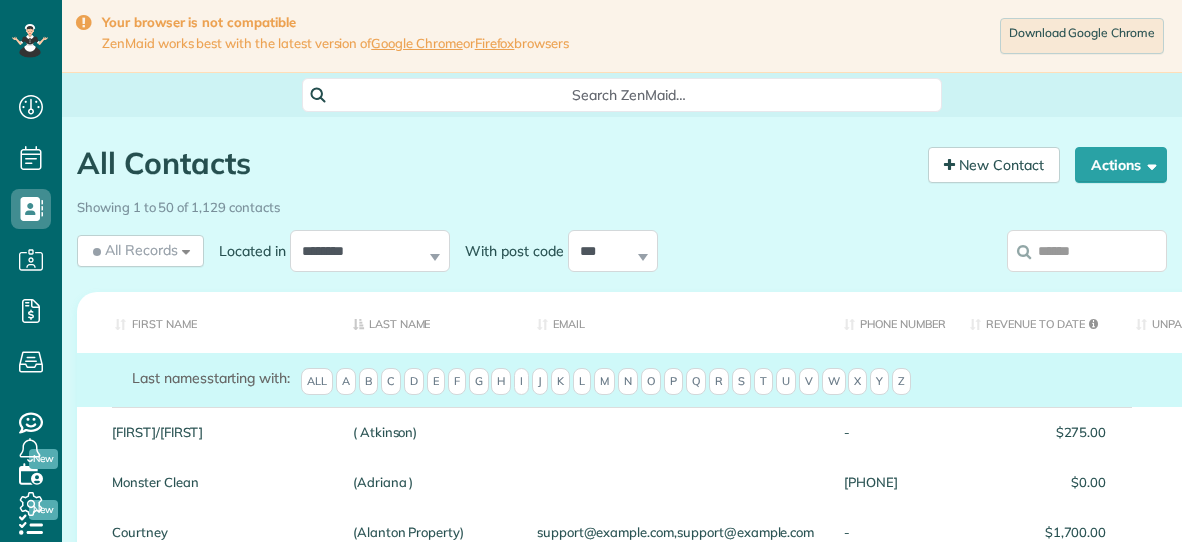scroll, scrollTop: 0, scrollLeft: 0, axis: both 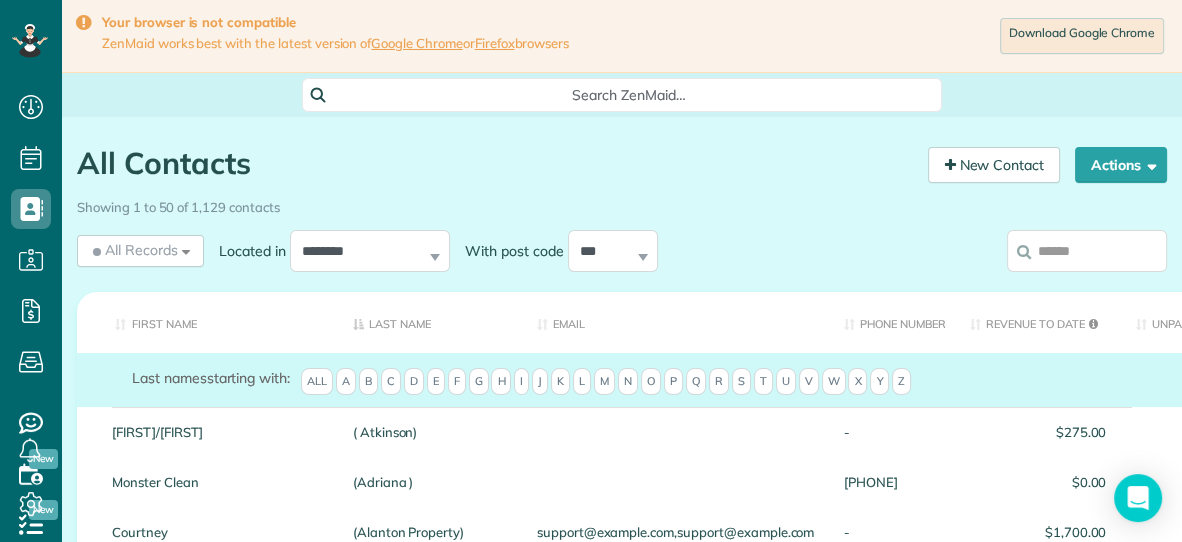 click at bounding box center [1087, 251] 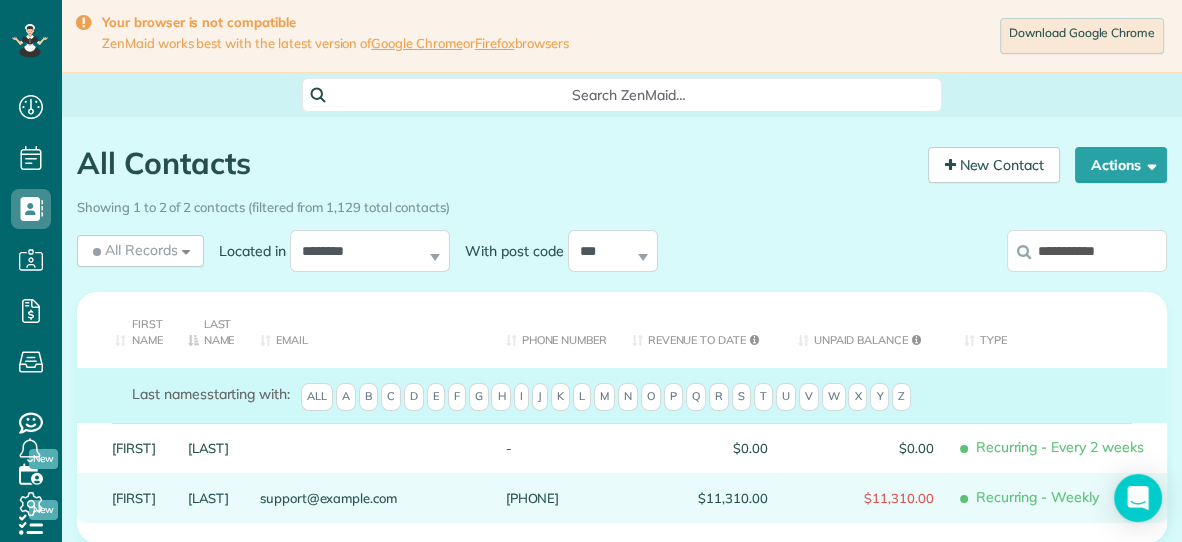 type on "**********" 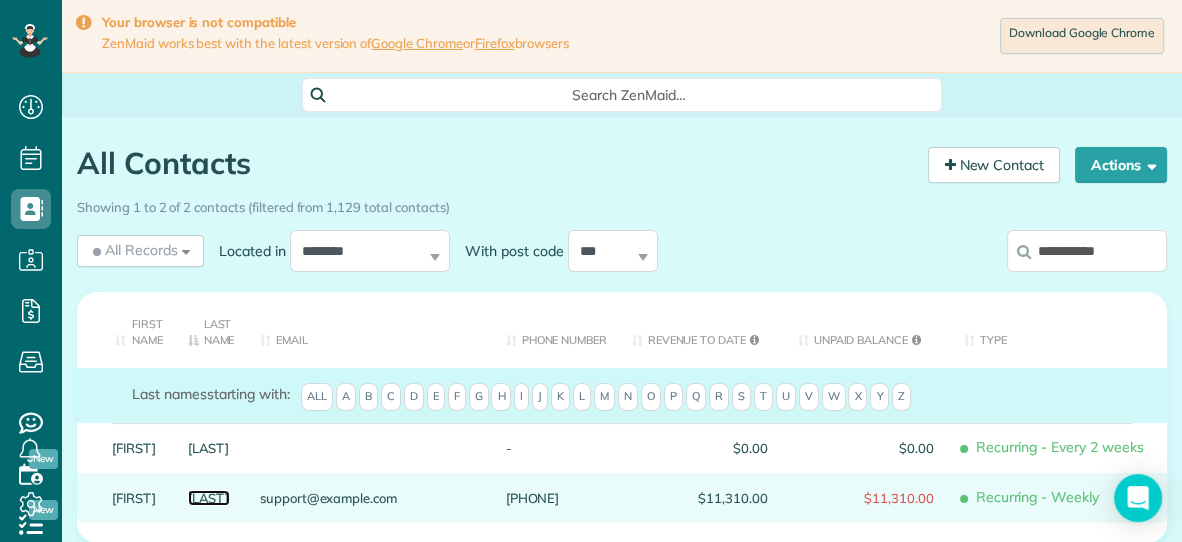 click on "Wallace" at bounding box center [209, 498] 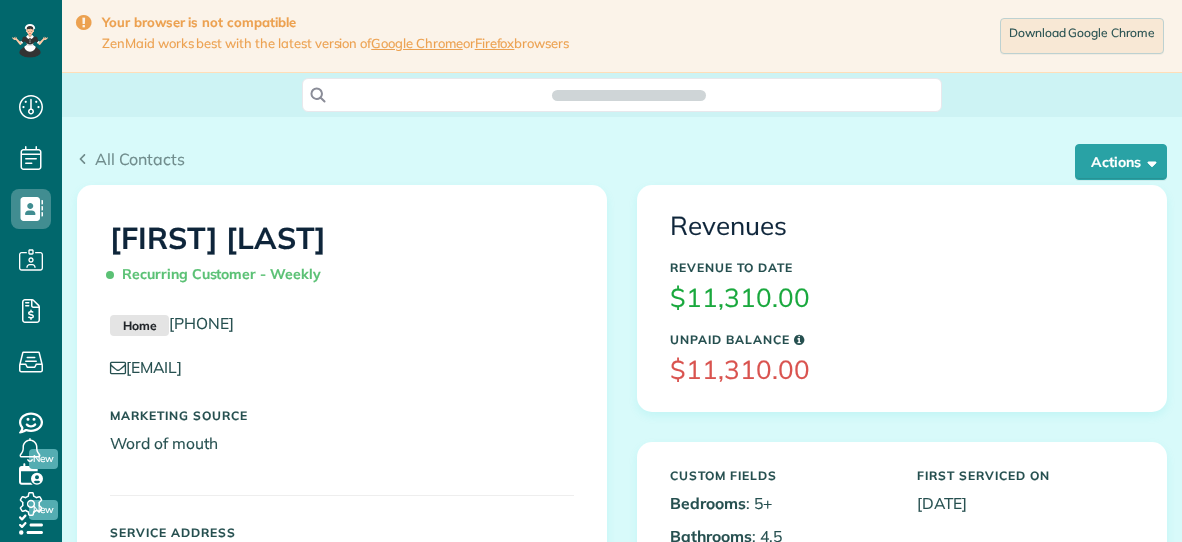 scroll, scrollTop: 0, scrollLeft: 0, axis: both 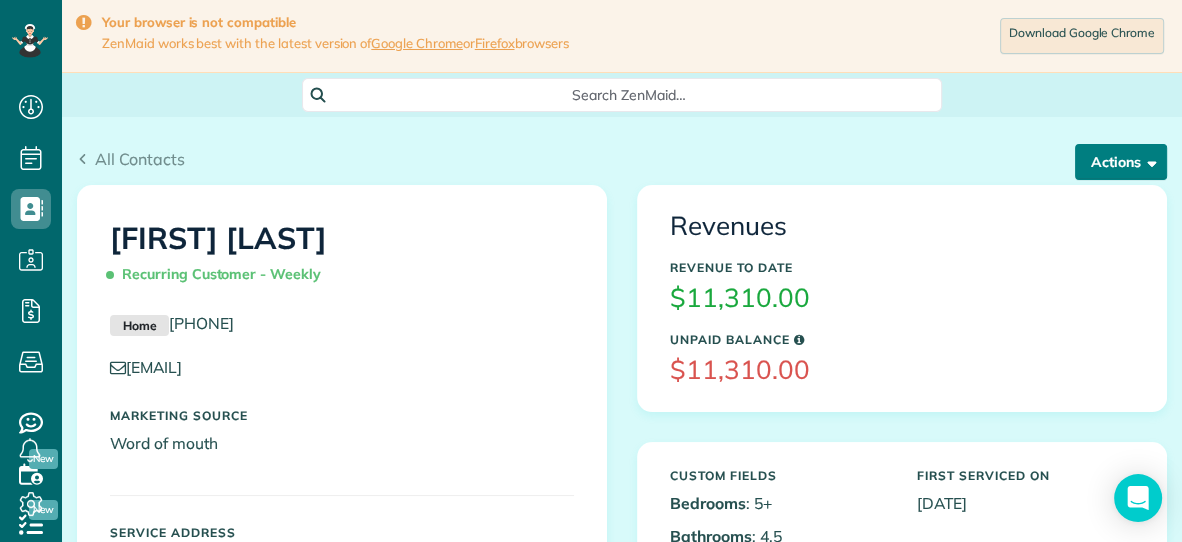 click on "Actions" at bounding box center (1121, 162) 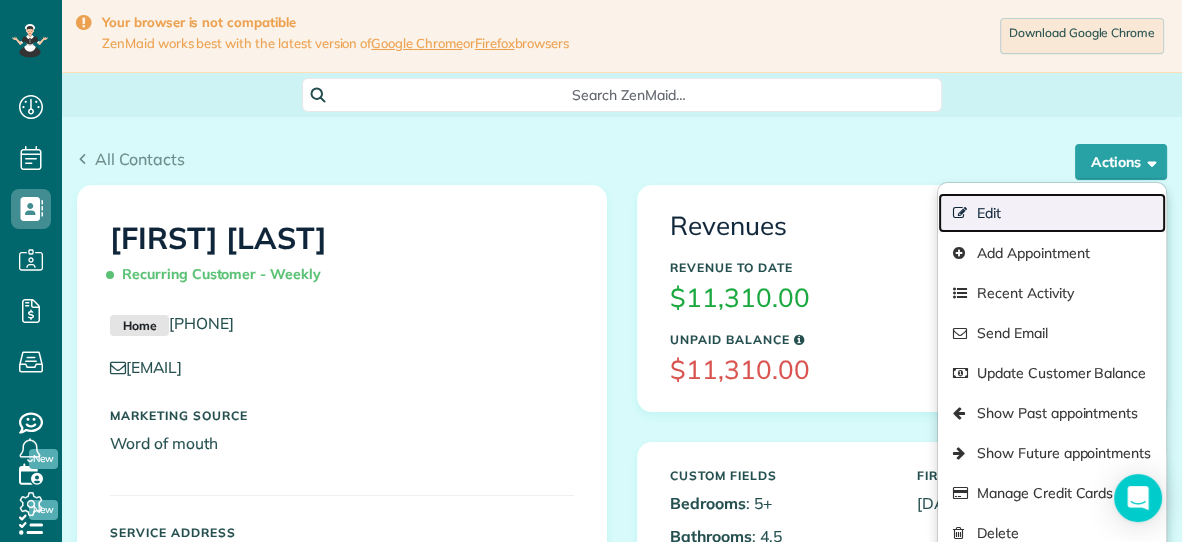 click on "Edit" at bounding box center (1052, 213) 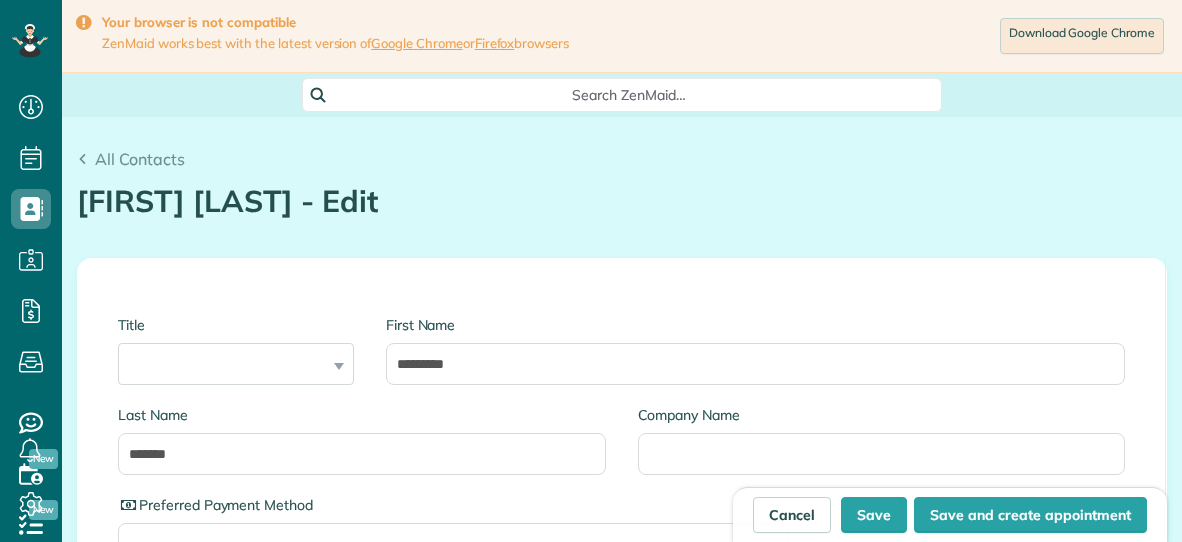 type on "**********" 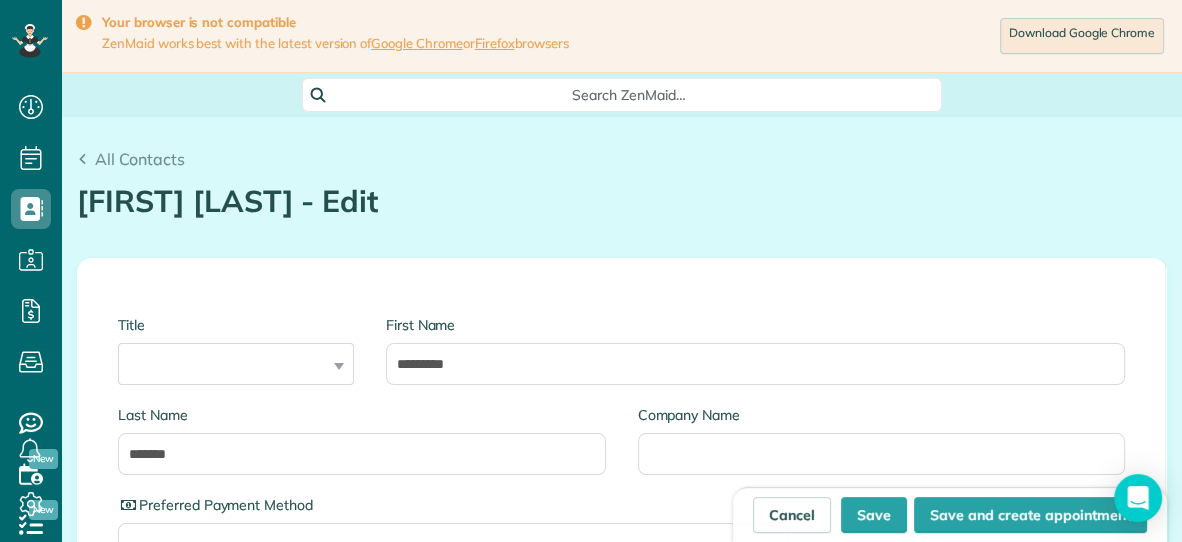scroll, scrollTop: 8, scrollLeft: 8, axis: both 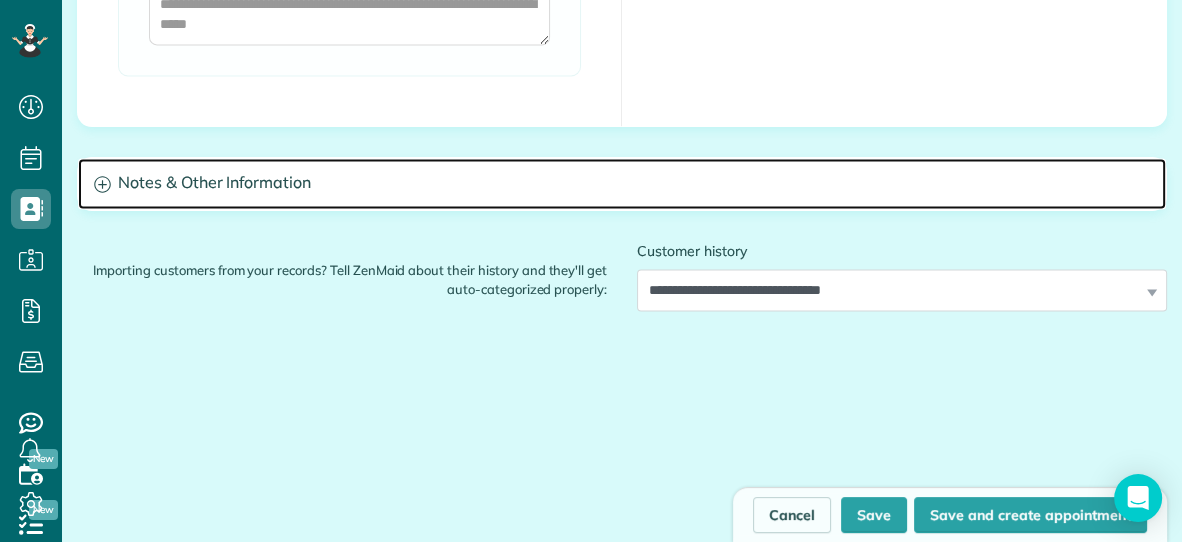 click on "Notes & Other Information" at bounding box center (622, 183) 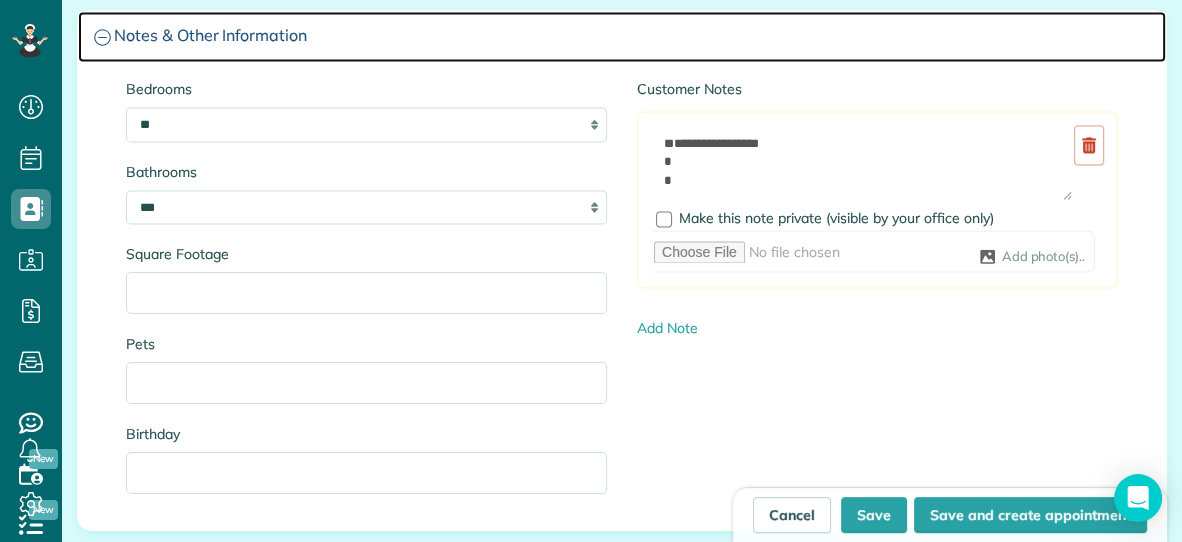 scroll, scrollTop: 2572, scrollLeft: 0, axis: vertical 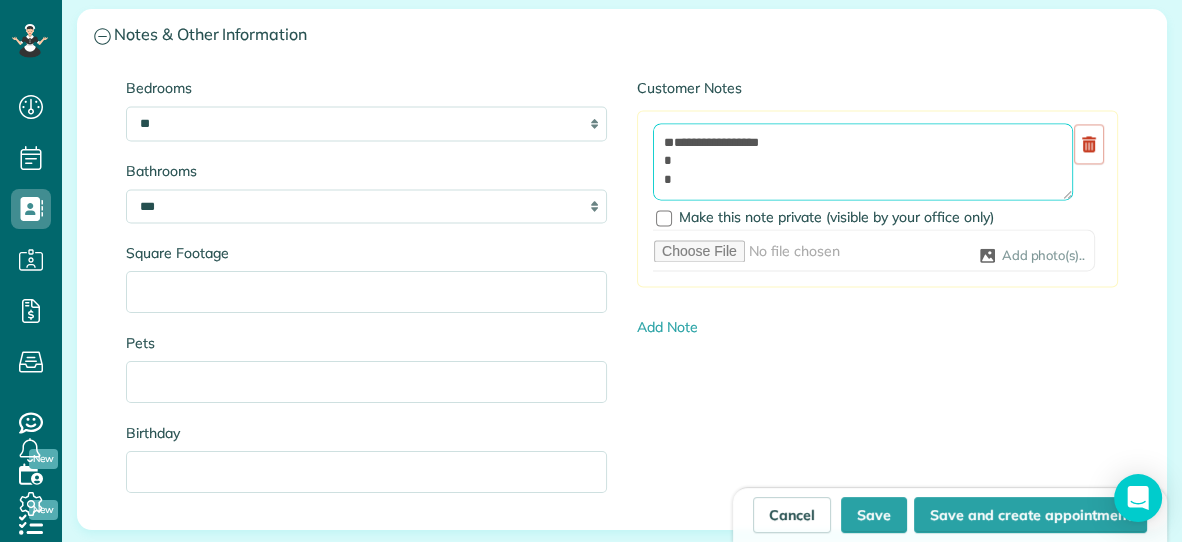 click on "**********" at bounding box center [863, 161] 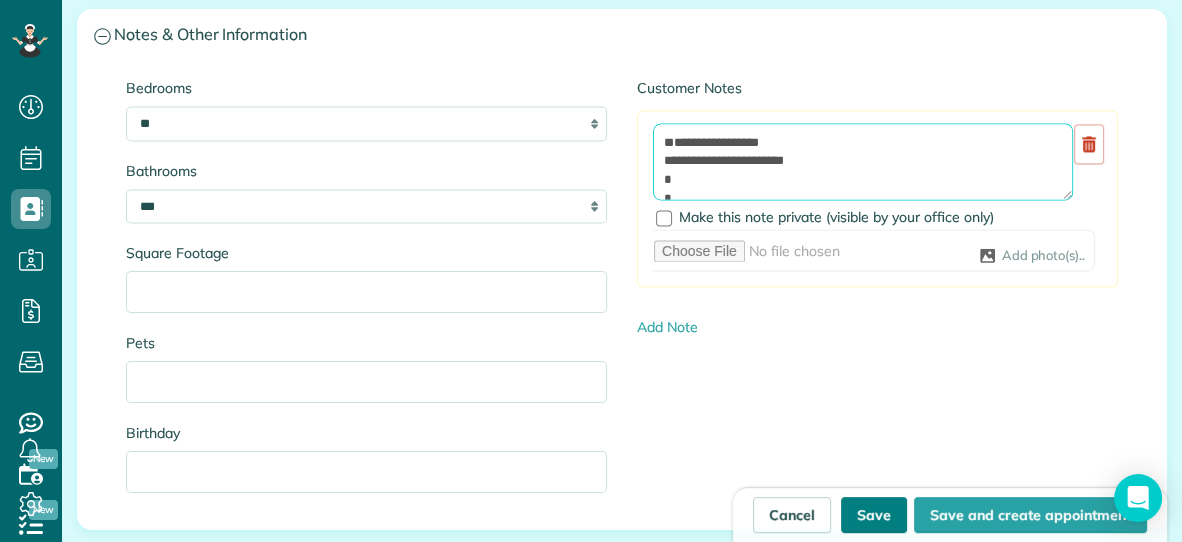 type on "**********" 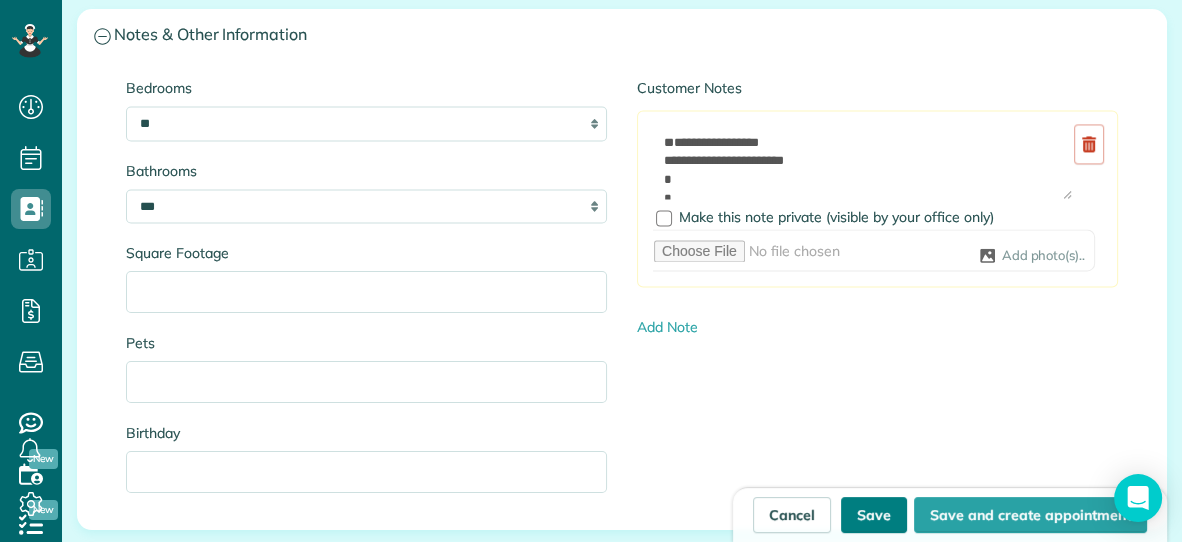 click on "Save" at bounding box center [874, 515] 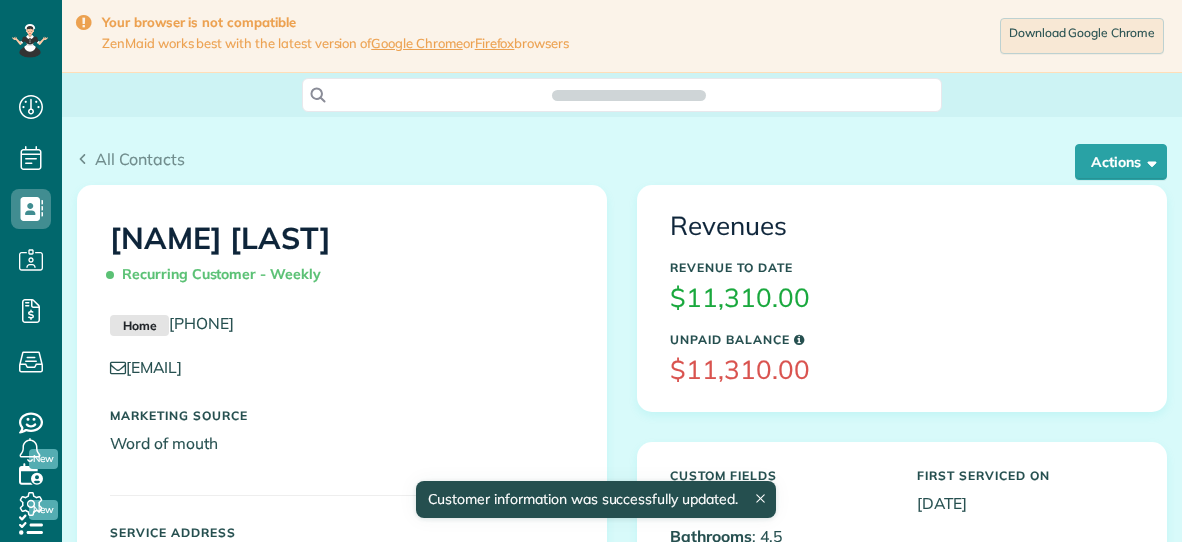 scroll, scrollTop: 0, scrollLeft: 0, axis: both 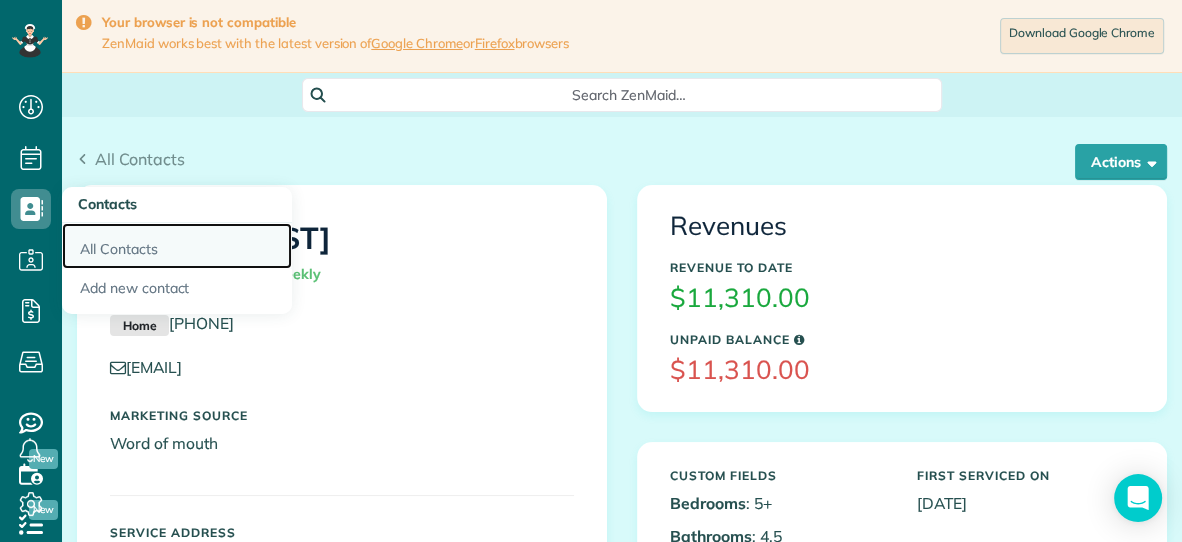 click on "All Contacts" at bounding box center [177, 246] 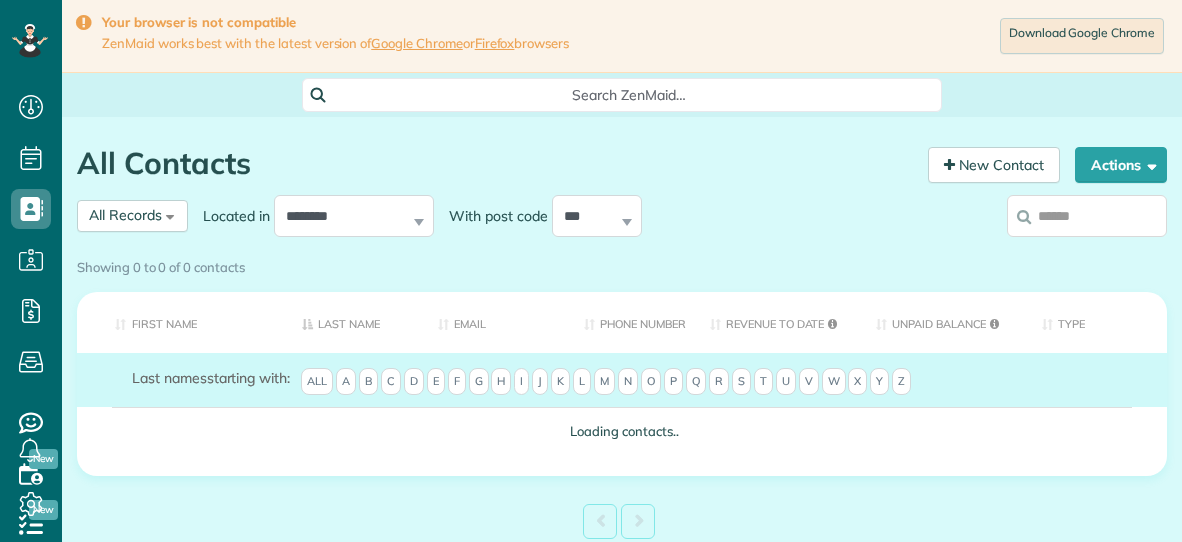 click at bounding box center [1087, 216] 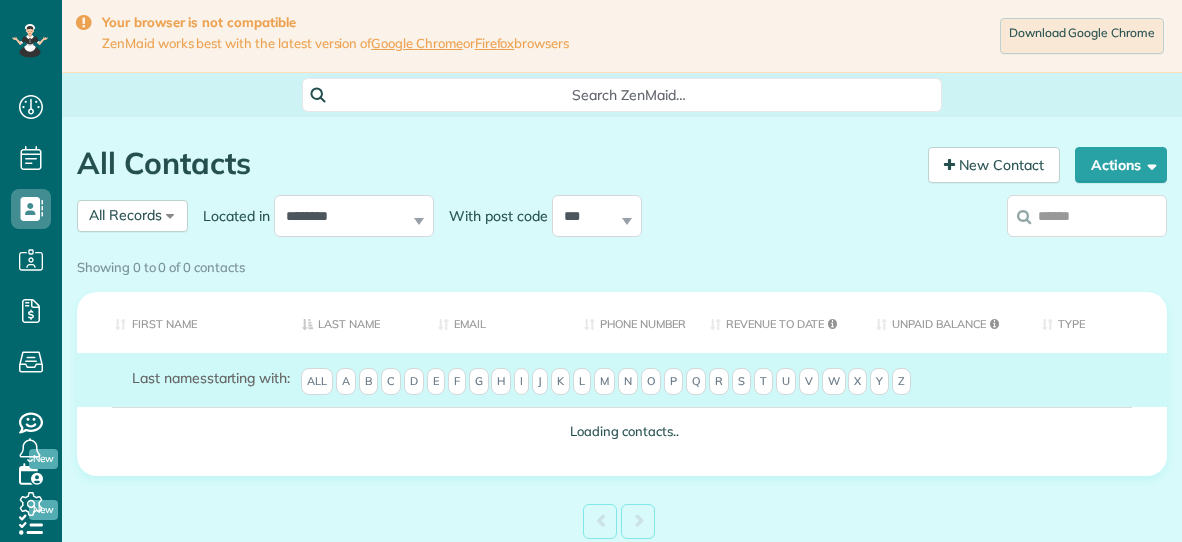 scroll, scrollTop: 0, scrollLeft: 0, axis: both 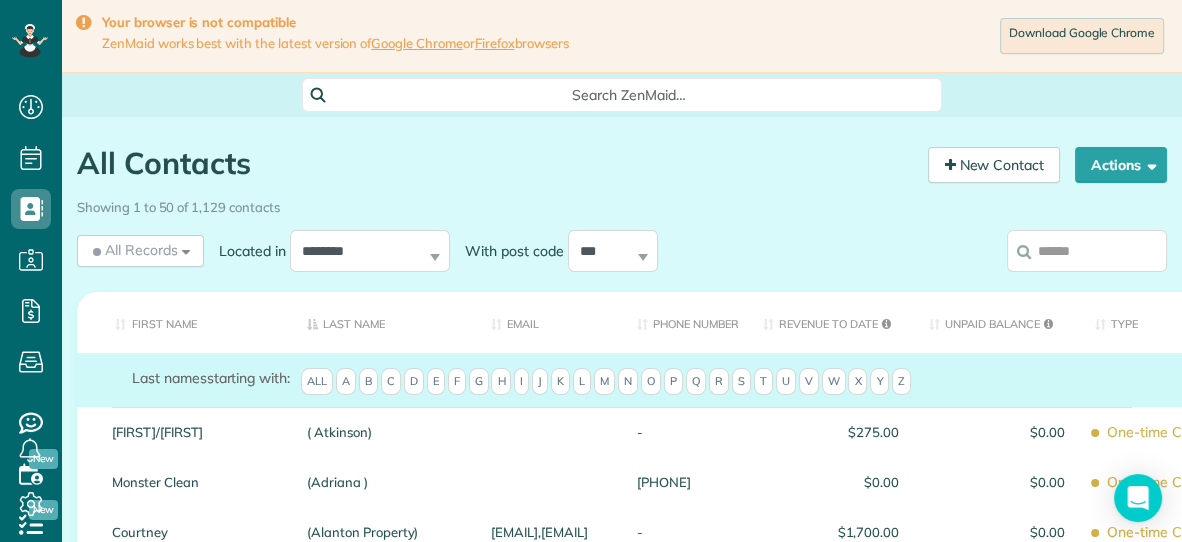 click at bounding box center [1087, 251] 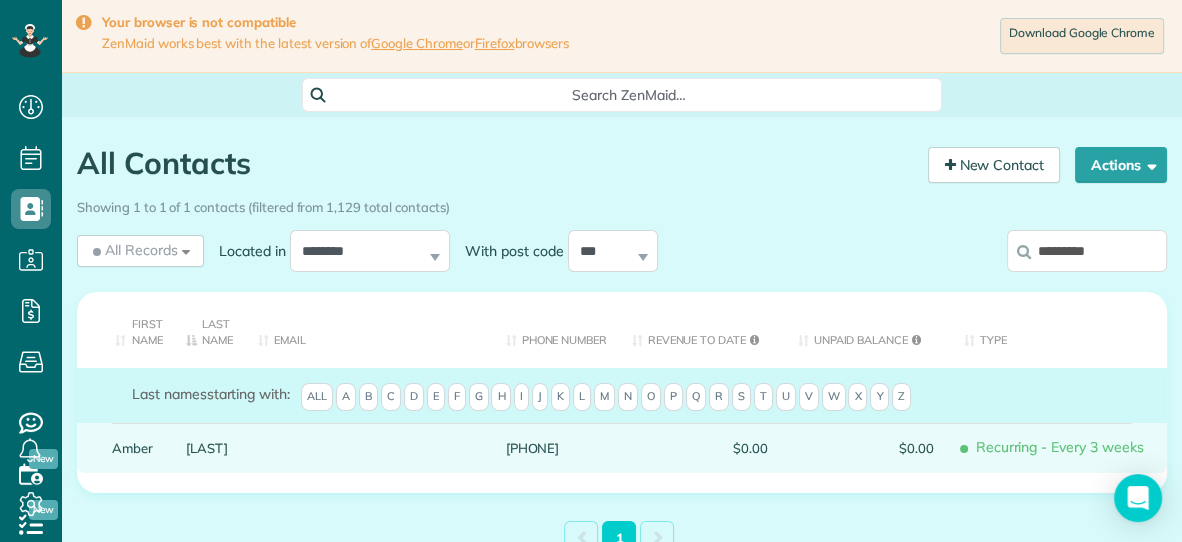 type on "*********" 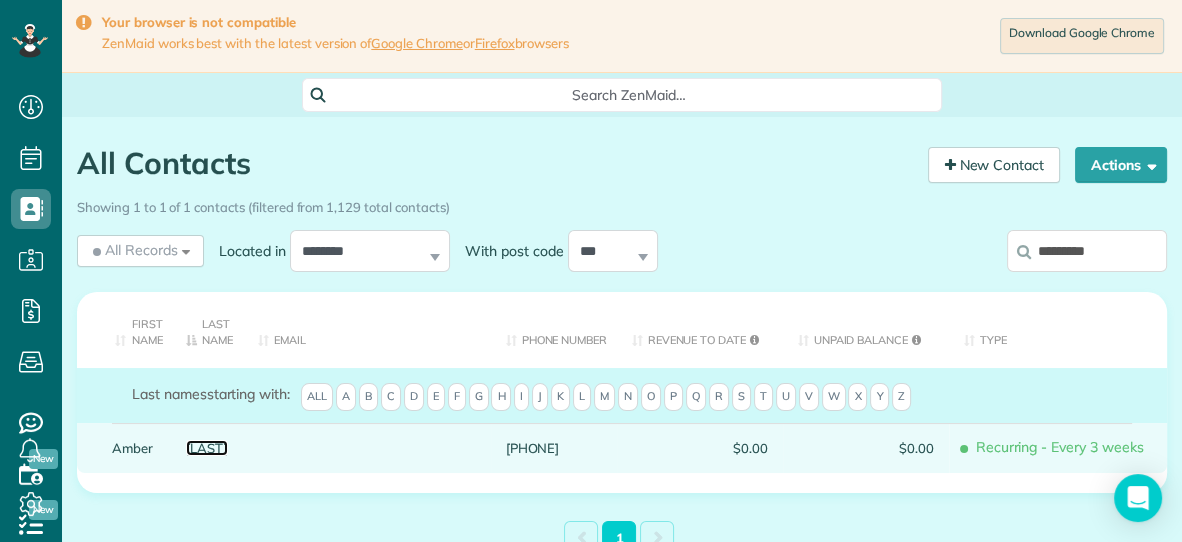 click on "Keever" at bounding box center [207, 448] 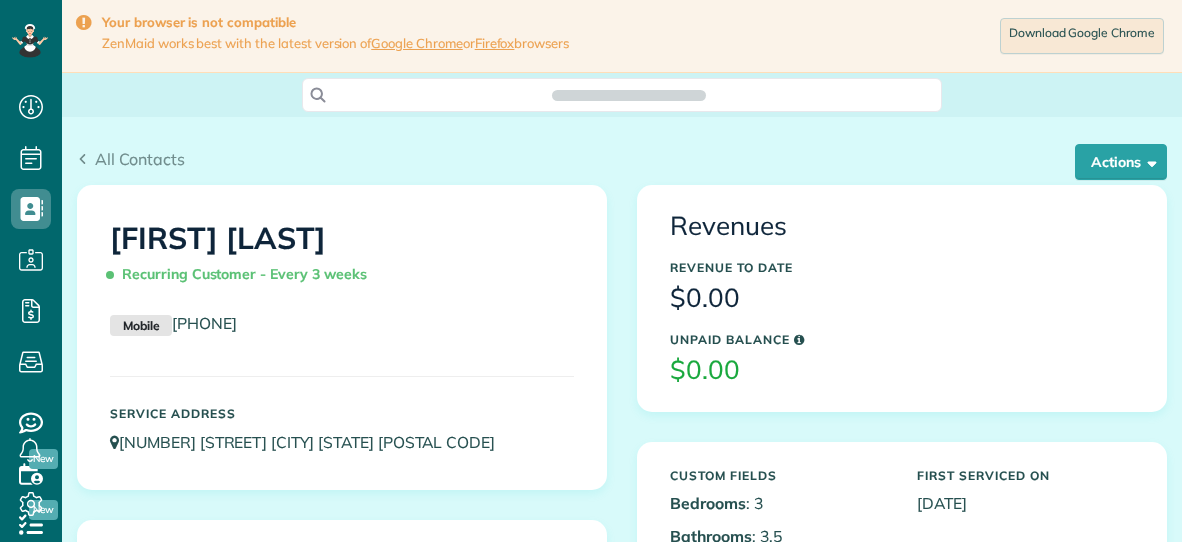 scroll, scrollTop: 0, scrollLeft: 0, axis: both 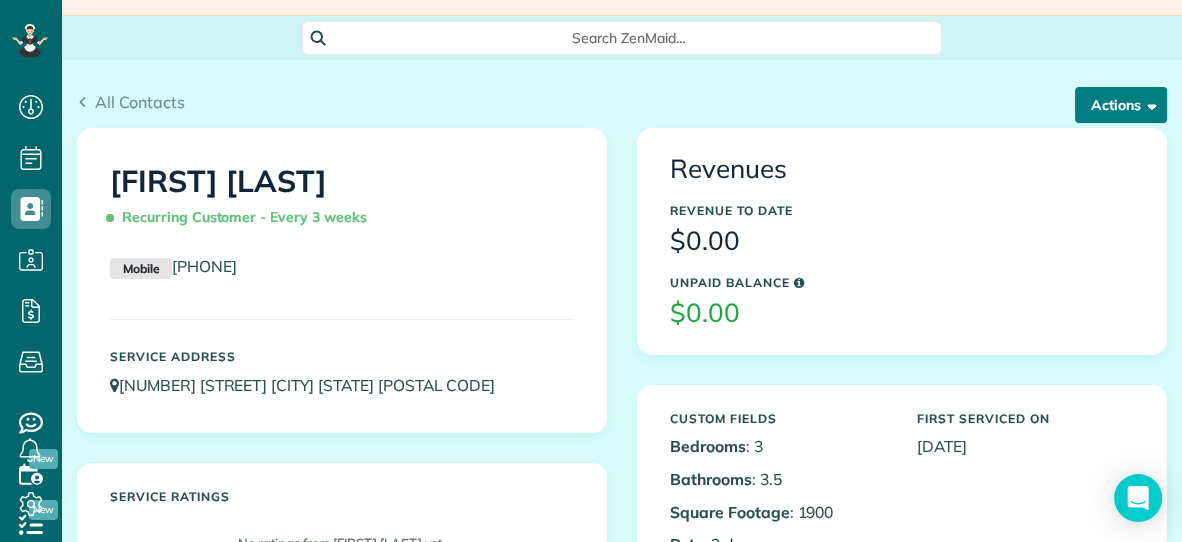 click on "Actions" at bounding box center [1121, 105] 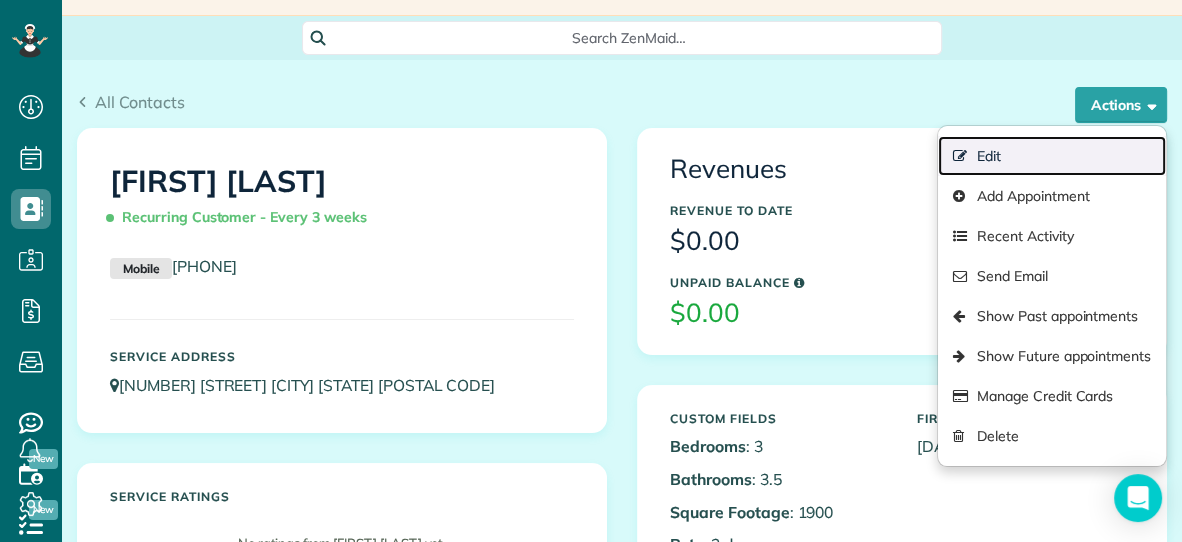 click on "Edit" at bounding box center (1052, 156) 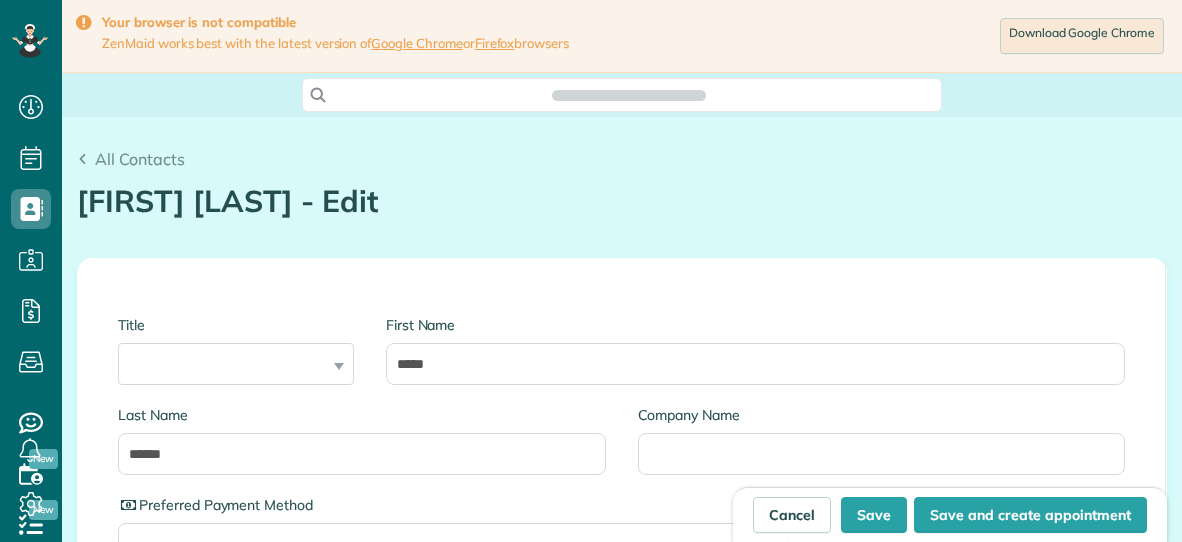 scroll, scrollTop: 0, scrollLeft: 0, axis: both 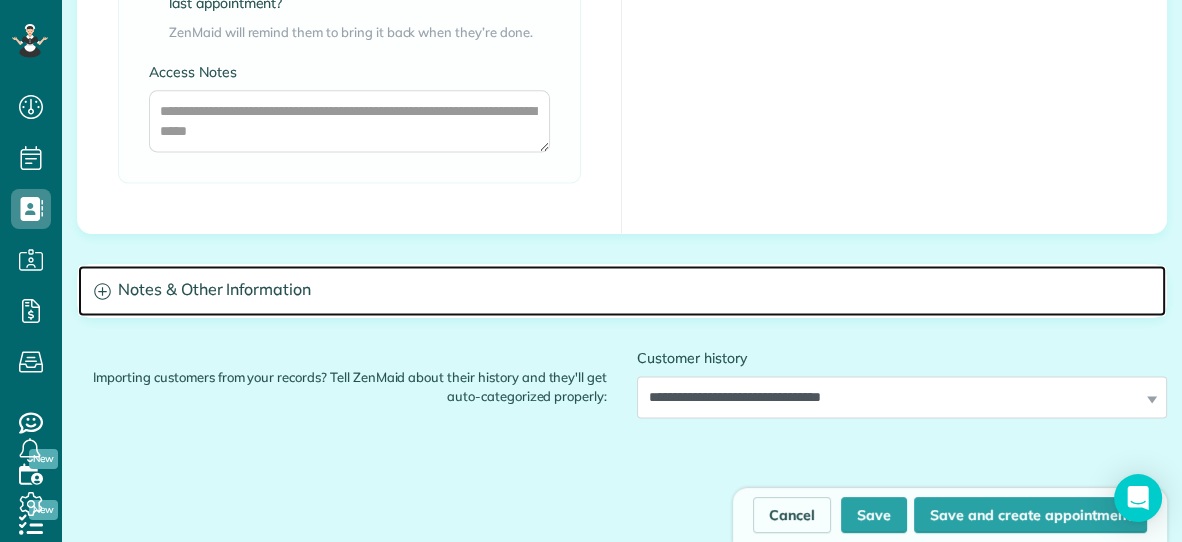 click on "Notes & Other Information" at bounding box center [622, 290] 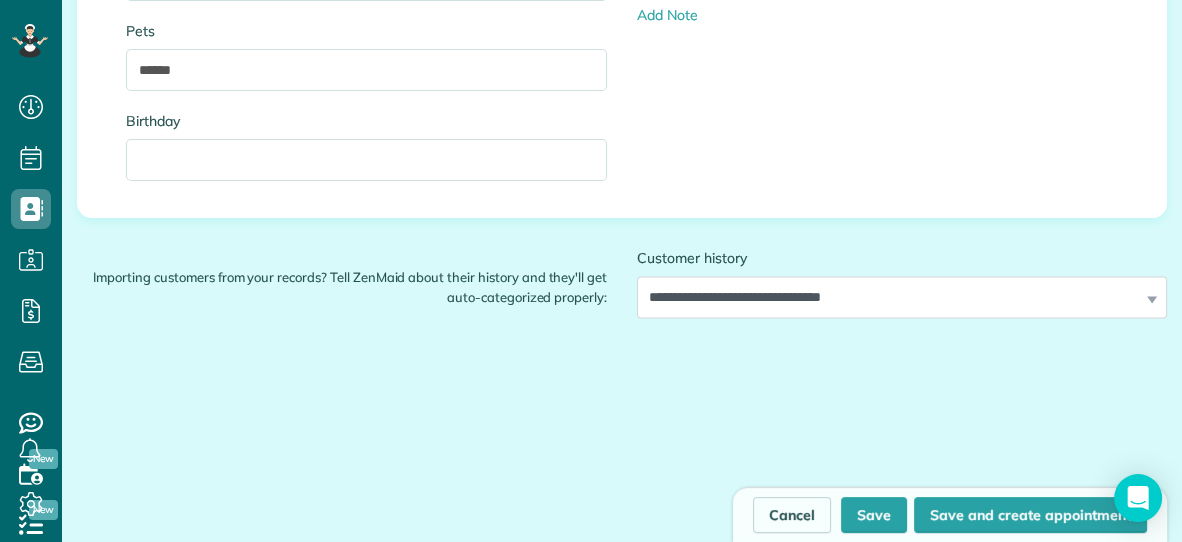 scroll, scrollTop: 2887, scrollLeft: 0, axis: vertical 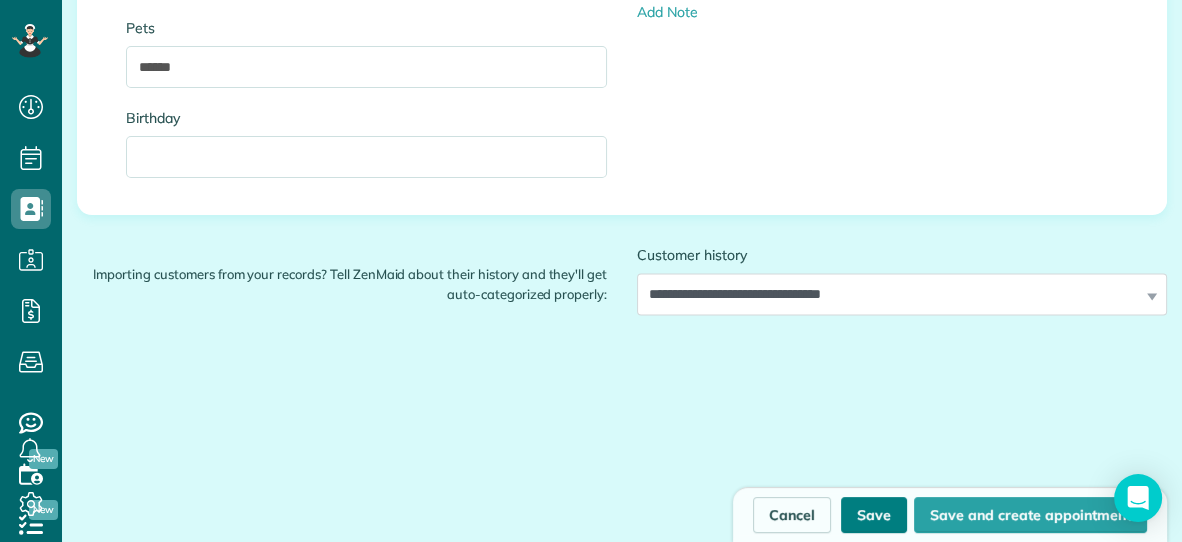 click on "Save" at bounding box center [874, 515] 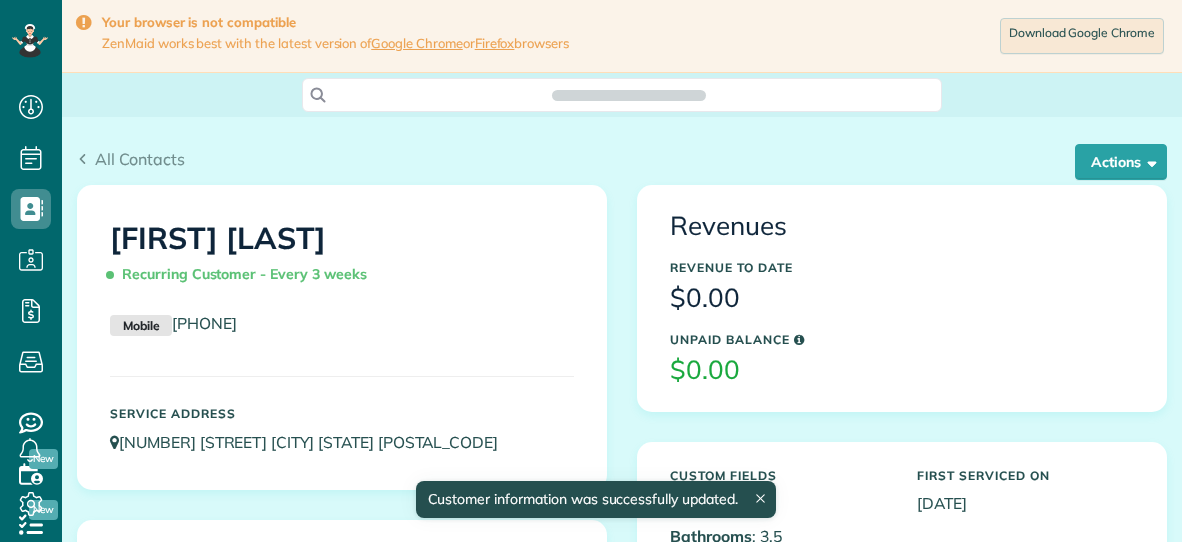 scroll, scrollTop: 0, scrollLeft: 0, axis: both 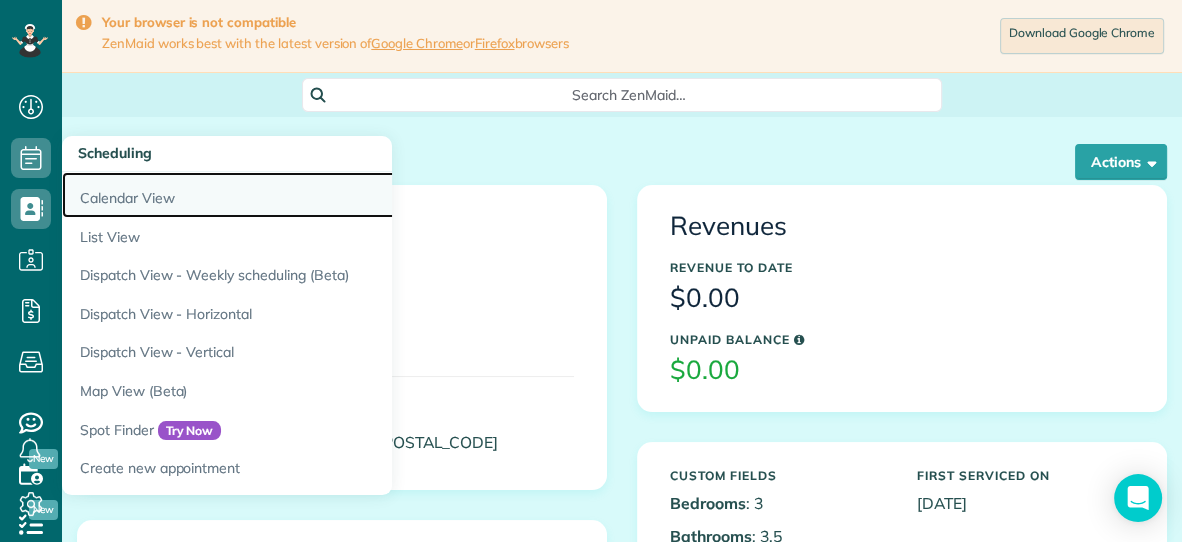 click on "Calendar View" at bounding box center (312, 195) 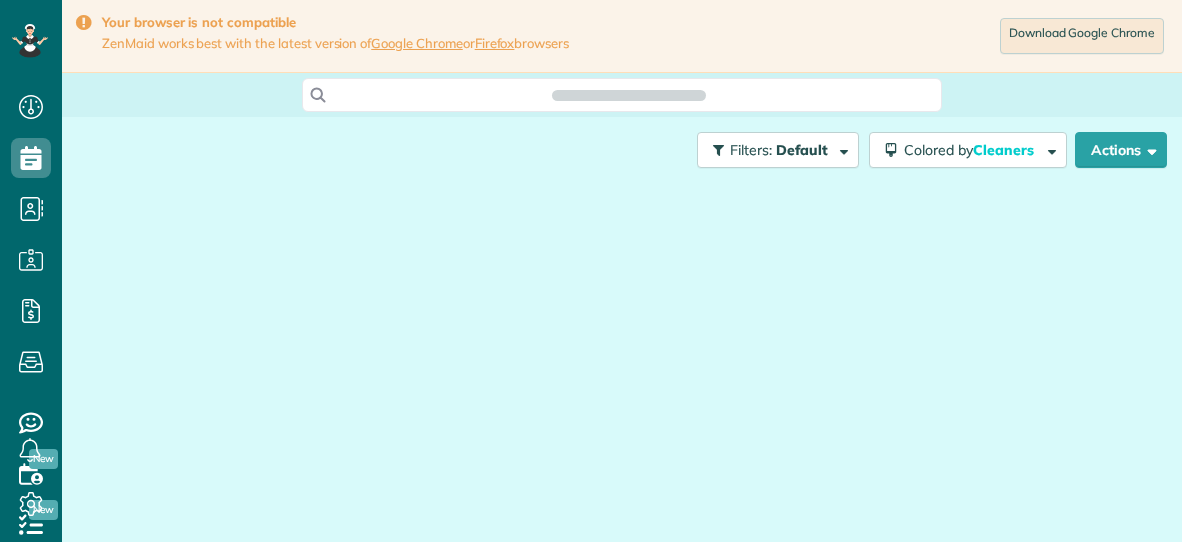 scroll, scrollTop: 0, scrollLeft: 0, axis: both 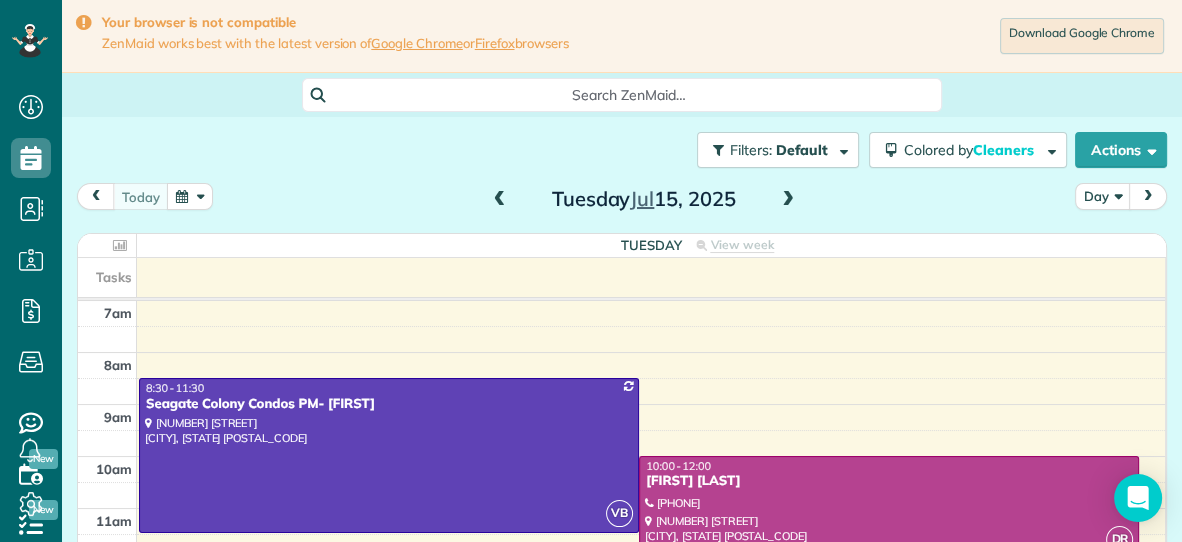click at bounding box center (788, 200) 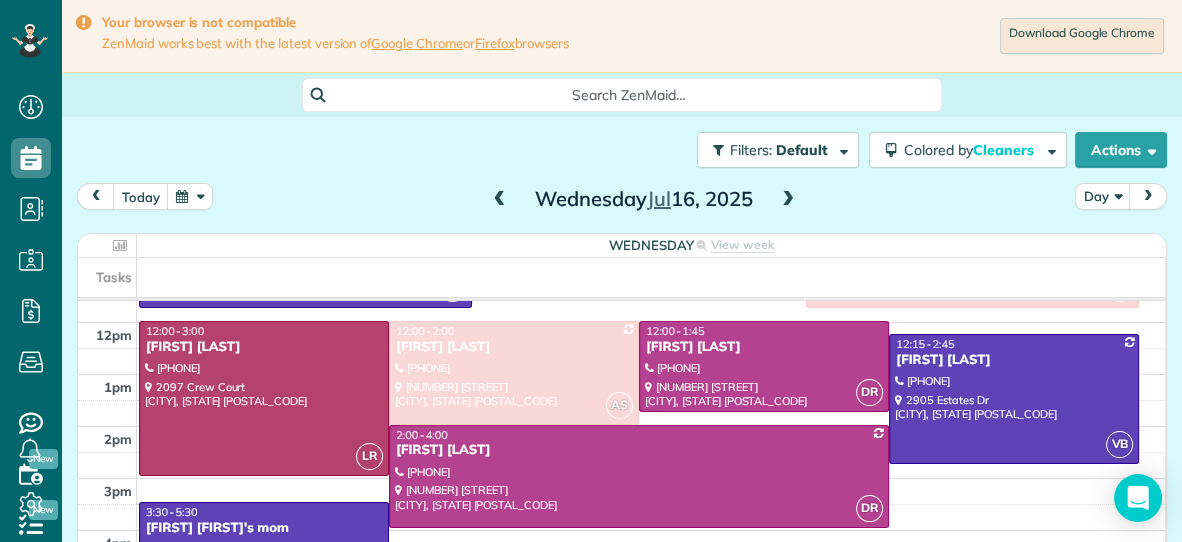 scroll, scrollTop: 299, scrollLeft: 0, axis: vertical 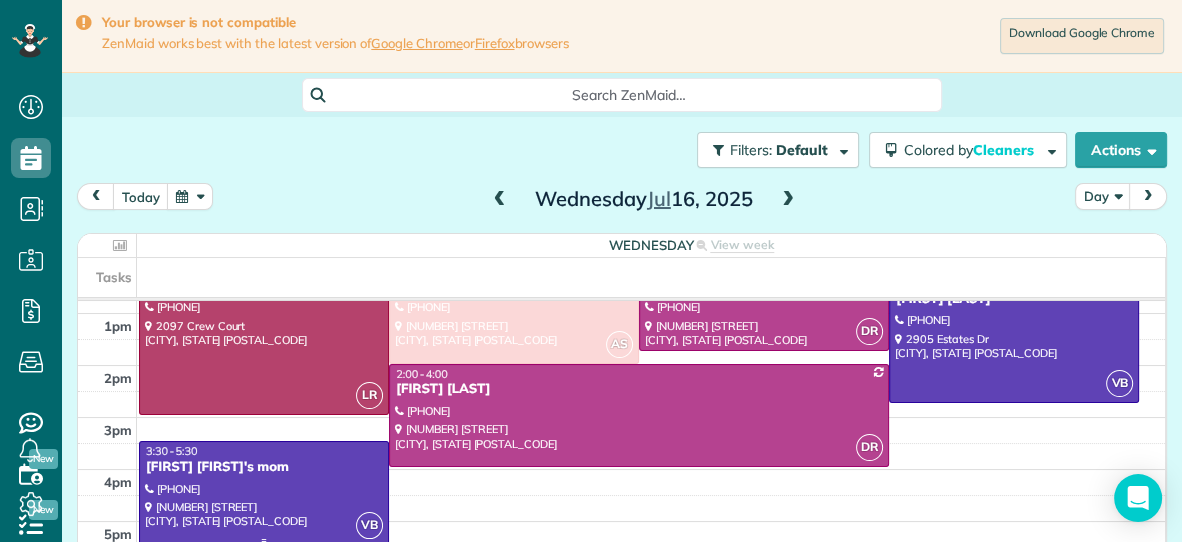 click at bounding box center (264, 492) 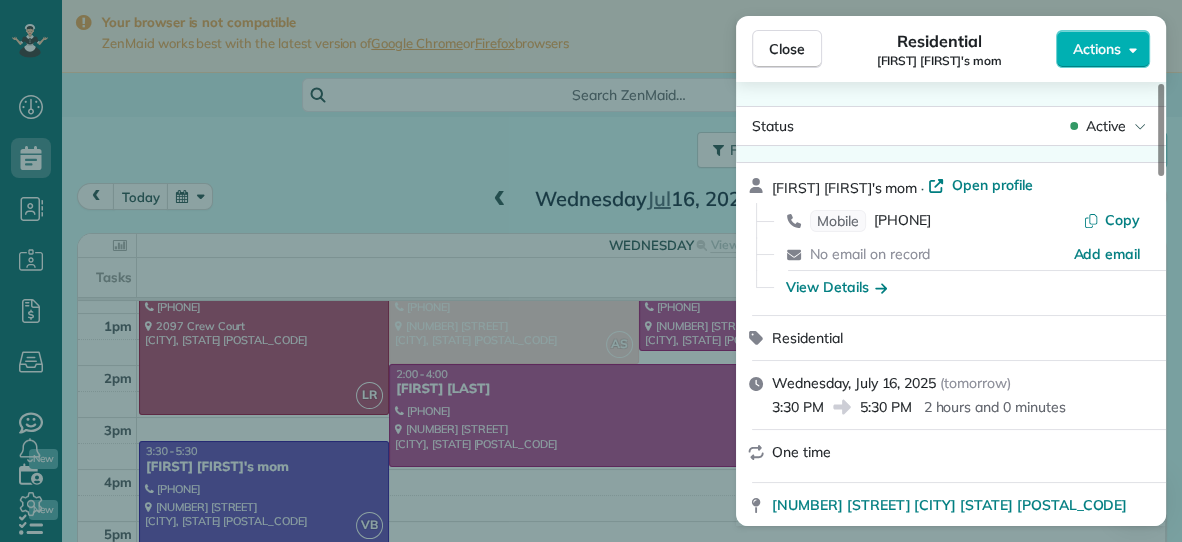 click on "Actions" at bounding box center (1097, 49) 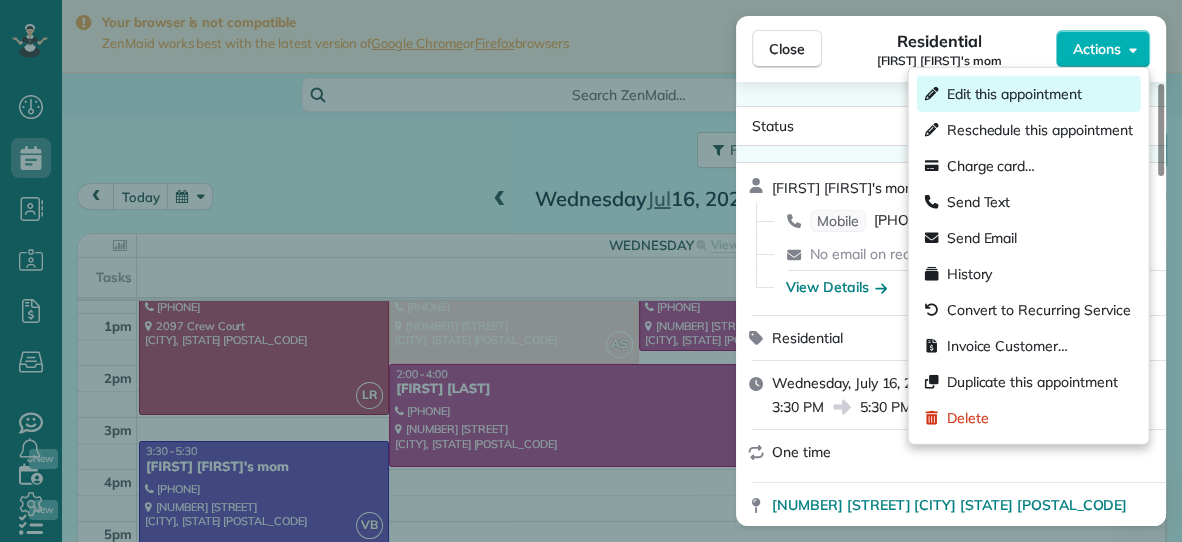 click on "Edit this appointment" at bounding box center (1014, 94) 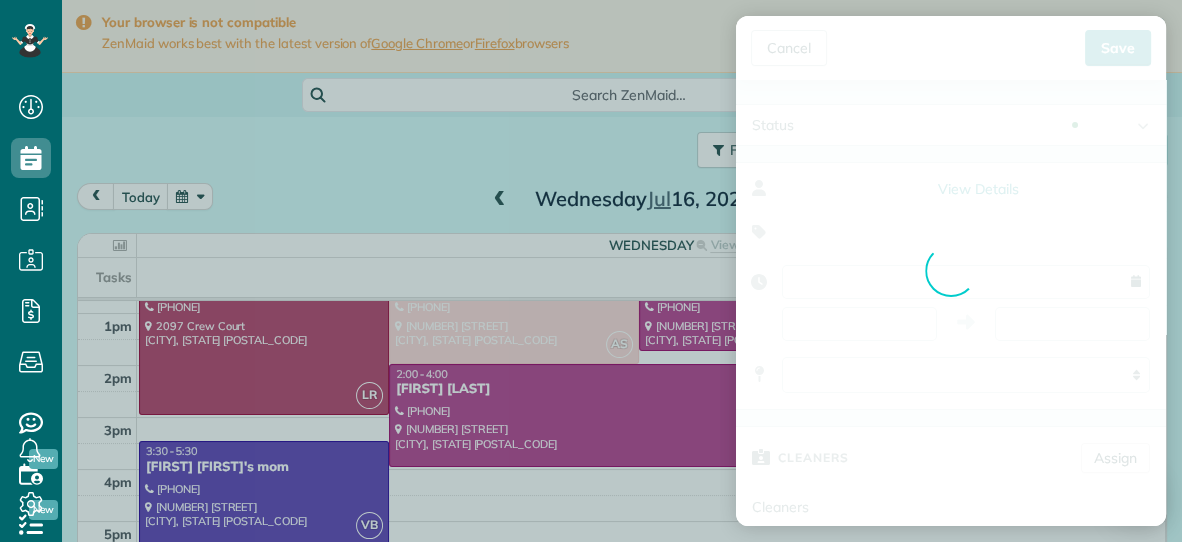 type on "**********" 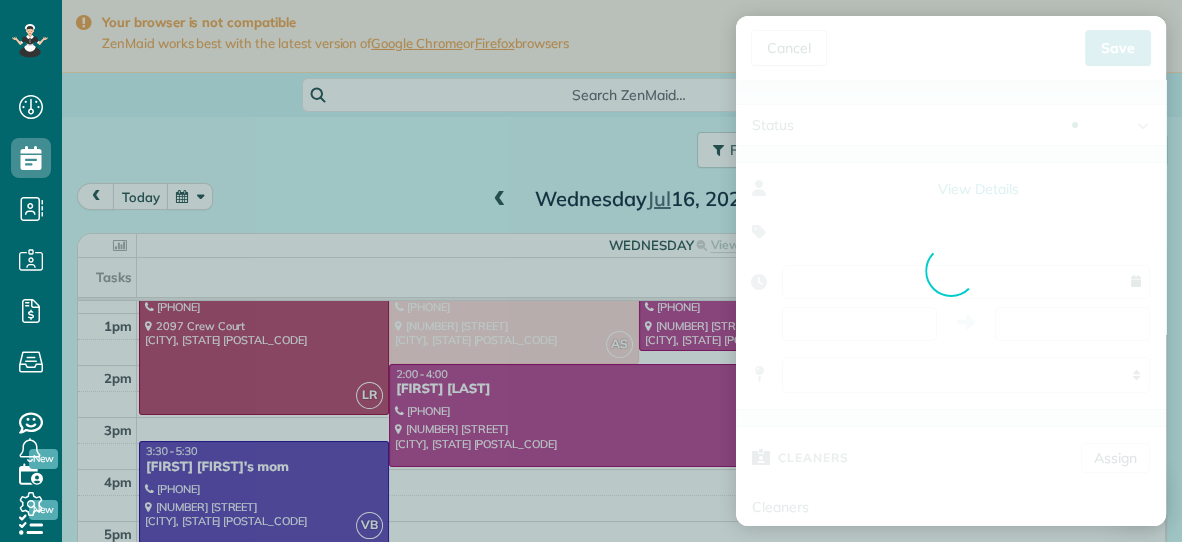 type on "*****" 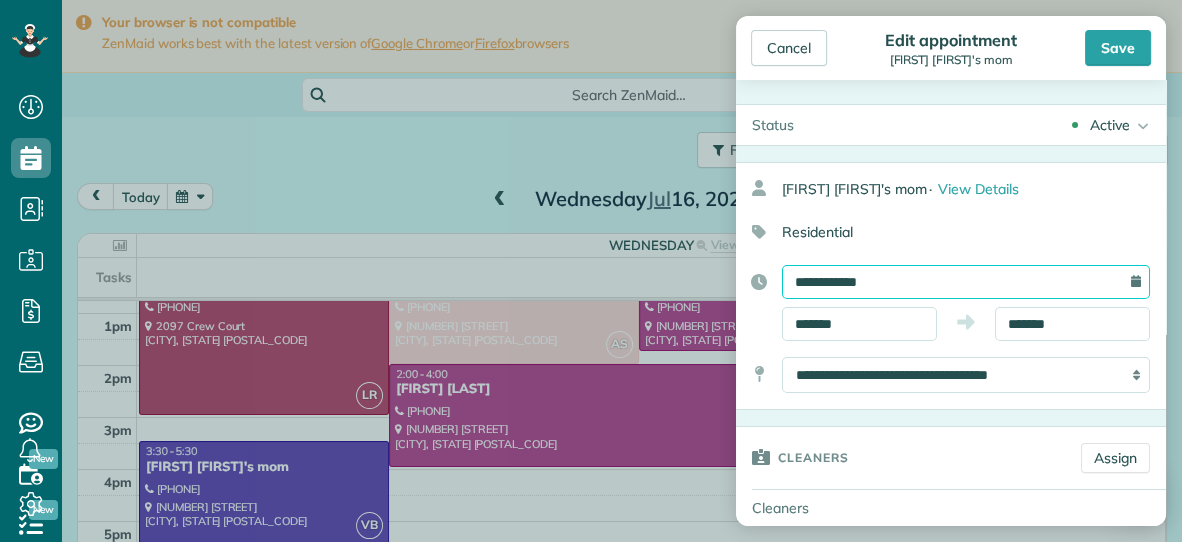 click on "**********" at bounding box center (966, 282) 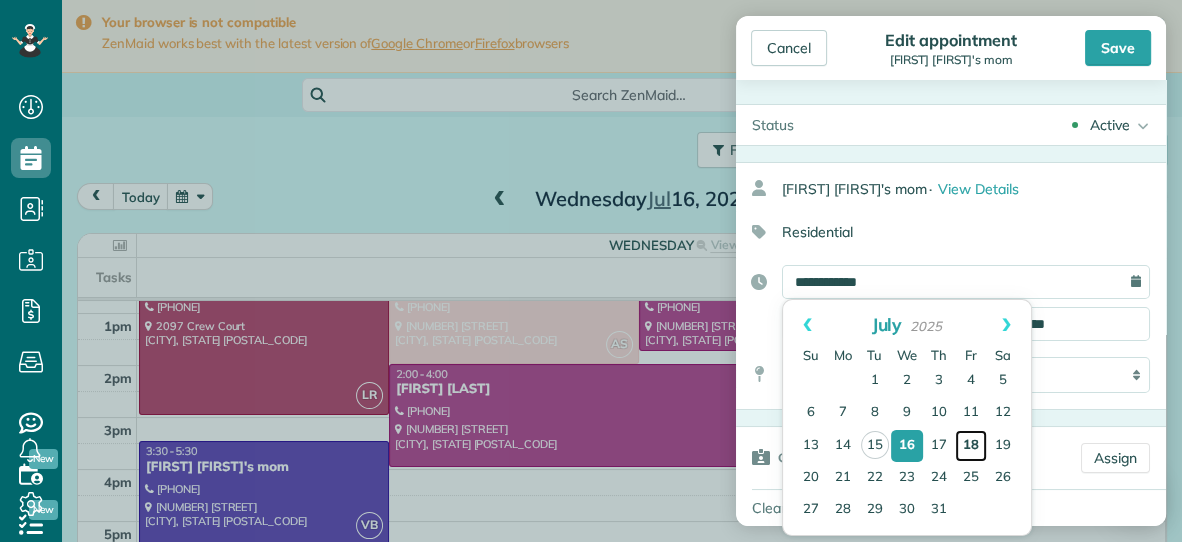 click on "18" at bounding box center [971, 446] 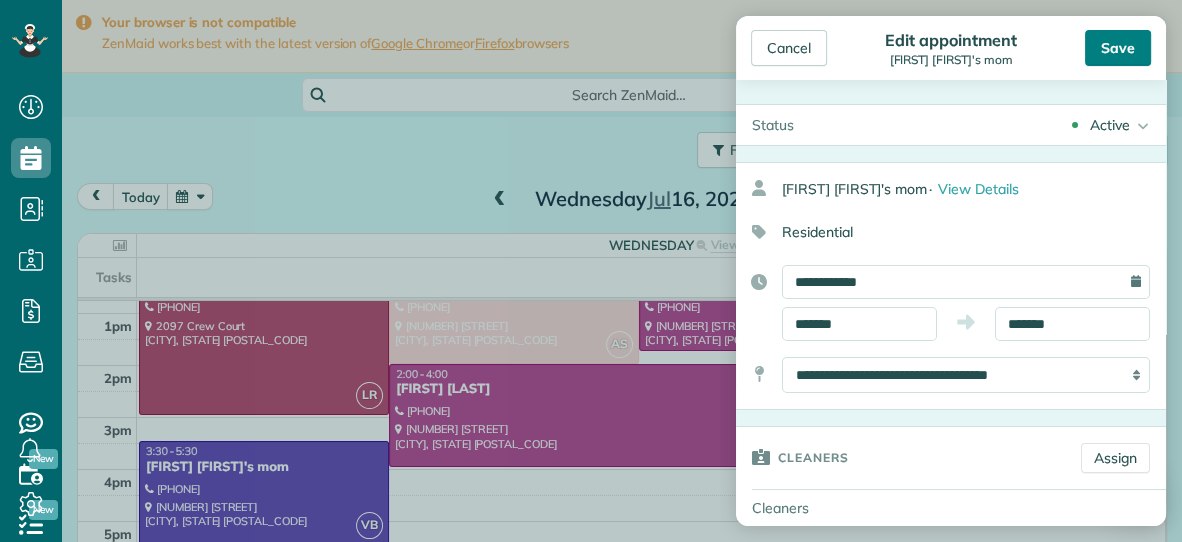 click on "Save" at bounding box center [1118, 48] 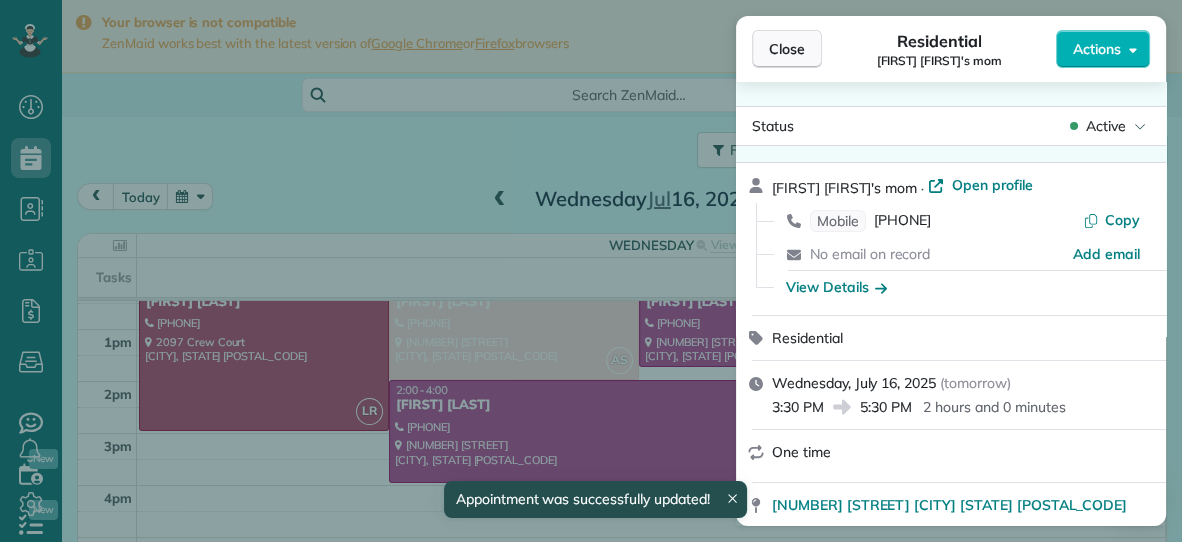 scroll, scrollTop: 279, scrollLeft: 0, axis: vertical 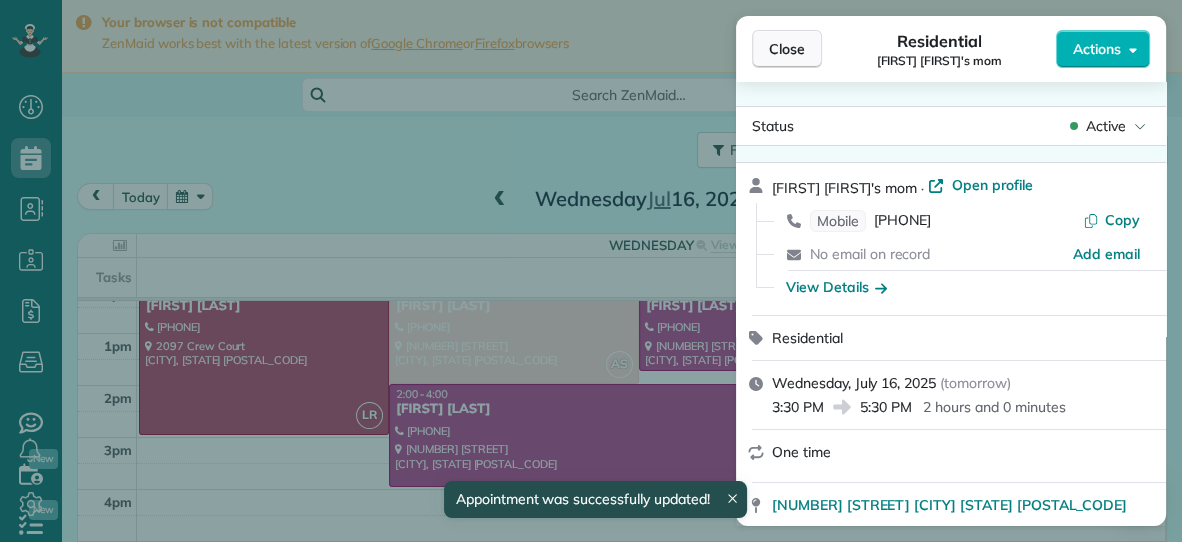 click on "Close" at bounding box center [787, 49] 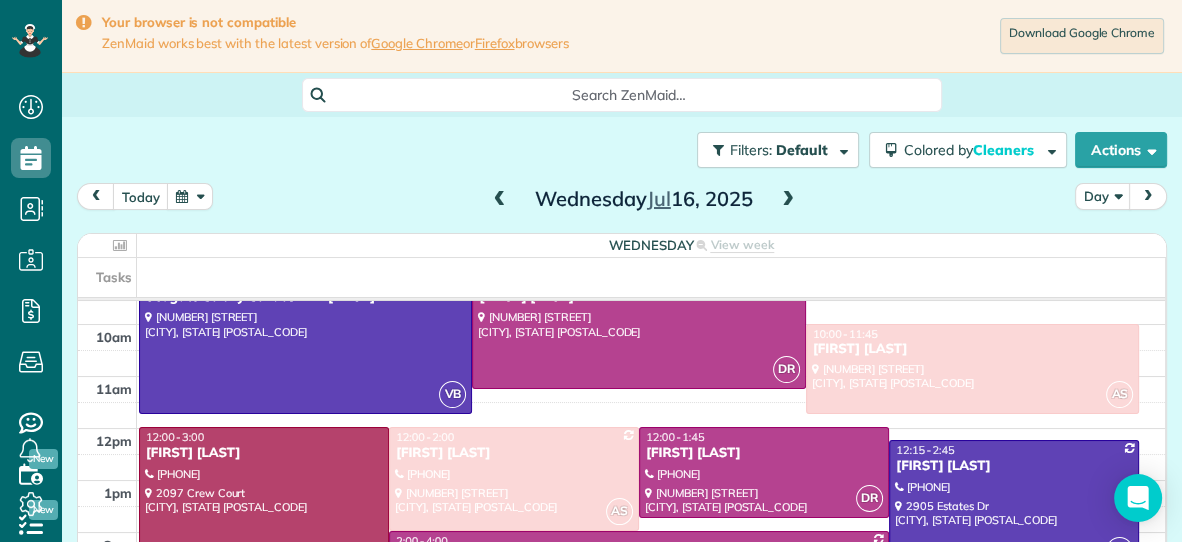 scroll, scrollTop: 0, scrollLeft: 0, axis: both 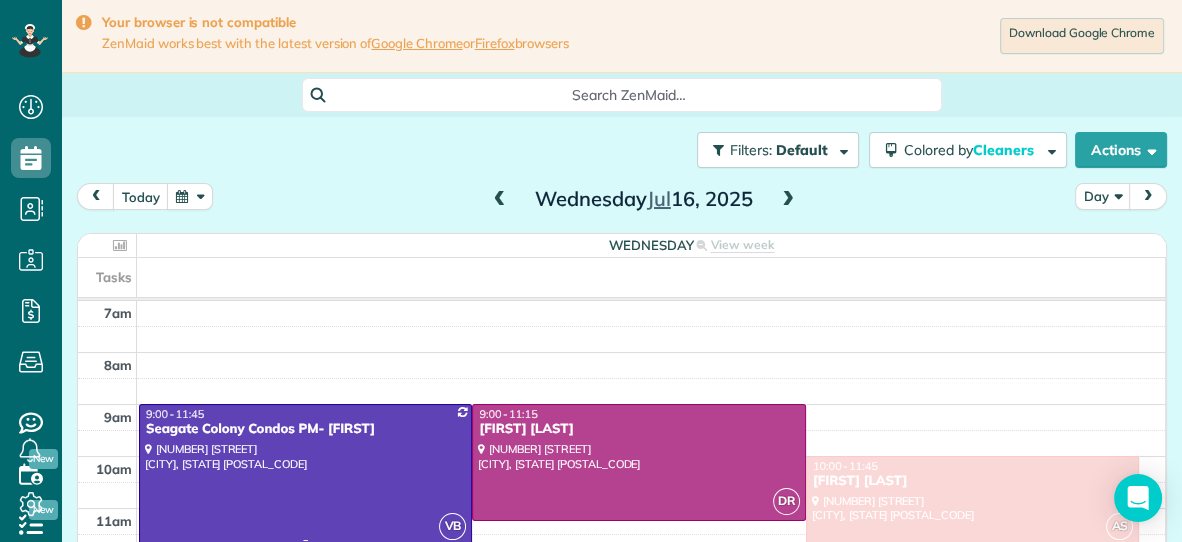 click on "Seagate Colony Condos PM- [FIRST]" at bounding box center (305, 429) 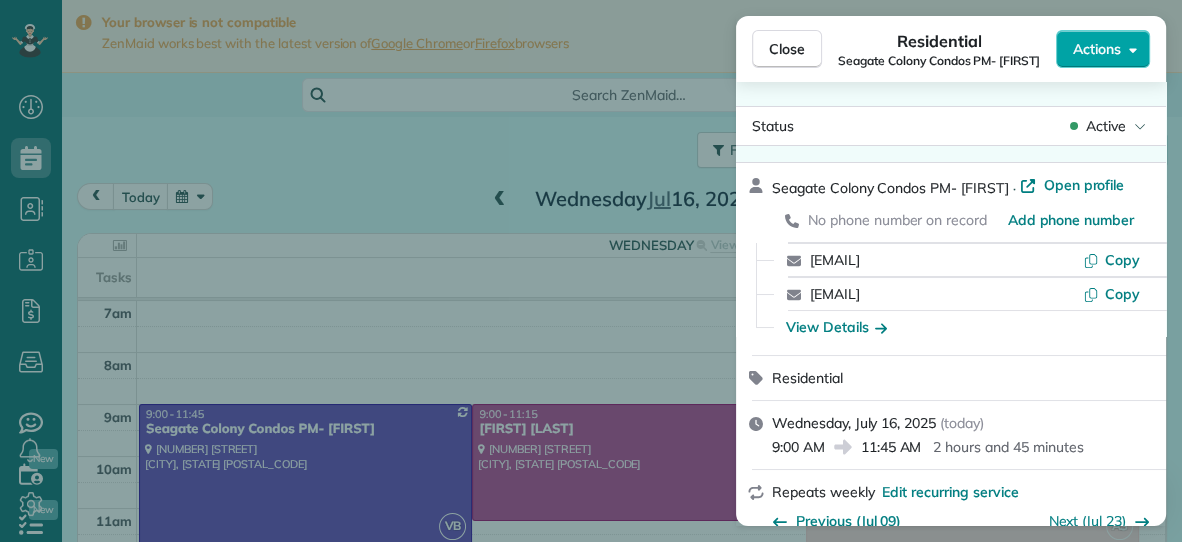 click on "Actions" at bounding box center [1097, 49] 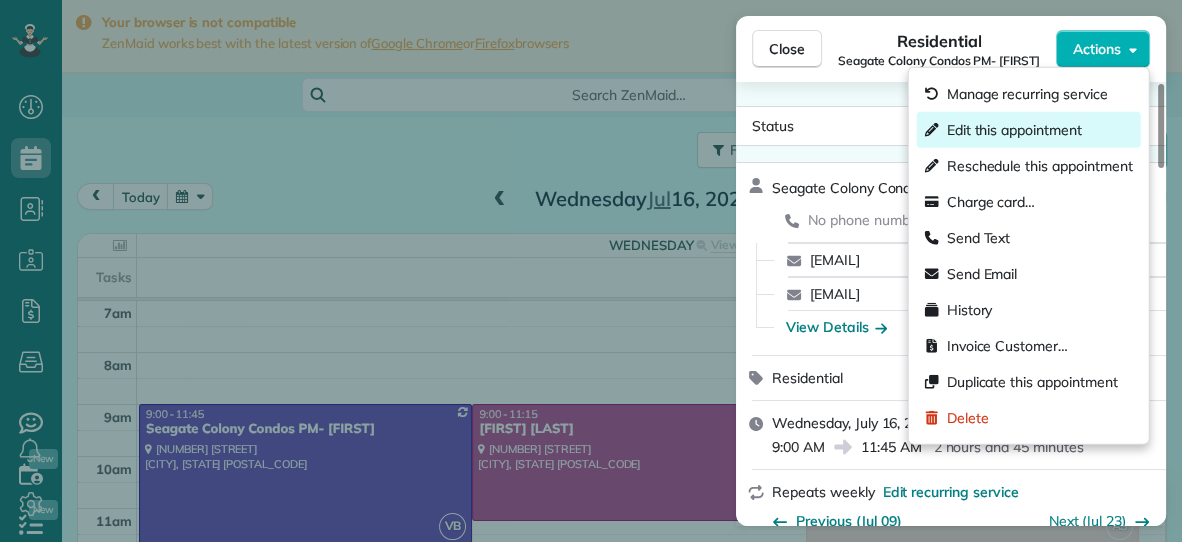 click on "Edit this appointment" at bounding box center (1014, 130) 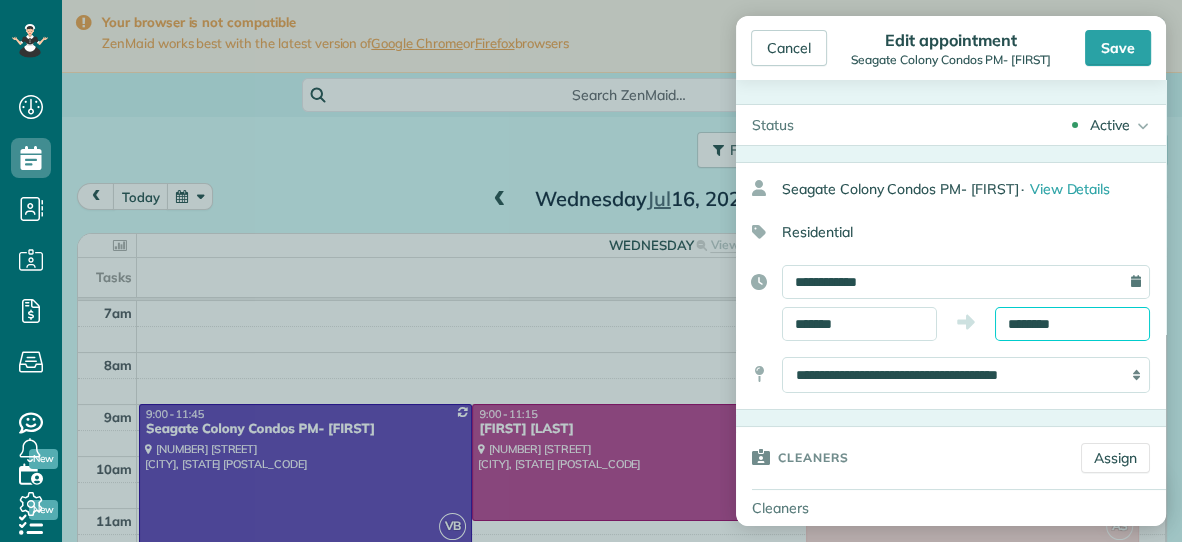 click on "********" at bounding box center [1072, 324] 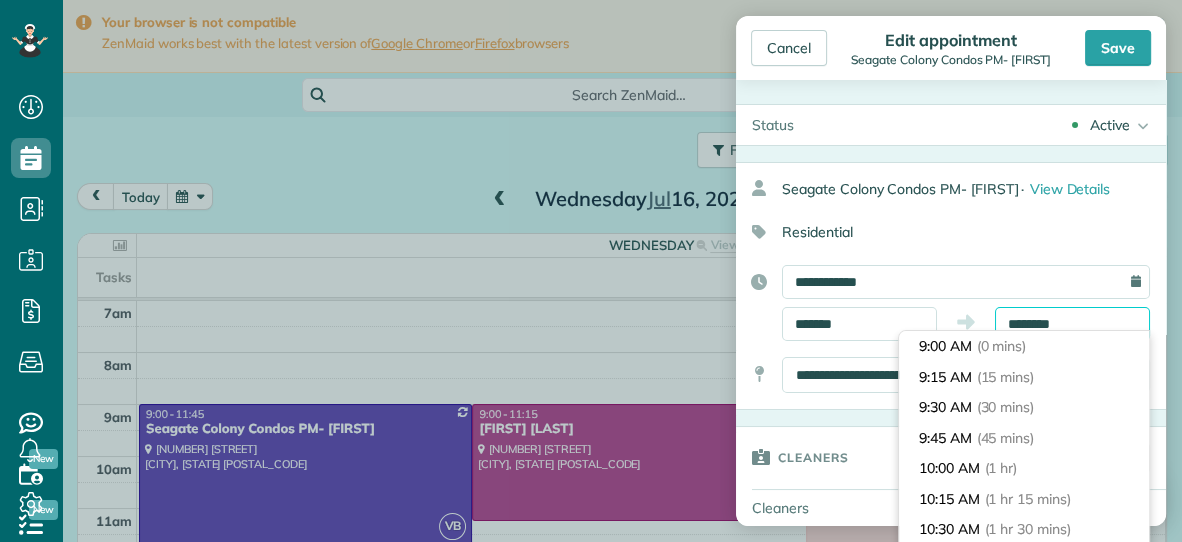 scroll, scrollTop: 304, scrollLeft: 0, axis: vertical 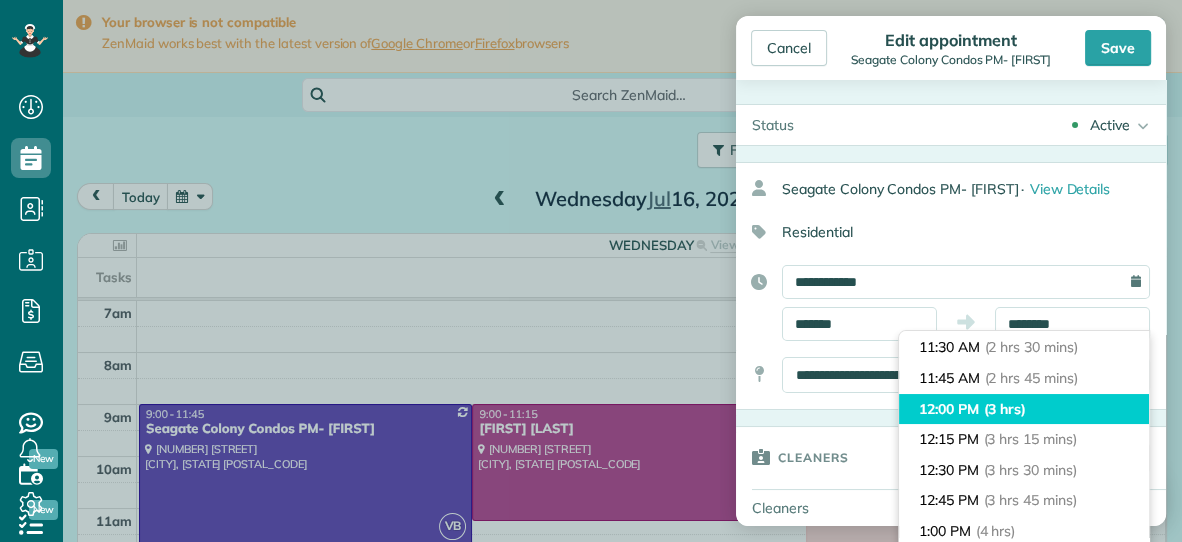 click on "12:00 PM  (3 hrs)" at bounding box center (1024, 409) 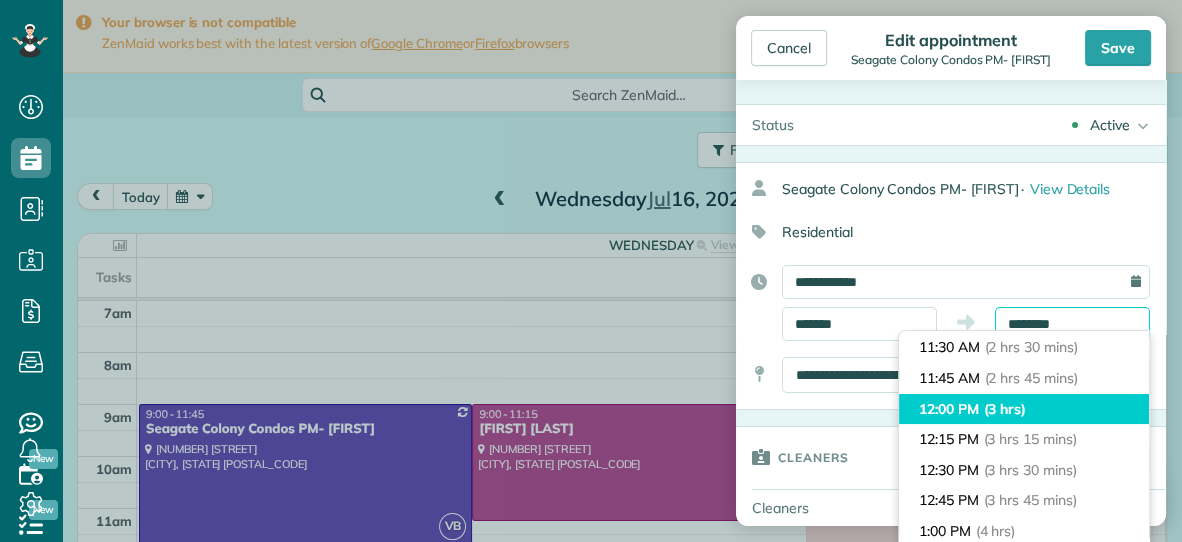 type on "********" 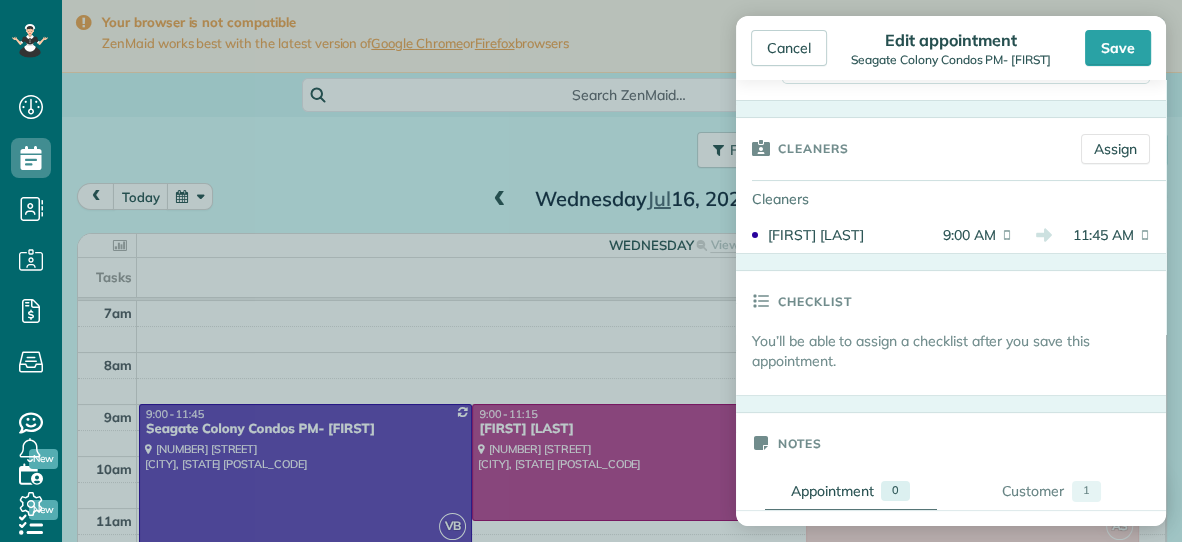 scroll, scrollTop: 311, scrollLeft: 0, axis: vertical 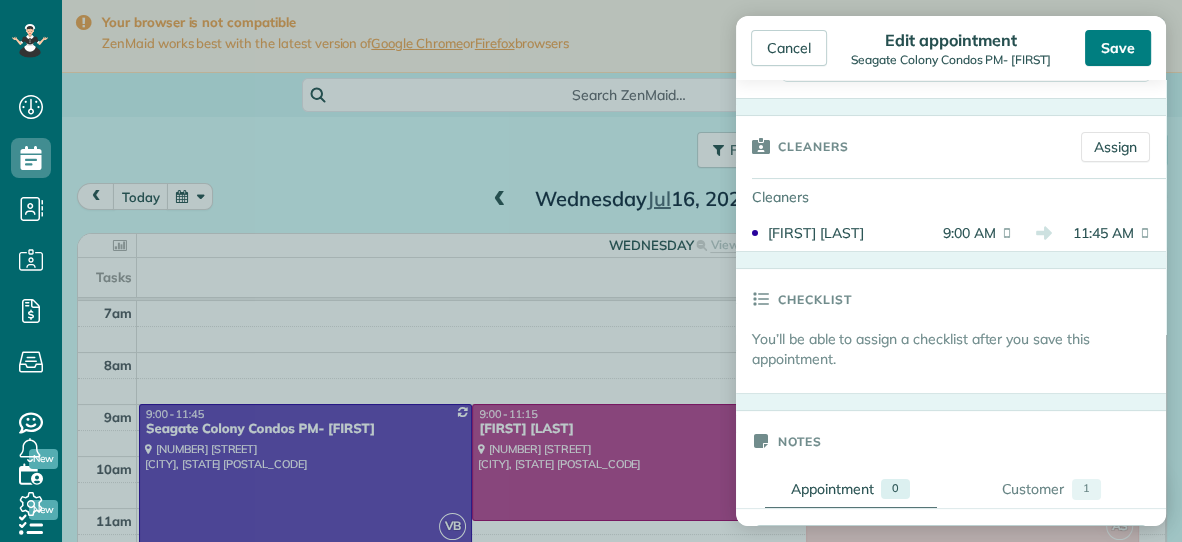 click on "Save" at bounding box center [1118, 48] 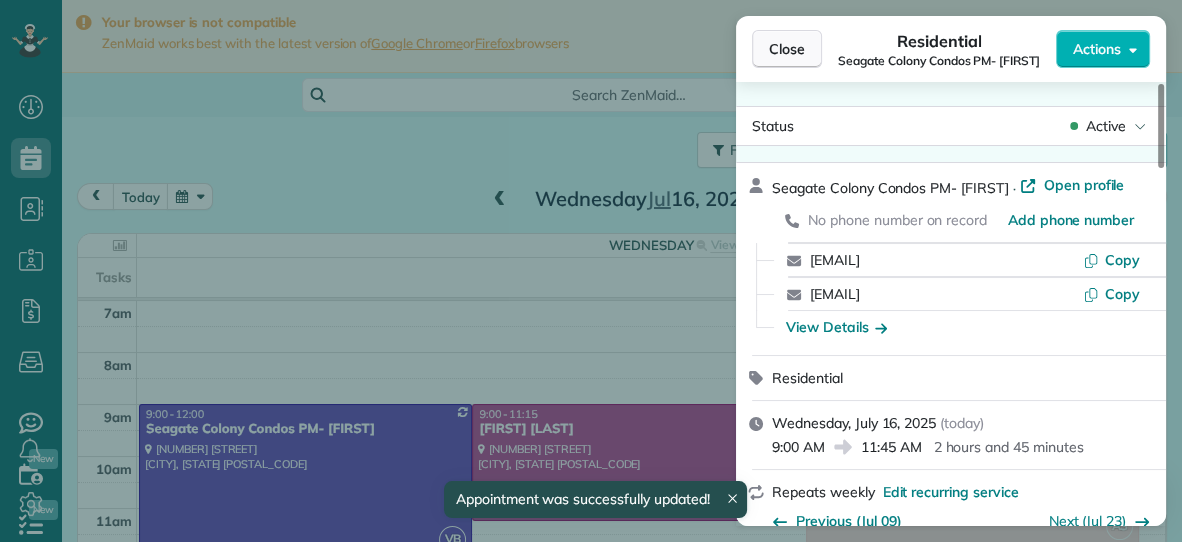 click on "Close" at bounding box center [787, 49] 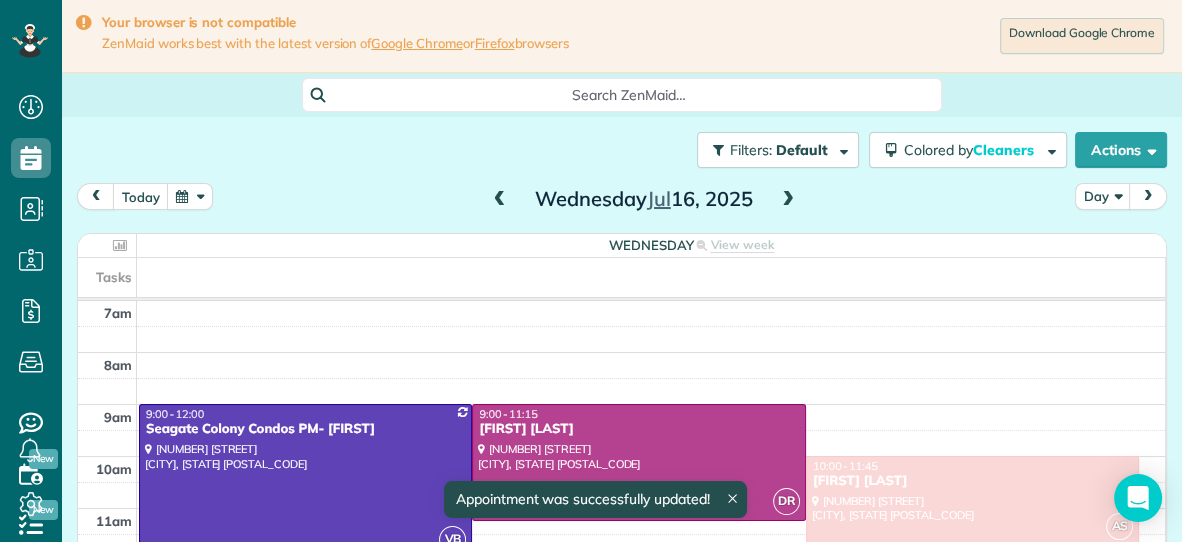 scroll, scrollTop: 98, scrollLeft: 0, axis: vertical 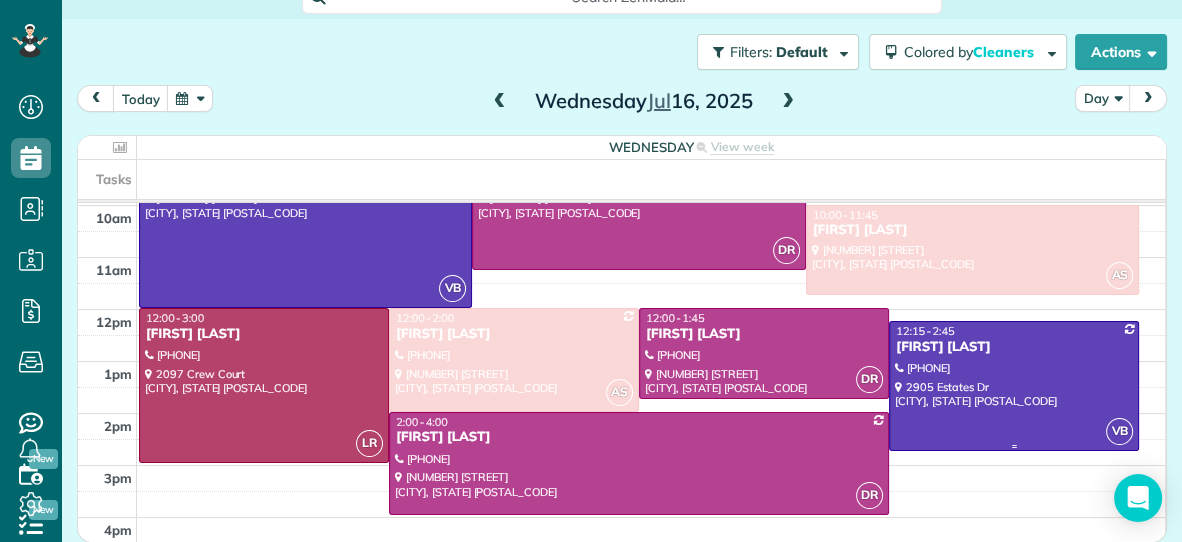 click at bounding box center (1014, 385) 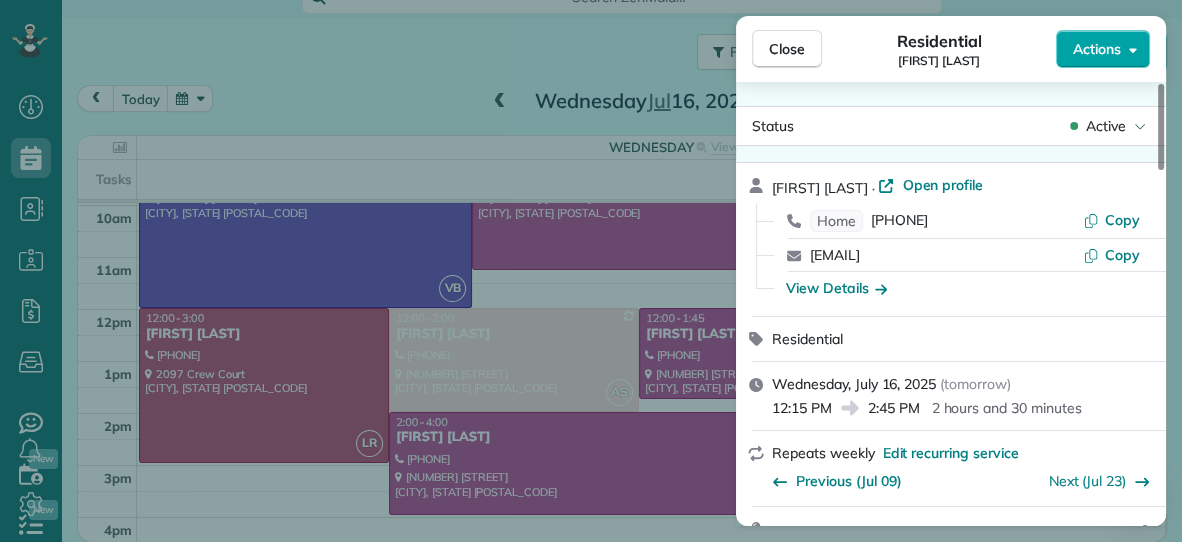 click on "Actions" at bounding box center (1103, 49) 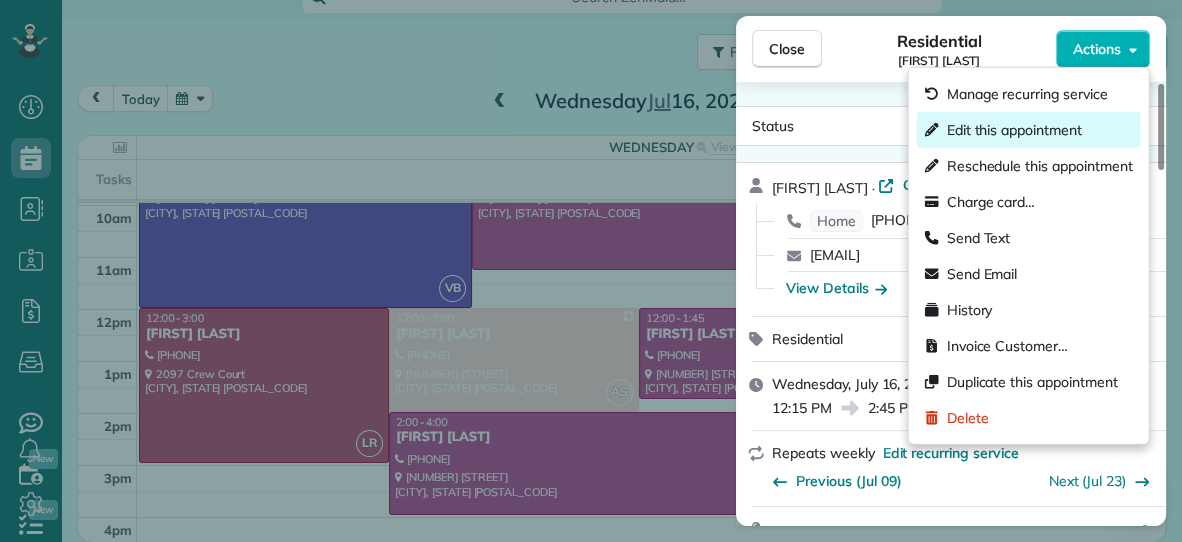 click on "Edit this appointment" at bounding box center (1014, 130) 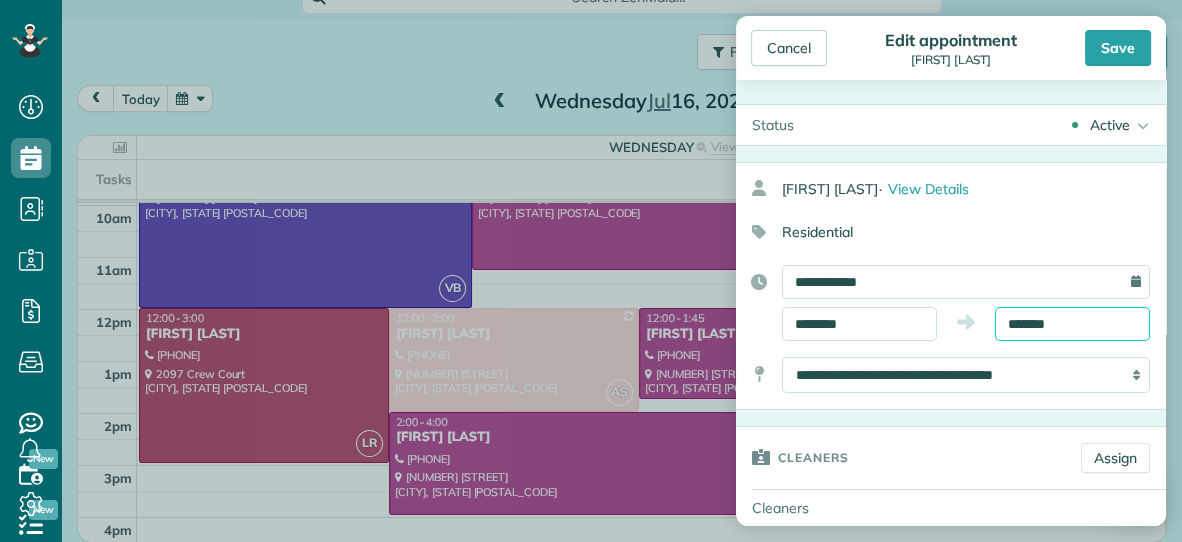 click on "*******" at bounding box center [1072, 324] 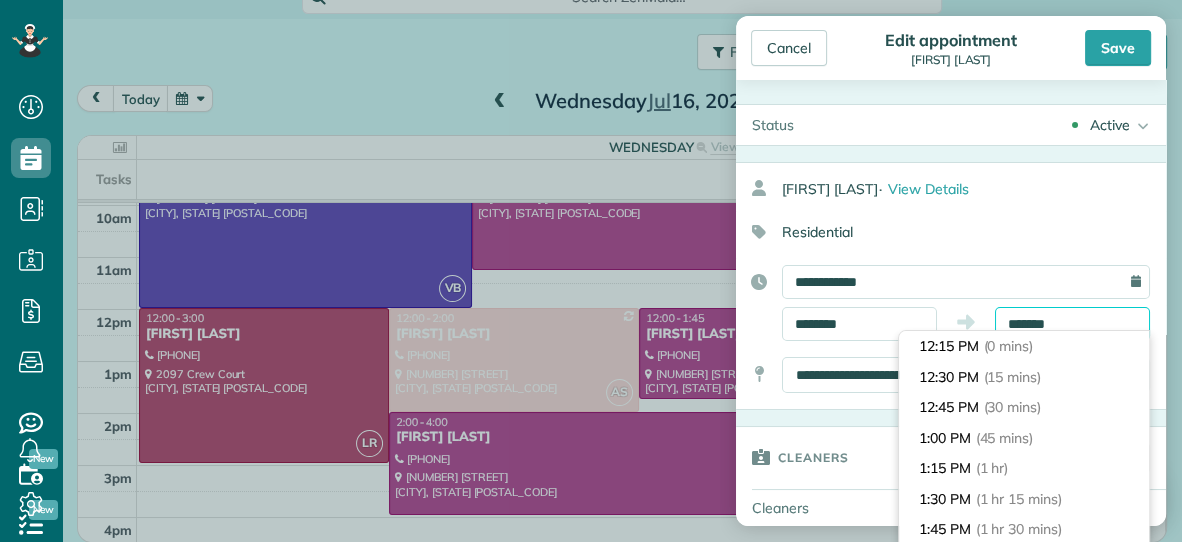 scroll, scrollTop: 274, scrollLeft: 0, axis: vertical 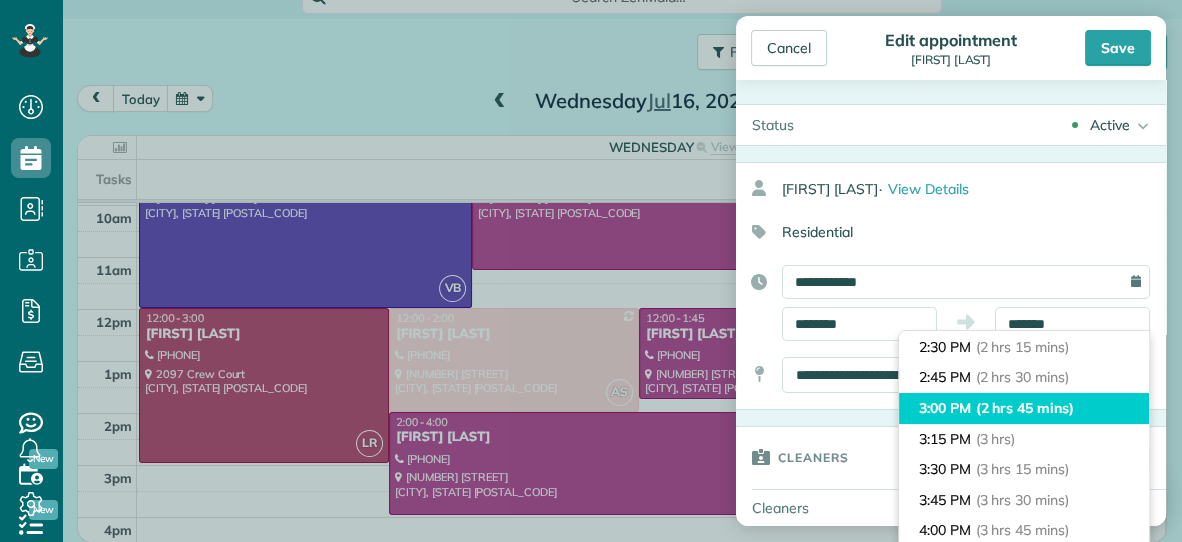 click on "(2 hrs 45 mins)" at bounding box center [1025, 408] 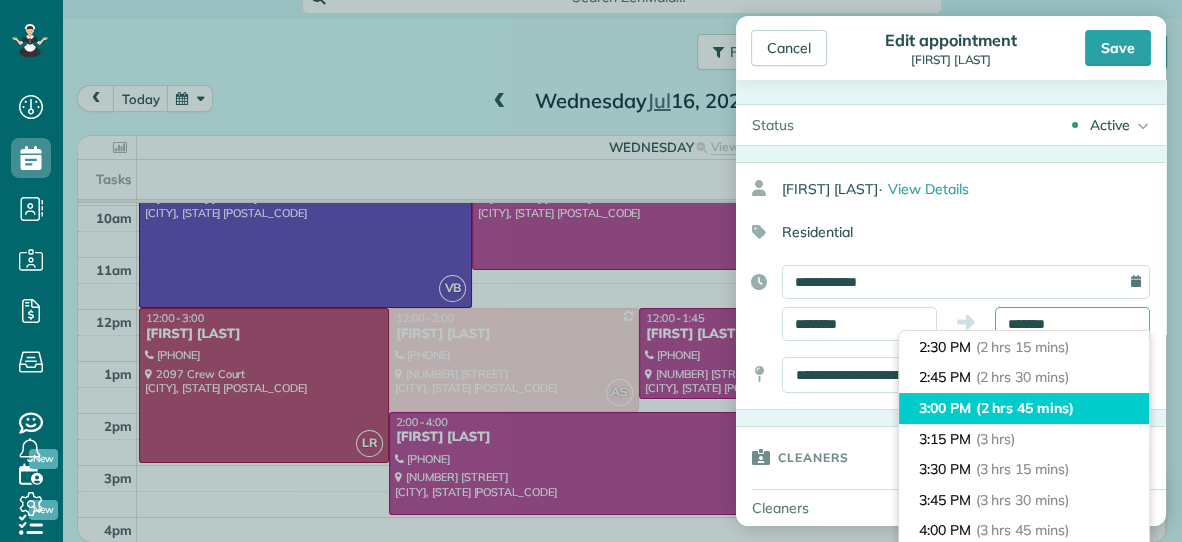 type on "*******" 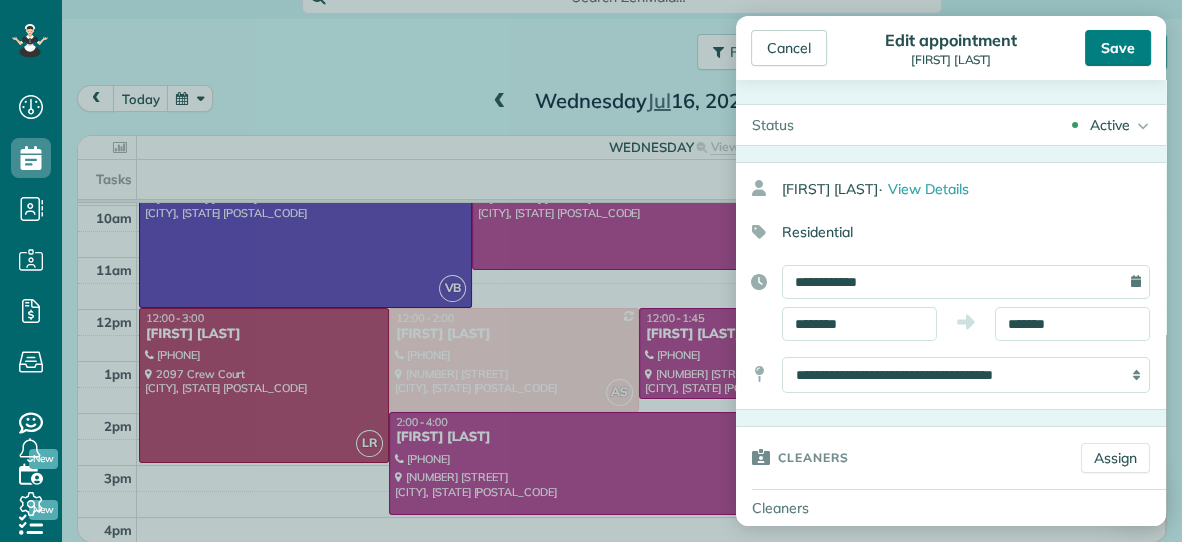 click on "Save" at bounding box center (1118, 48) 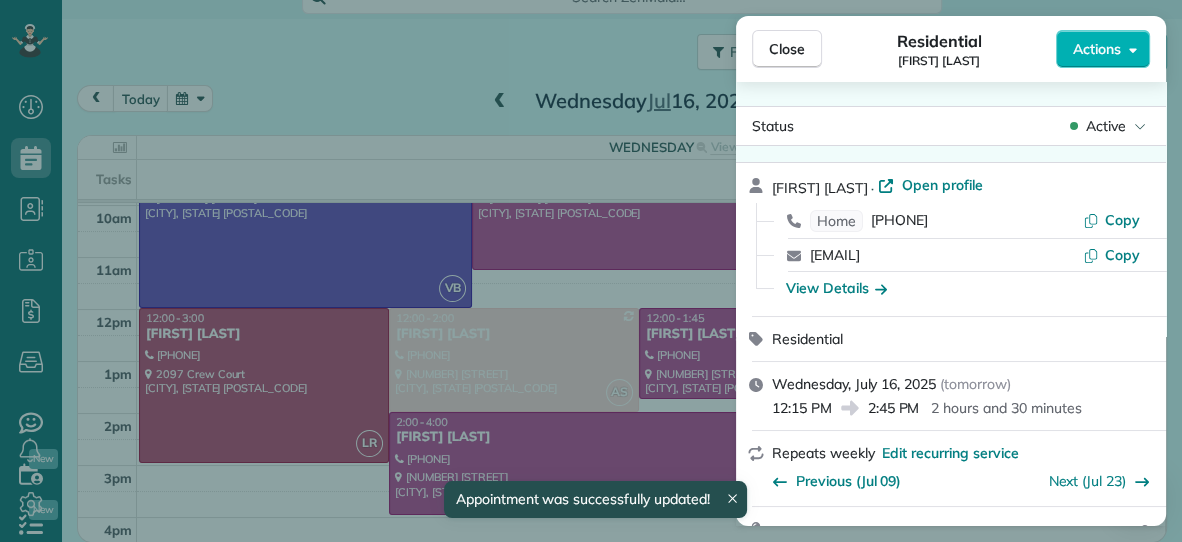 scroll, scrollTop: 96, scrollLeft: 0, axis: vertical 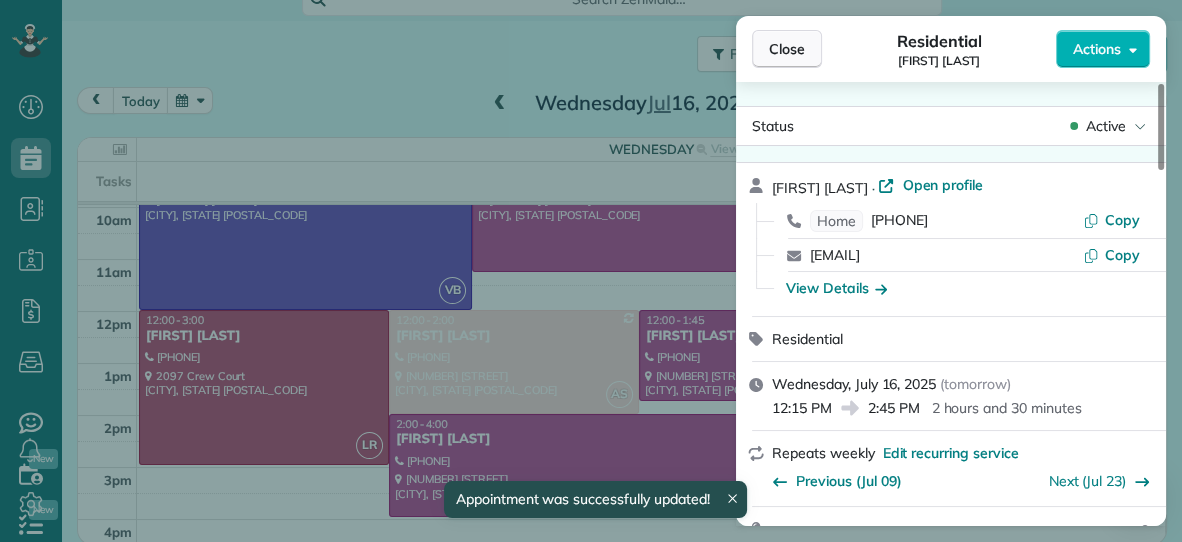 click on "Close" at bounding box center (787, 49) 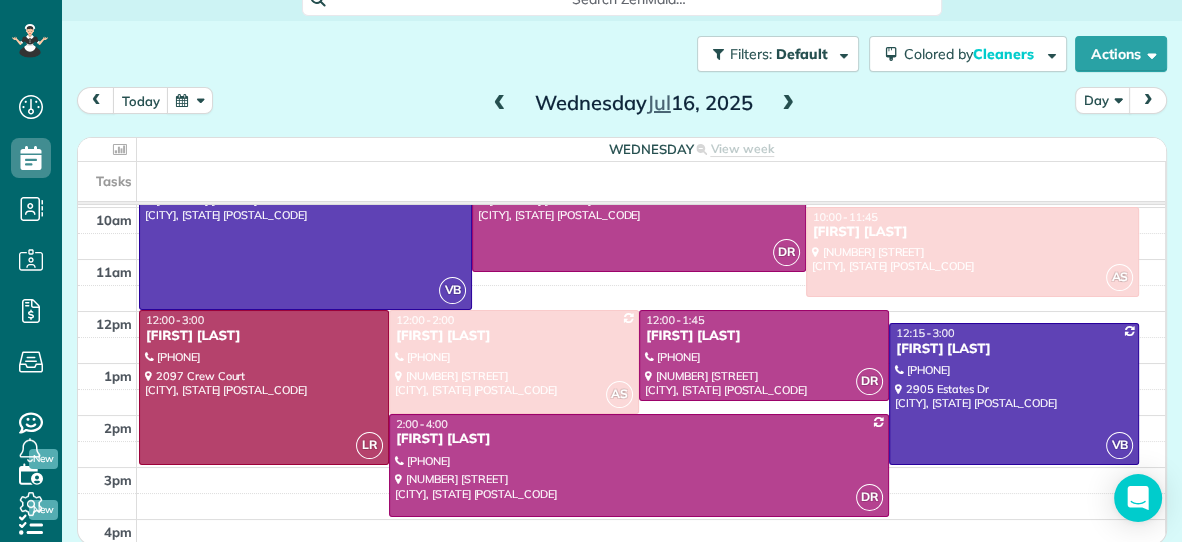 click at bounding box center [190, 100] 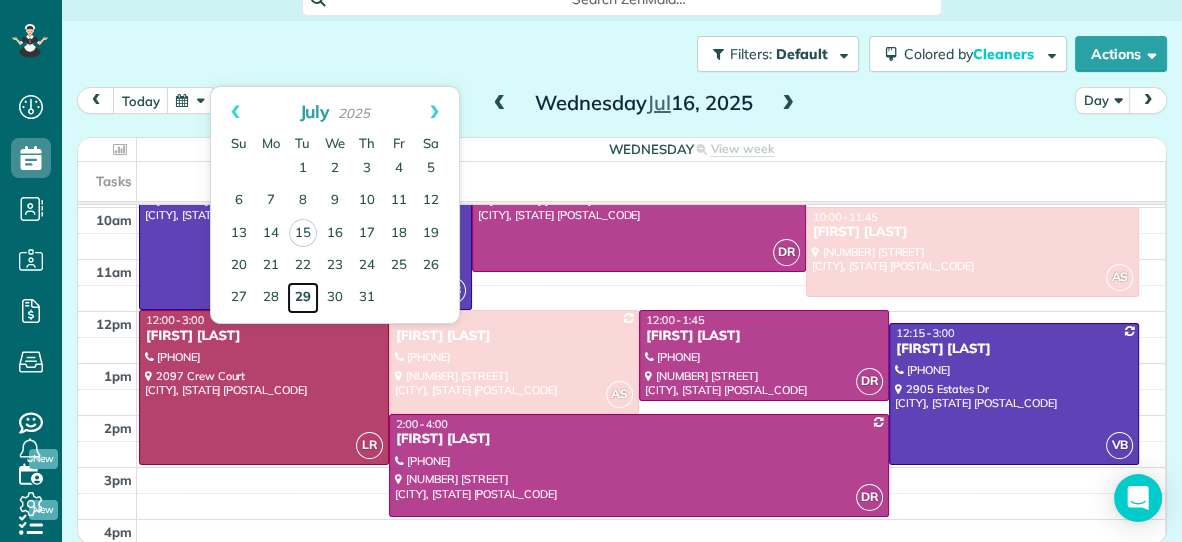 click on "29" at bounding box center [303, 298] 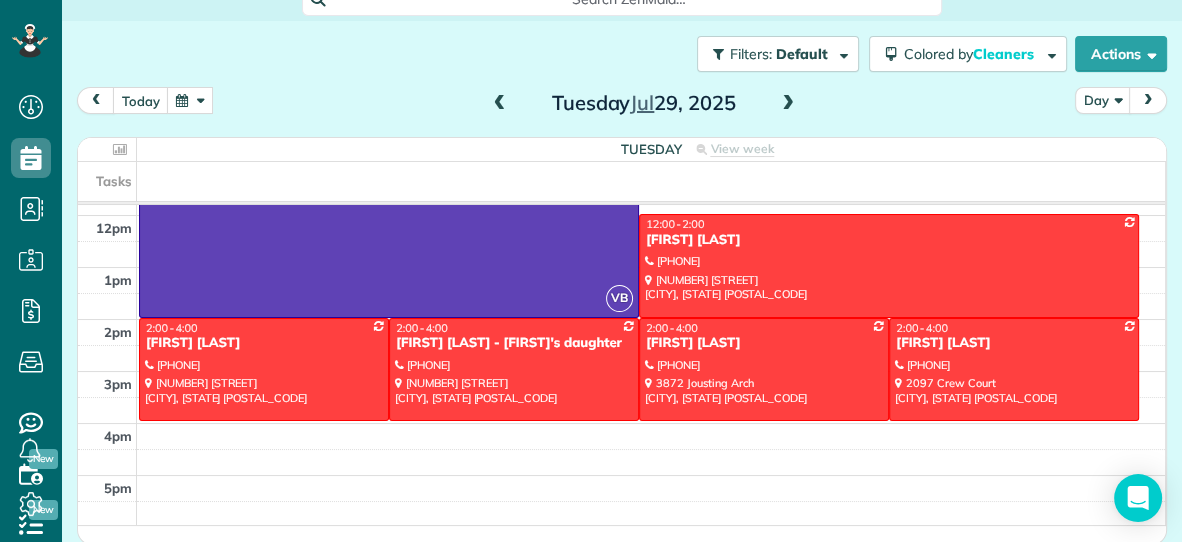 scroll, scrollTop: 299, scrollLeft: 0, axis: vertical 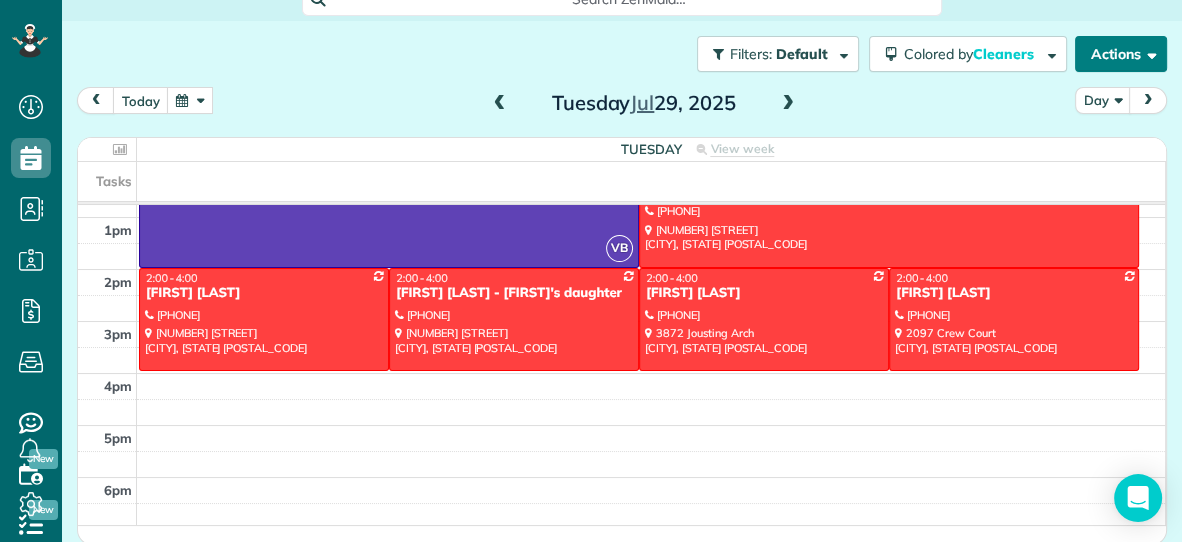 click on "Actions" at bounding box center [1121, 54] 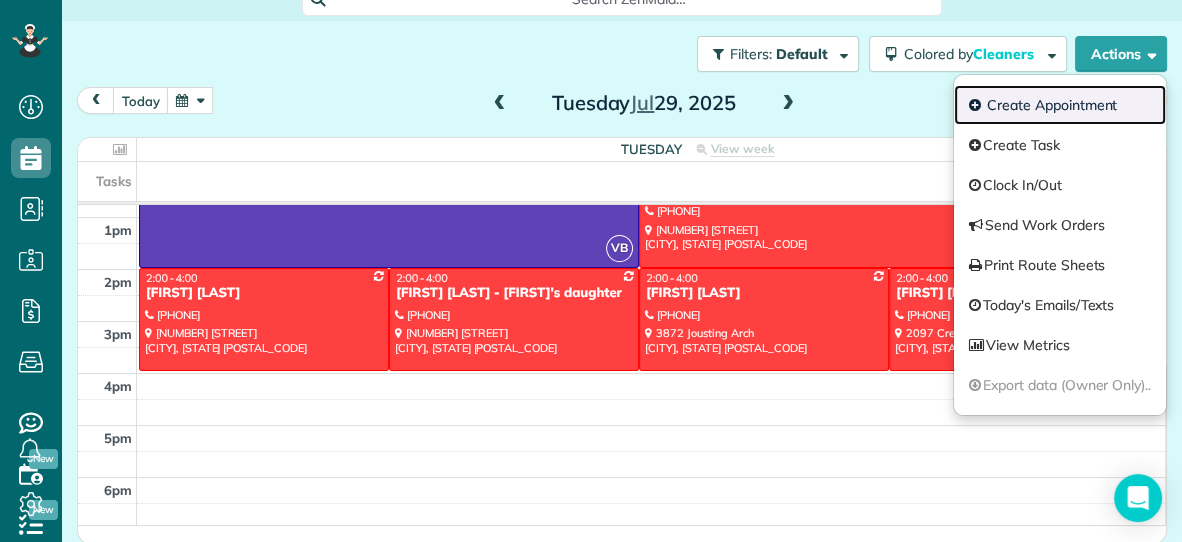 click on "Create Appointment" at bounding box center (1060, 105) 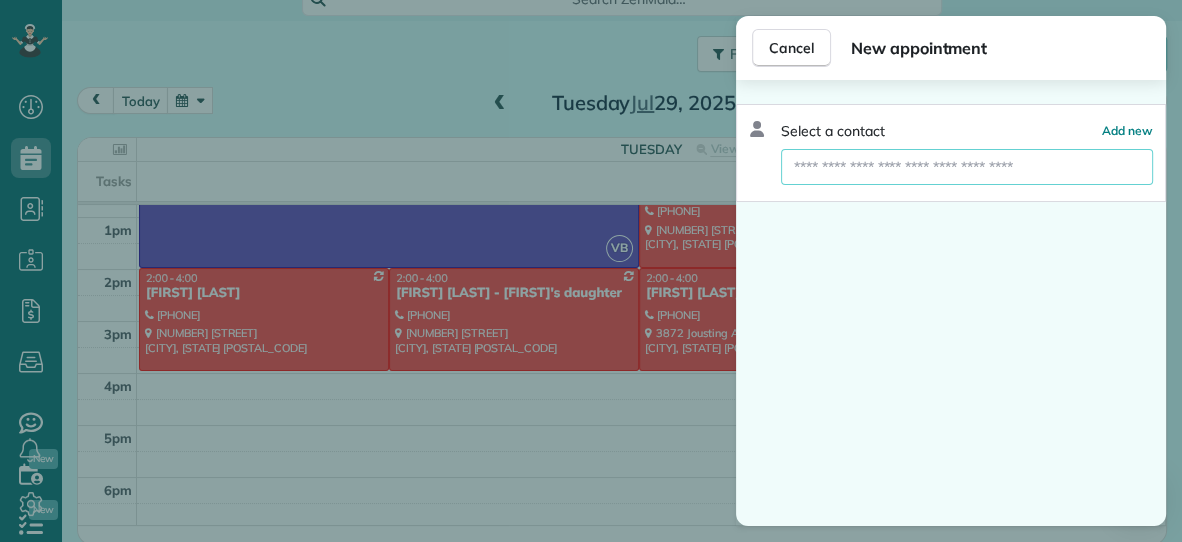 click at bounding box center (967, 167) 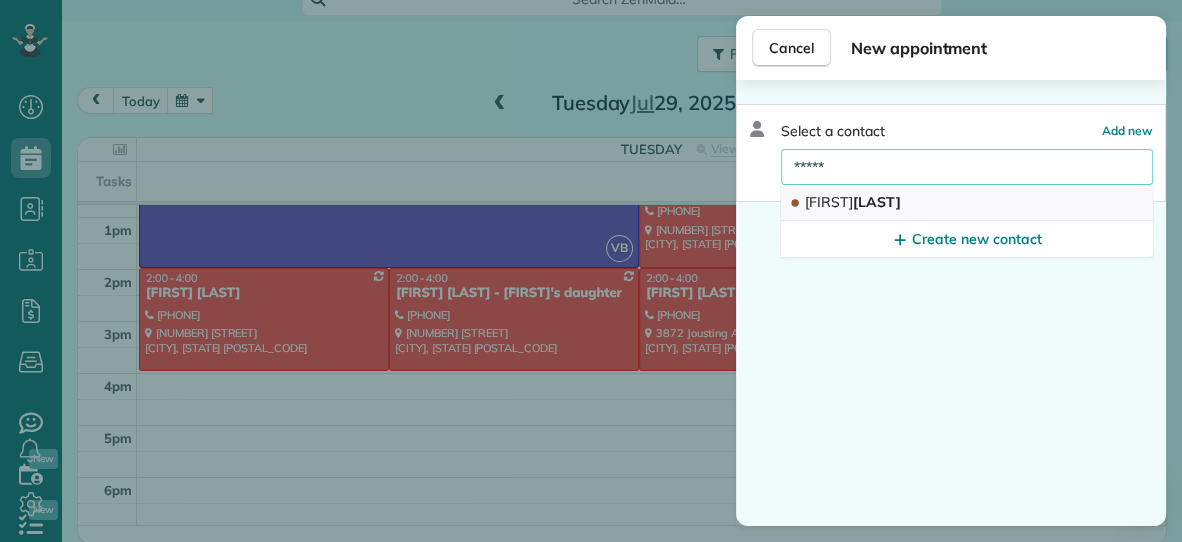 type on "*****" 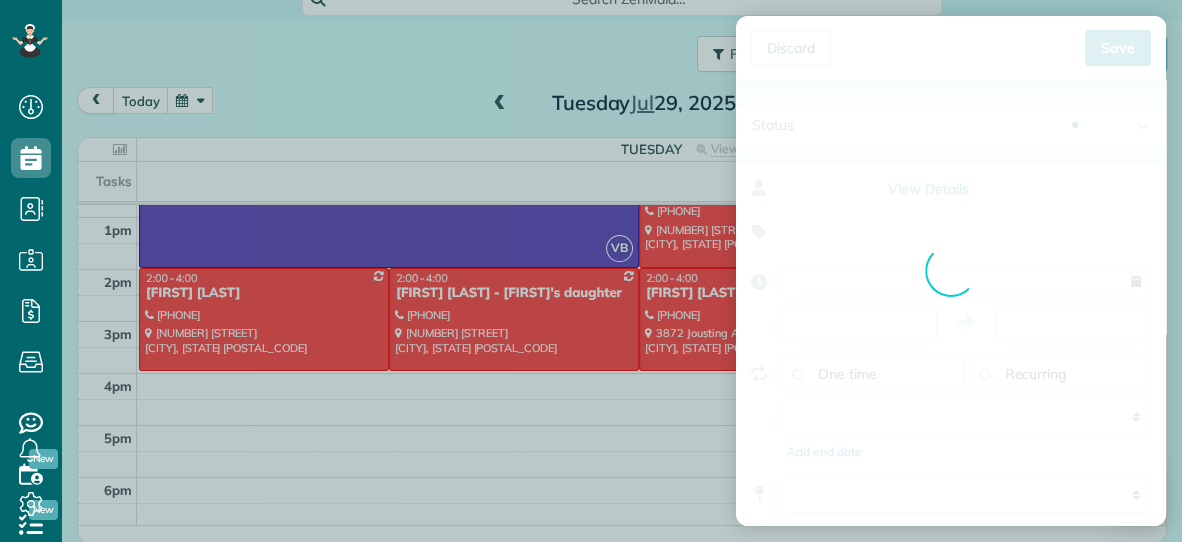 type on "**********" 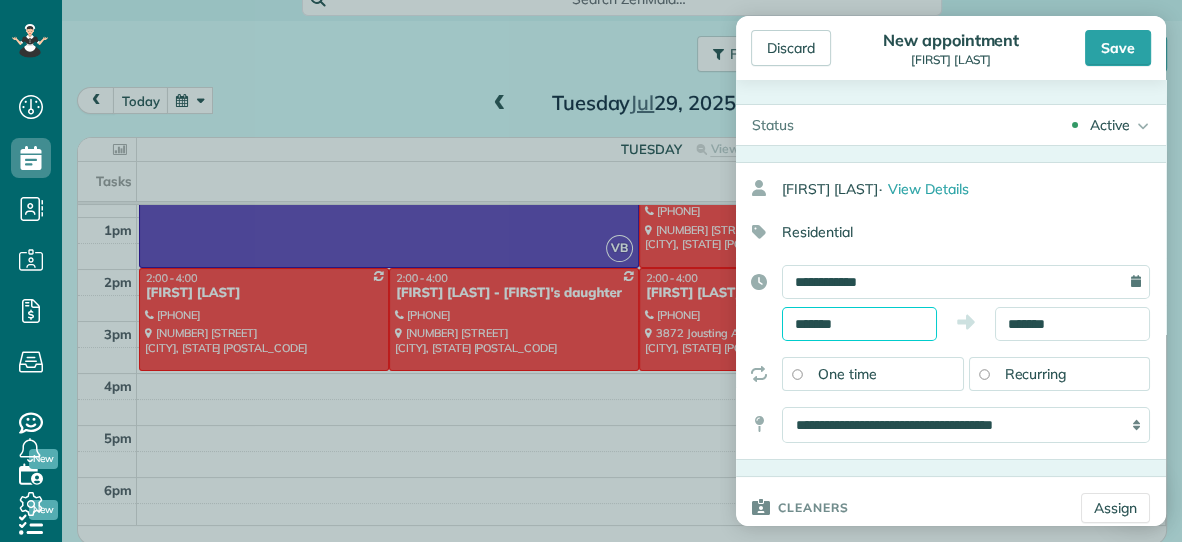 click on "*******" at bounding box center (859, 324) 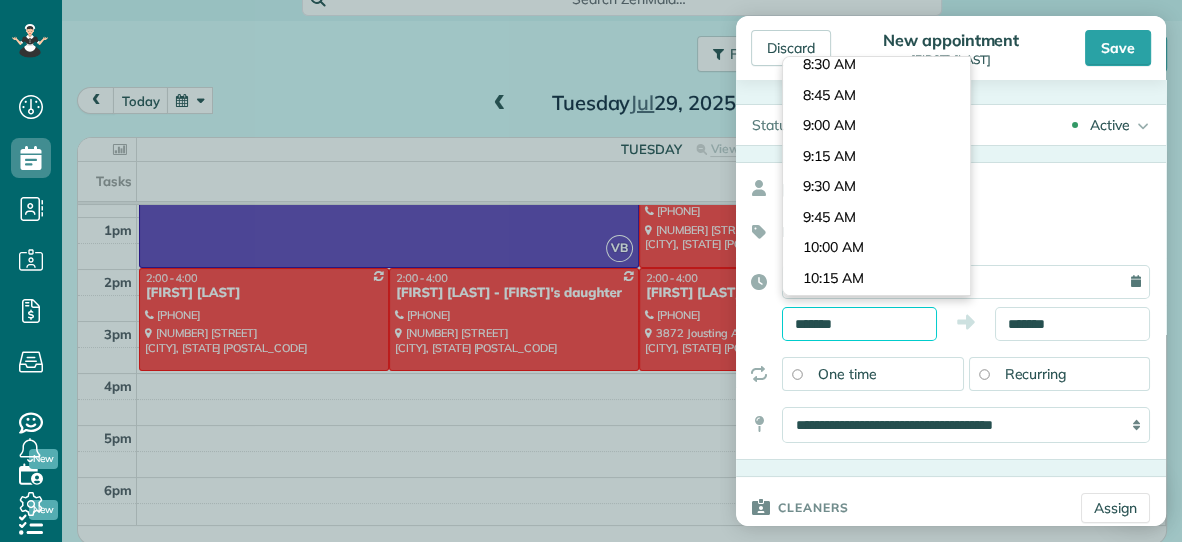 scroll, scrollTop: 1013, scrollLeft: 0, axis: vertical 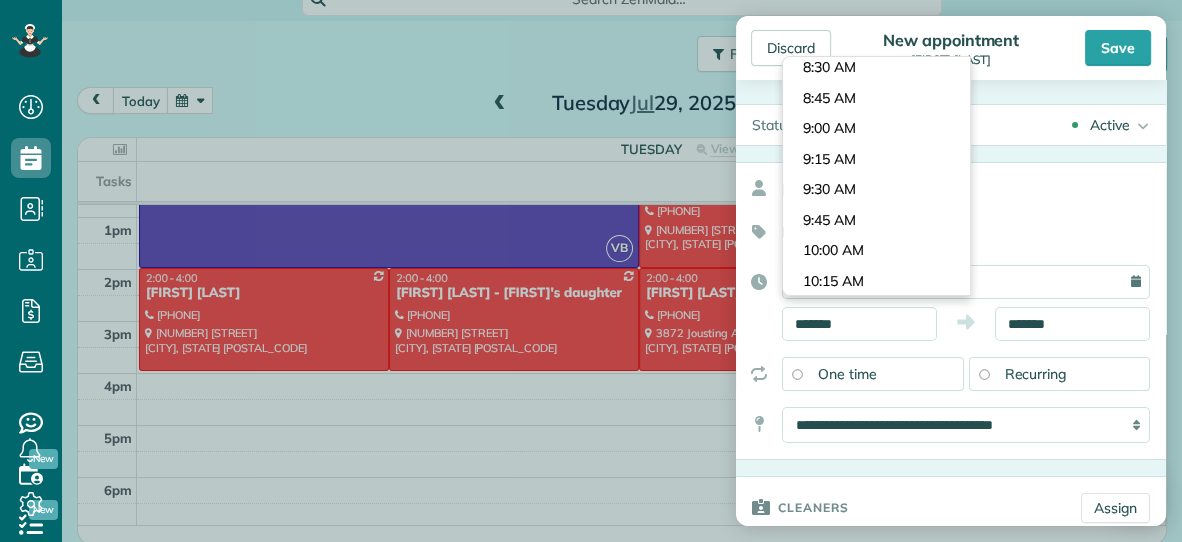 click on "Dashboard
Scheduling
Calendar View
List View
Dispatch View - Weekly scheduling (Beta)" at bounding box center [591, 271] 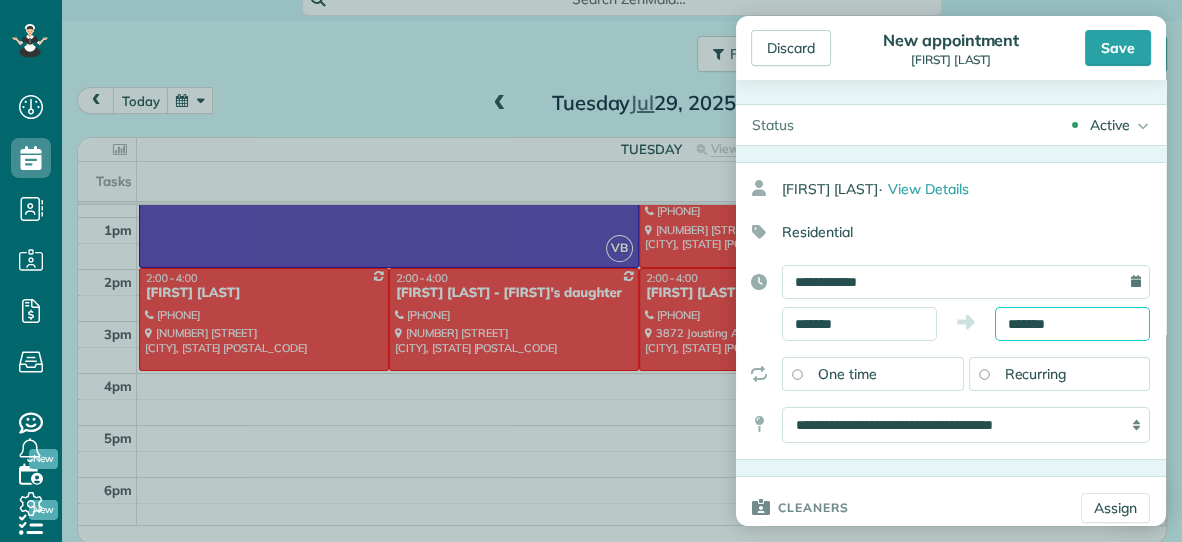 click on "*******" at bounding box center [1072, 324] 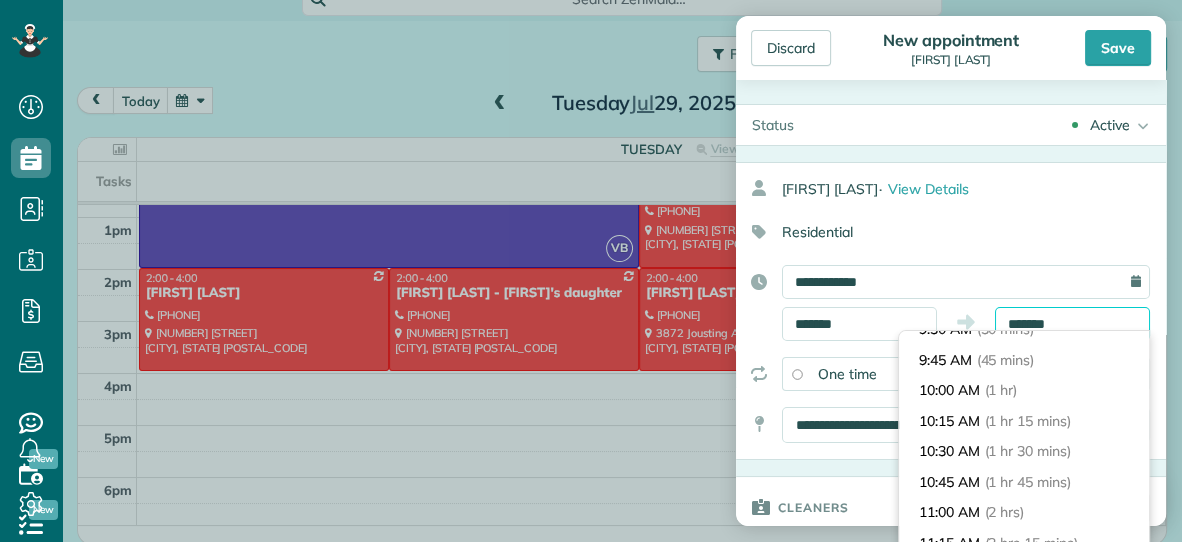 scroll, scrollTop: 70, scrollLeft: 0, axis: vertical 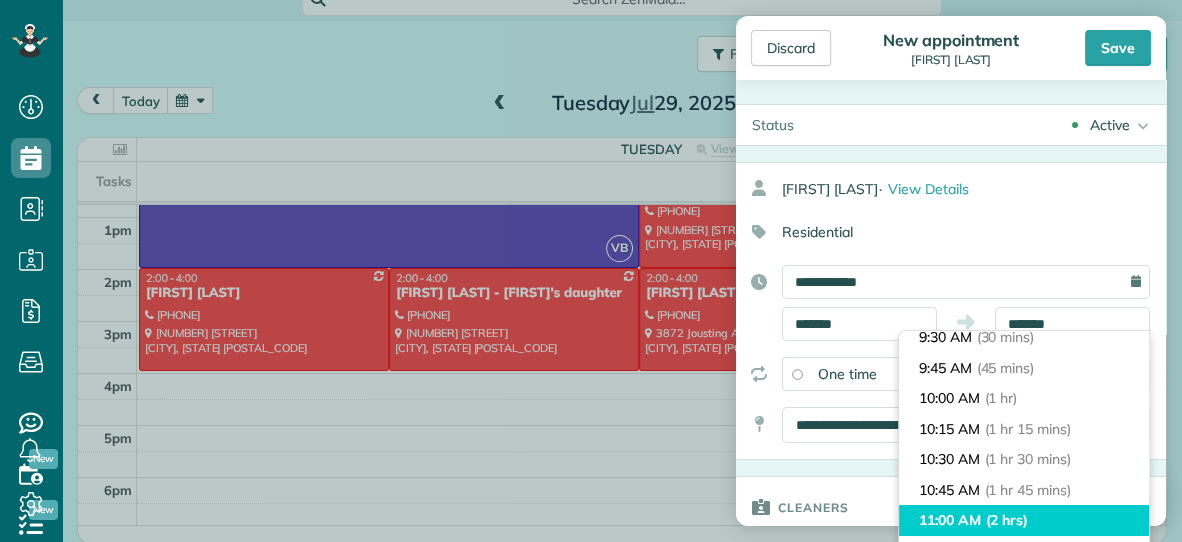 click on "11:00 AM  (2 hrs)" at bounding box center [1024, 520] 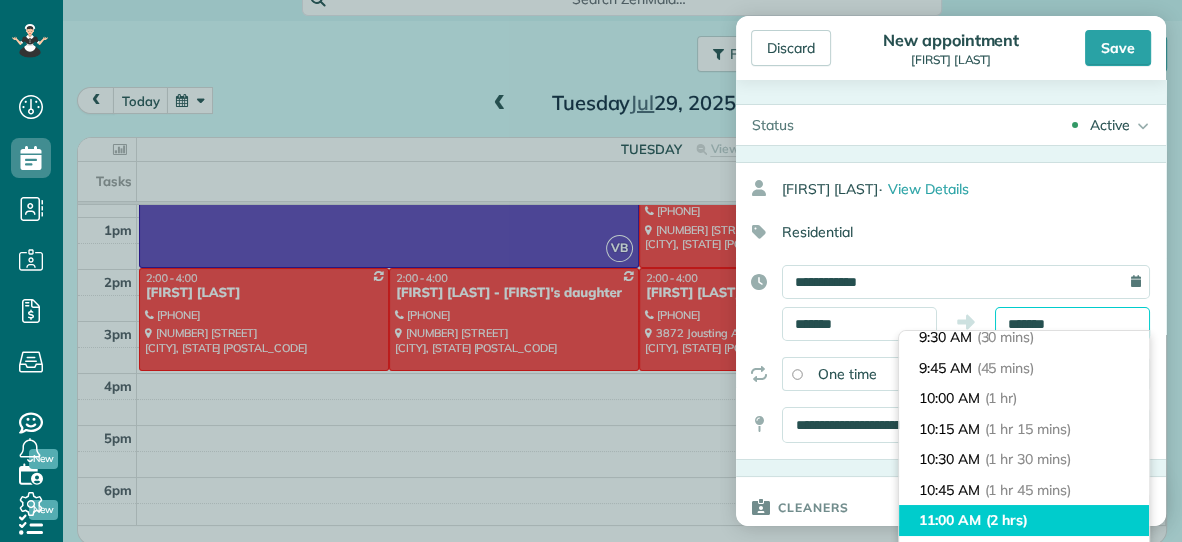 type on "********" 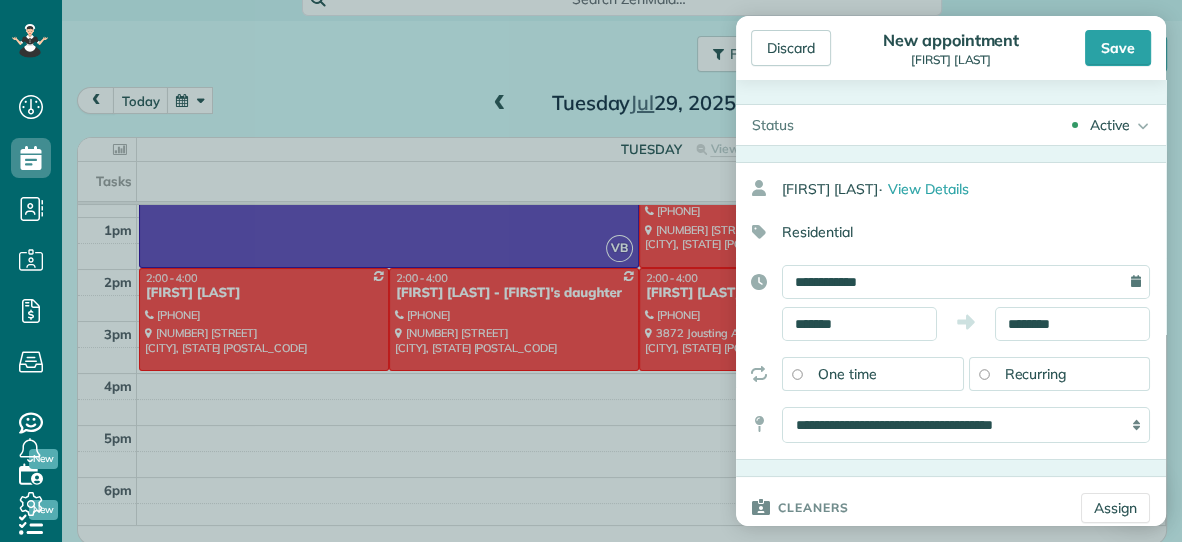 click on "Recurring" at bounding box center (1060, 374) 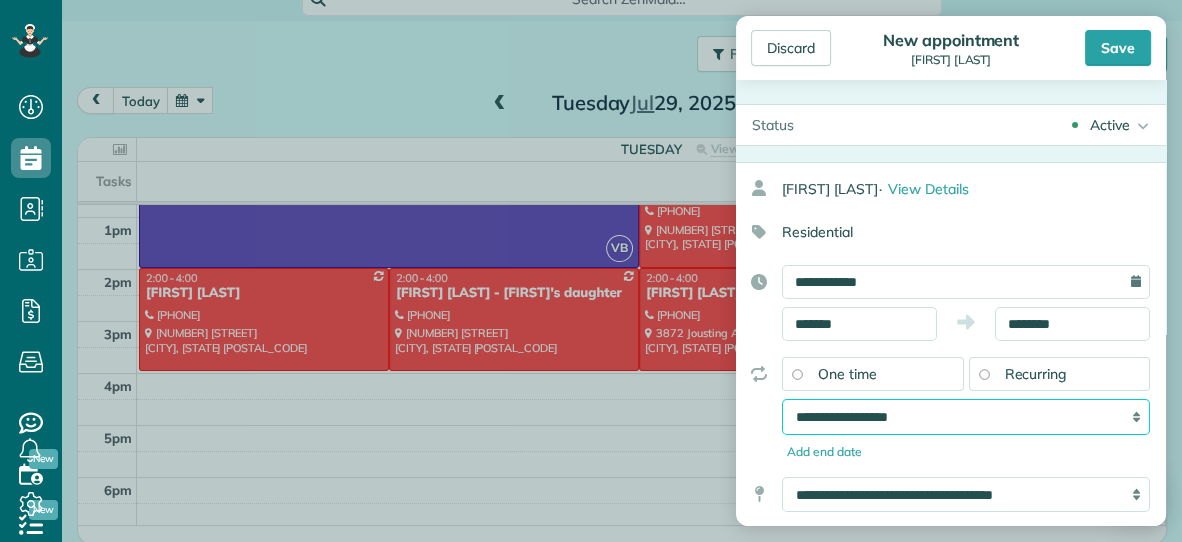 click on "**********" at bounding box center (966, 417) 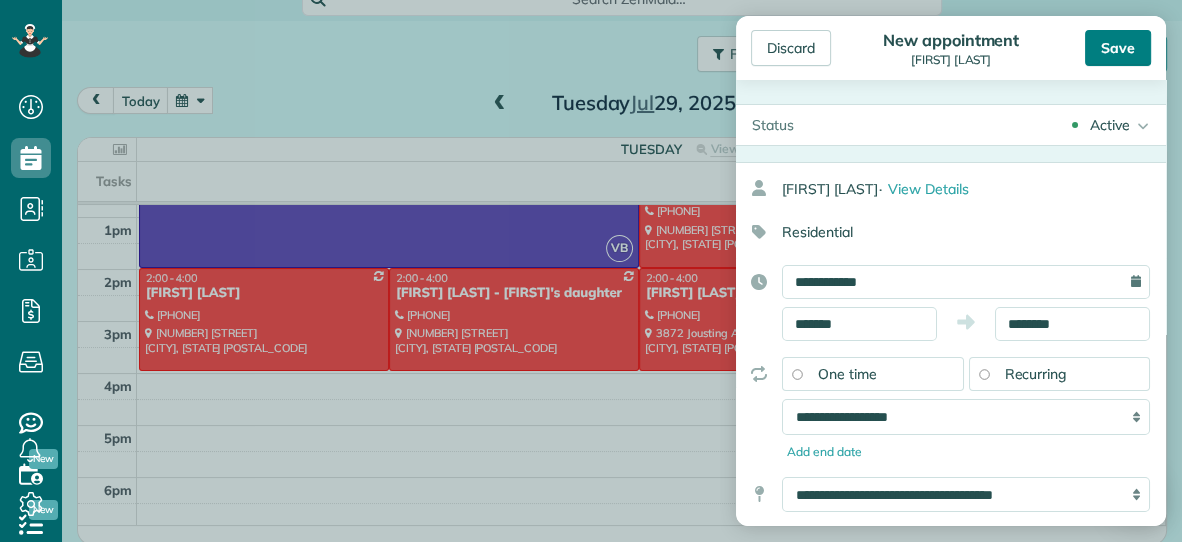 click on "Save" at bounding box center (1118, 48) 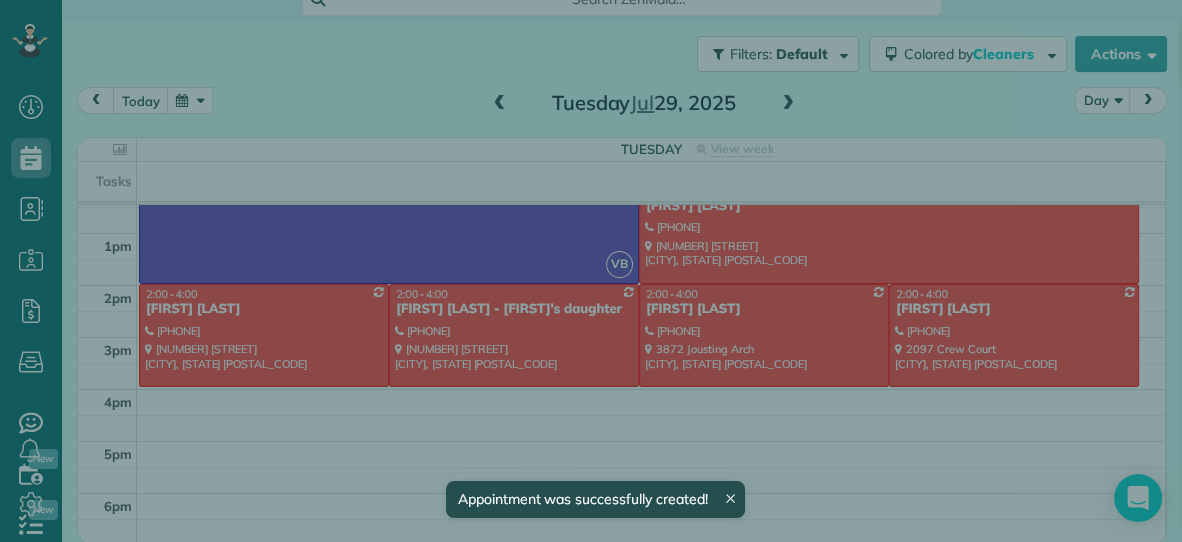 scroll, scrollTop: 279, scrollLeft: 0, axis: vertical 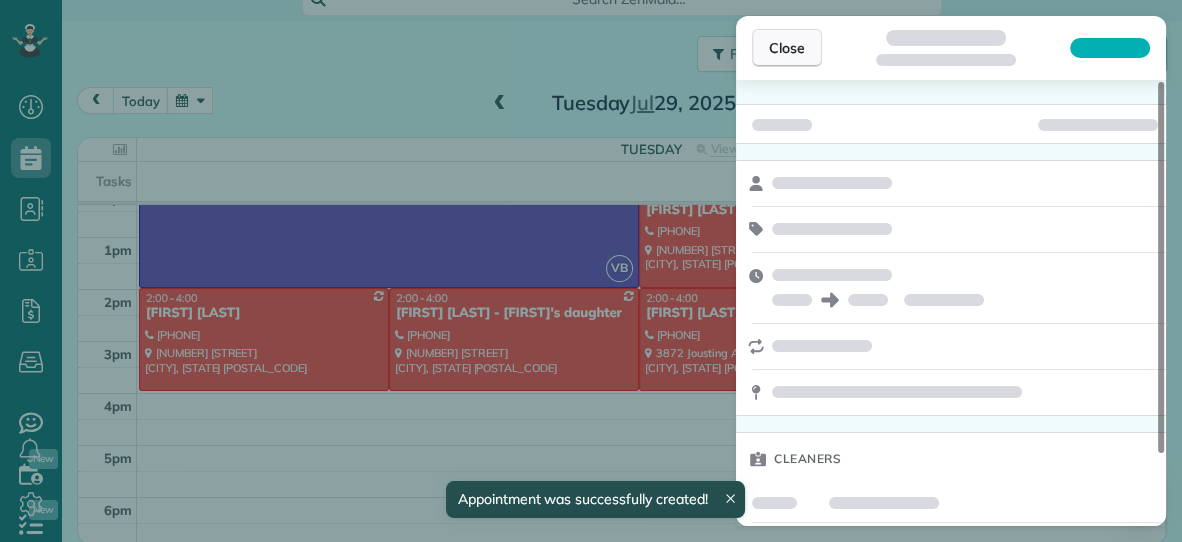 click on "Close" at bounding box center (787, 48) 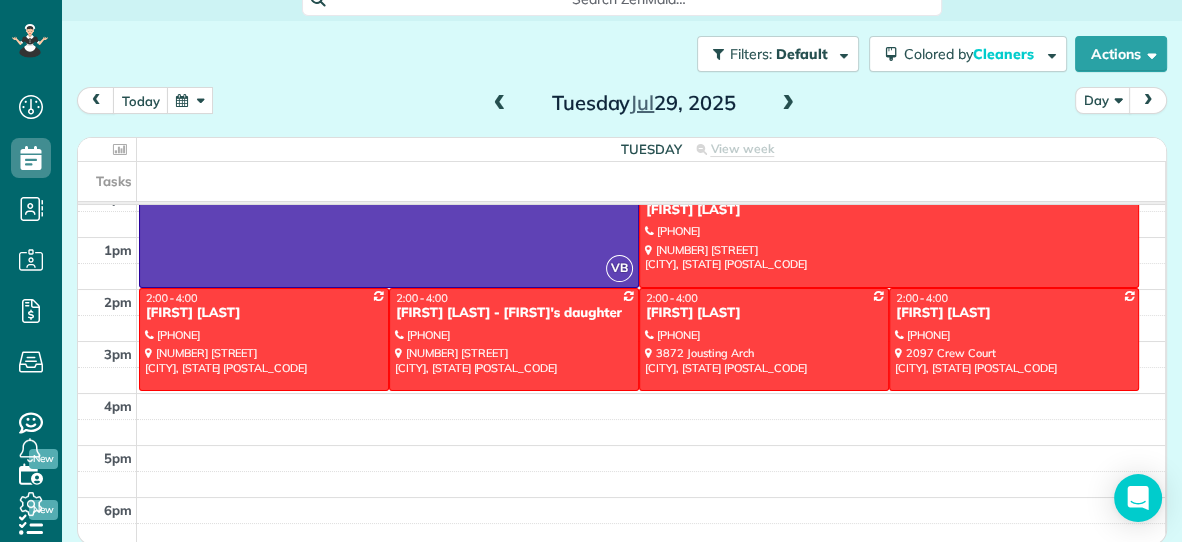 click at bounding box center (190, 100) 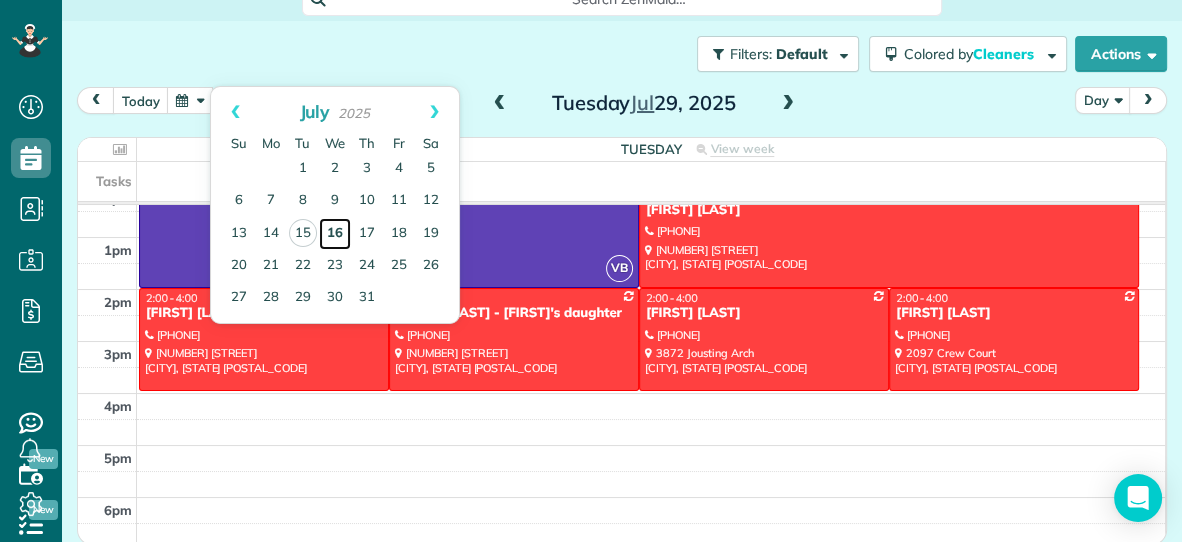 click on "16" at bounding box center [335, 234] 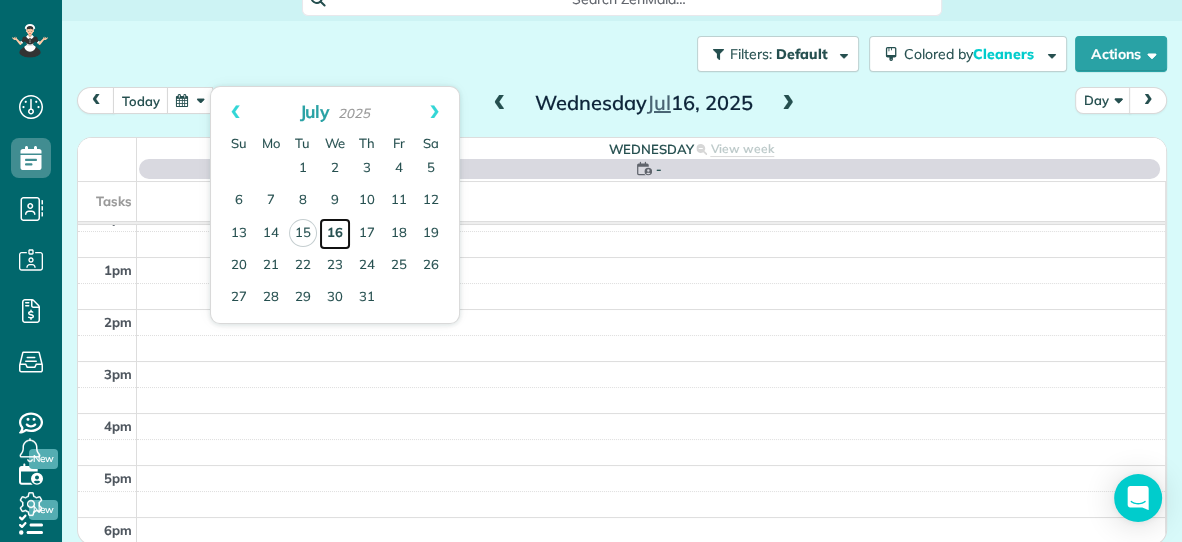 scroll, scrollTop: 0, scrollLeft: 0, axis: both 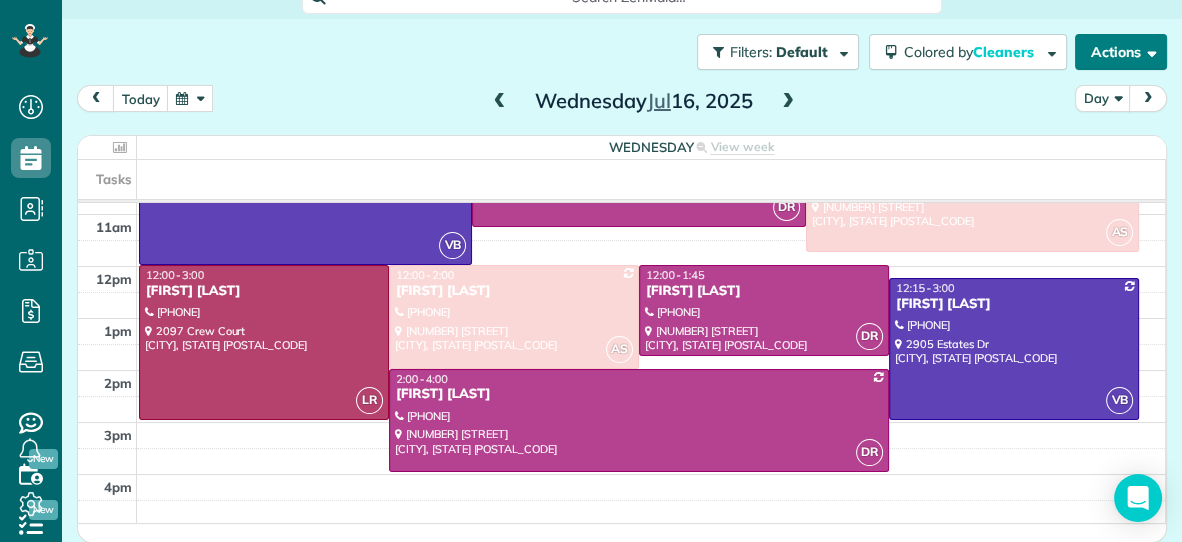 click on "Actions" at bounding box center (1121, 52) 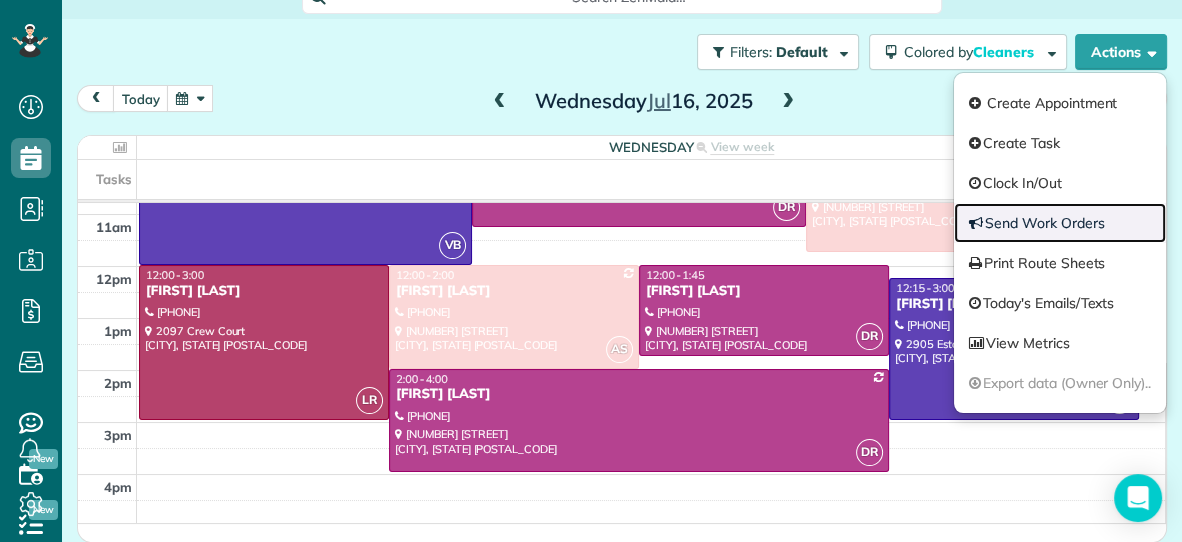 click on "Send Work Orders" at bounding box center [1060, 223] 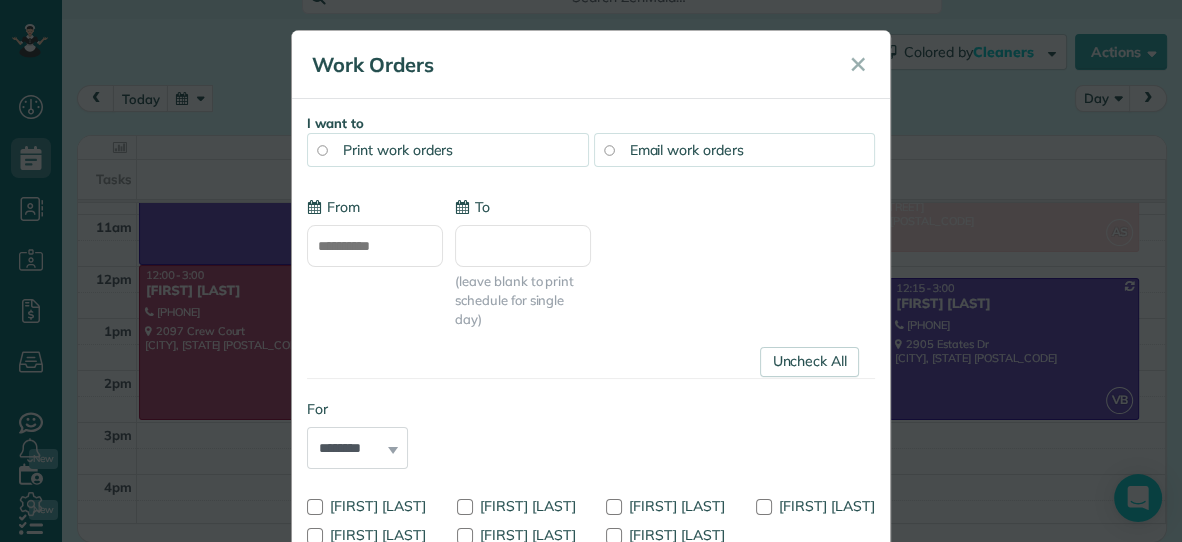 type on "**********" 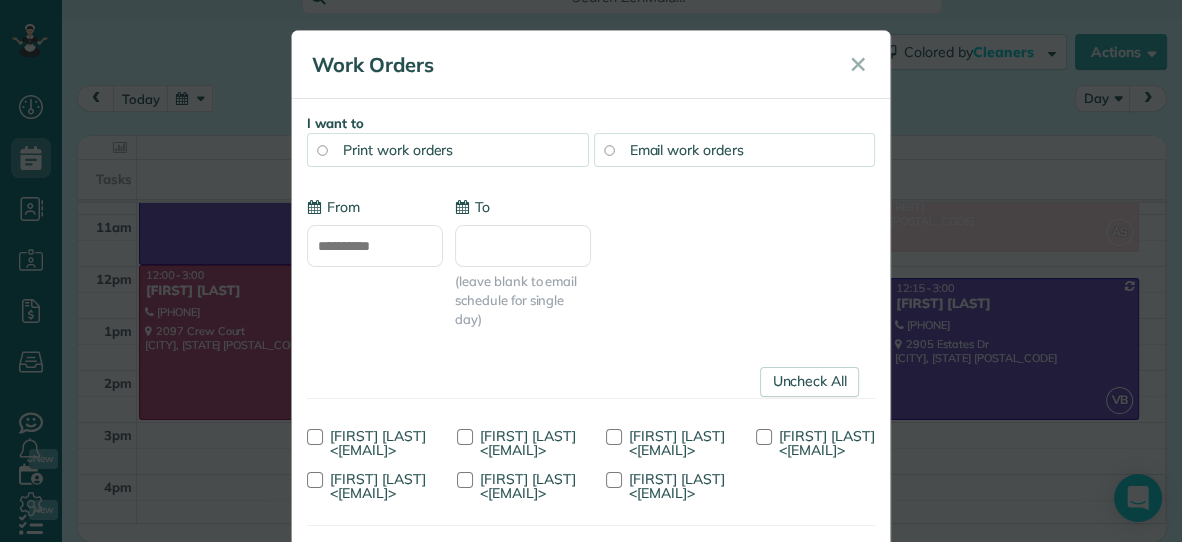click on "To" at bounding box center [523, 246] 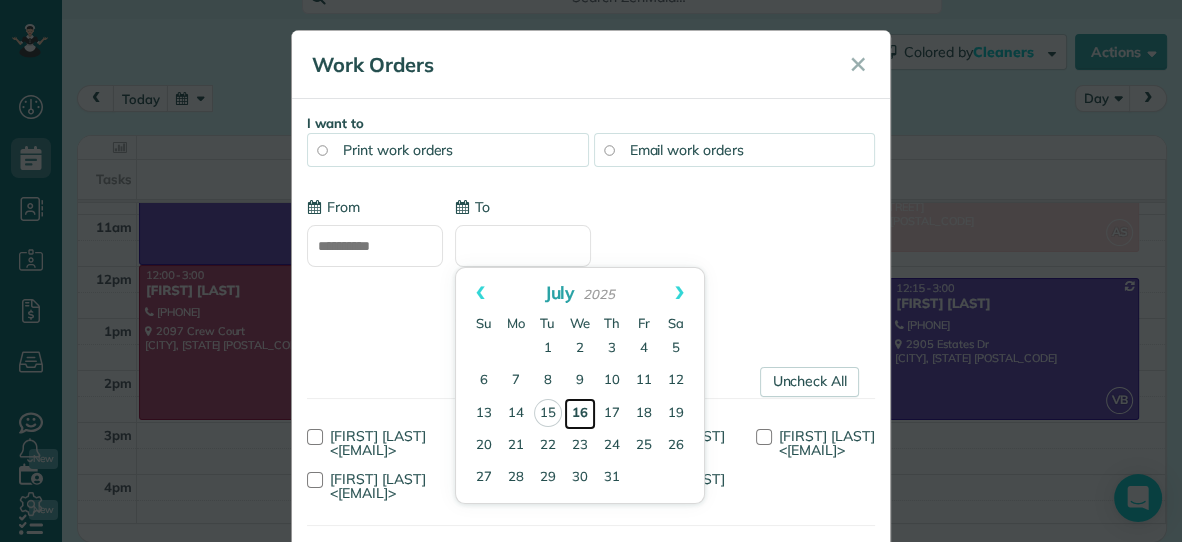 click on "16" at bounding box center [580, 414] 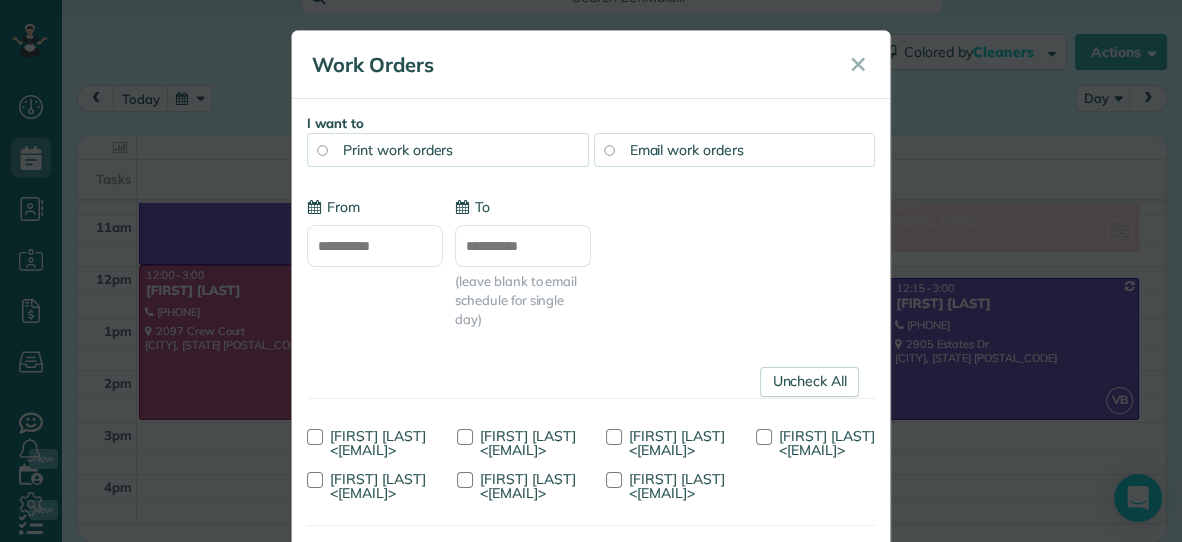 scroll, scrollTop: 255, scrollLeft: 0, axis: vertical 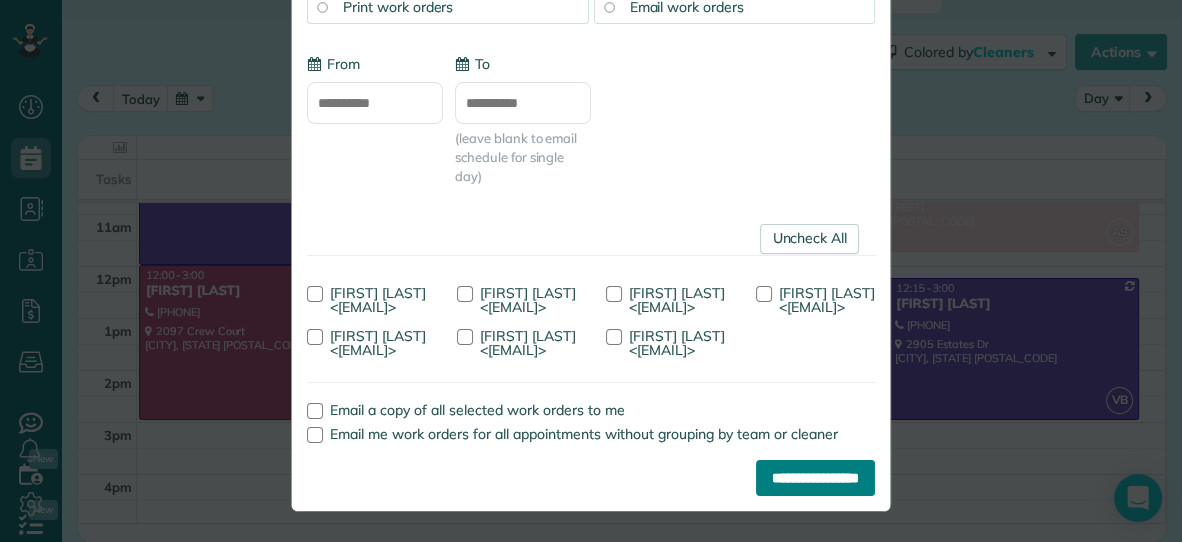 click on "**********" at bounding box center (815, 478) 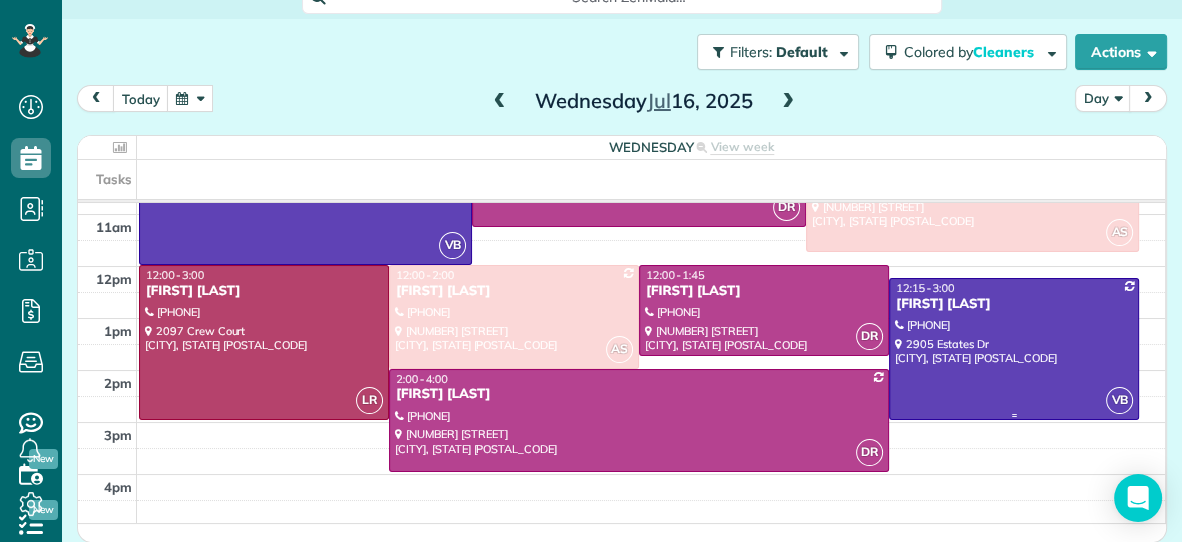 click at bounding box center (1014, 349) 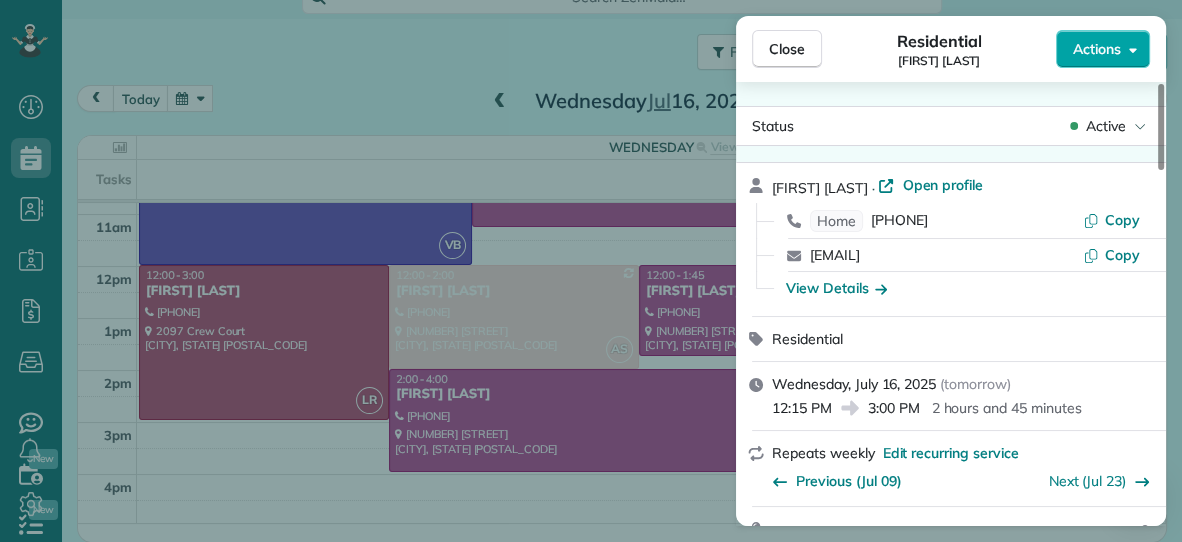 click on "Actions" at bounding box center [1097, 49] 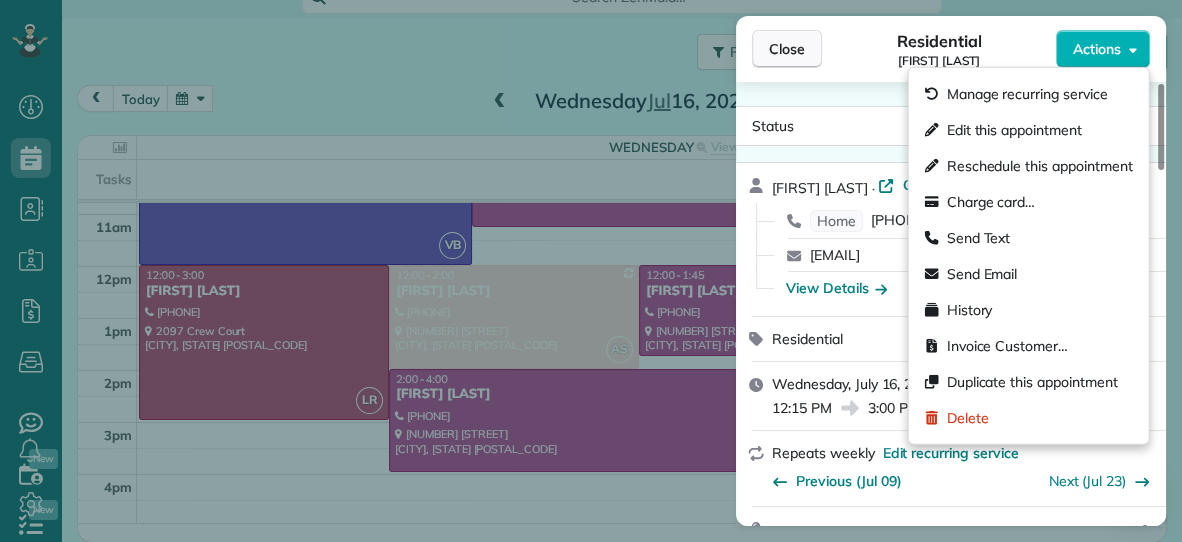 click on "Close" at bounding box center [787, 49] 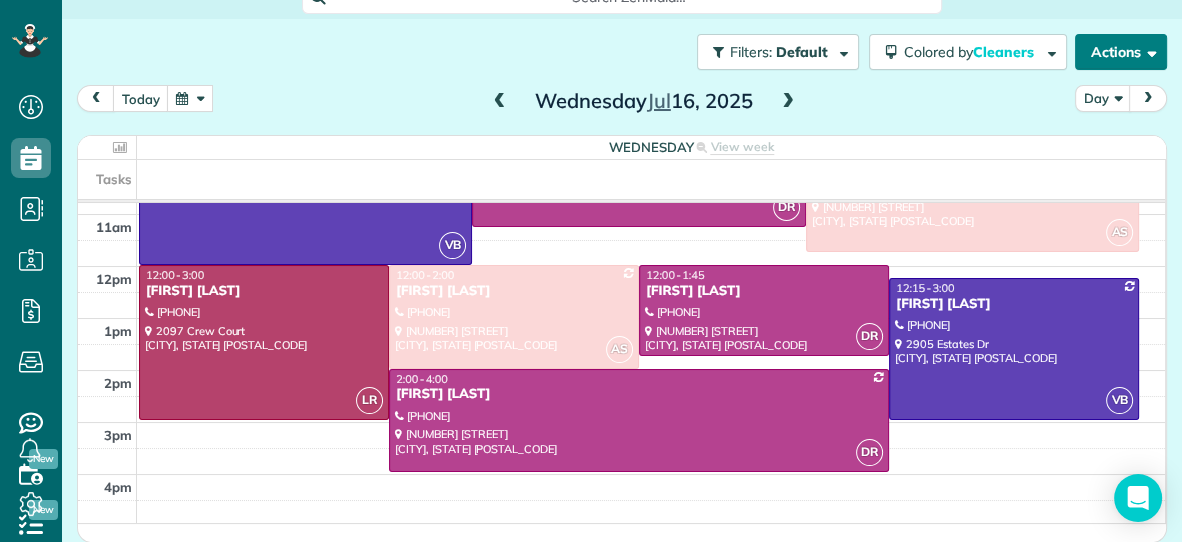 click on "Actions" at bounding box center [1121, 52] 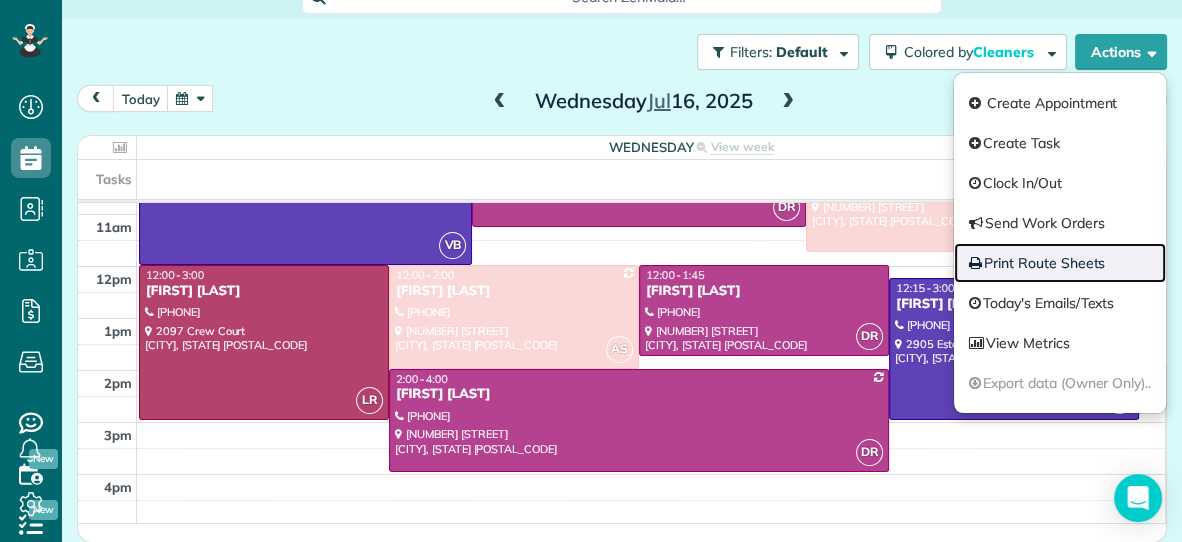 click on "Print Route Sheets" at bounding box center (1060, 263) 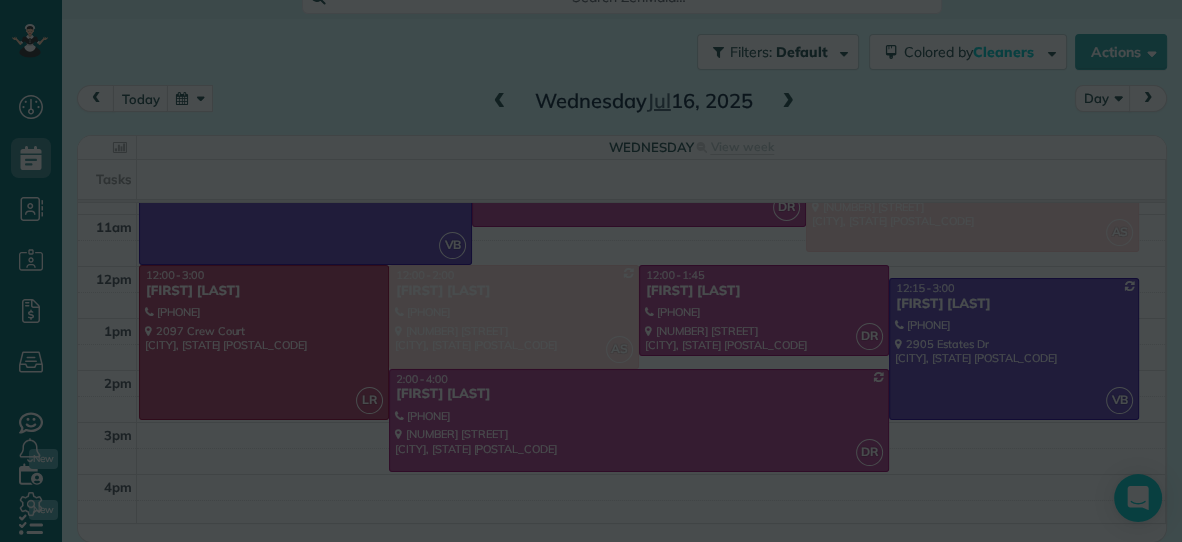 scroll, scrollTop: 0, scrollLeft: 0, axis: both 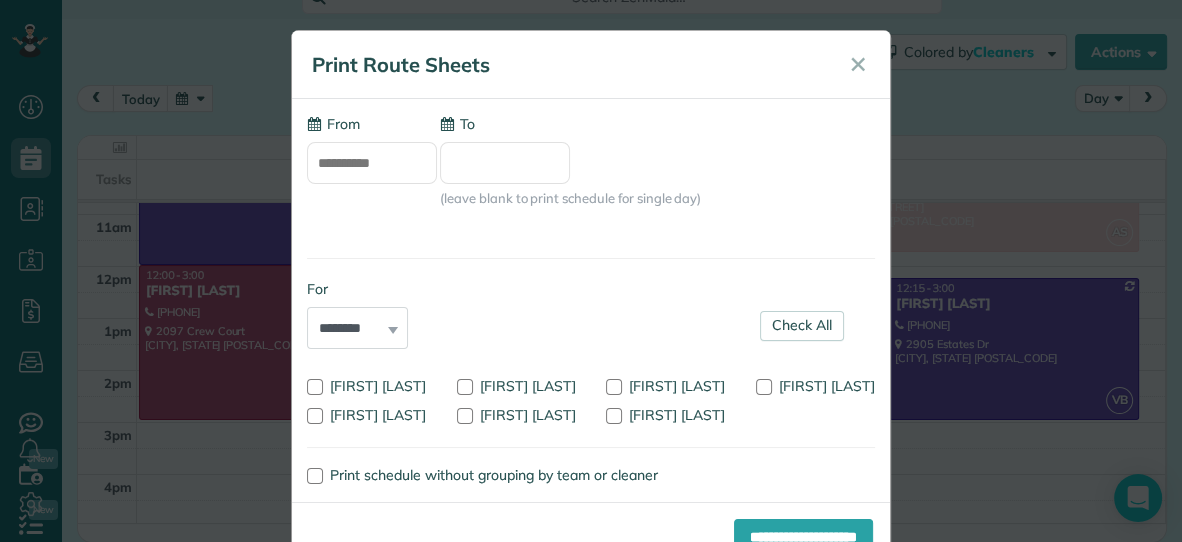 type on "**********" 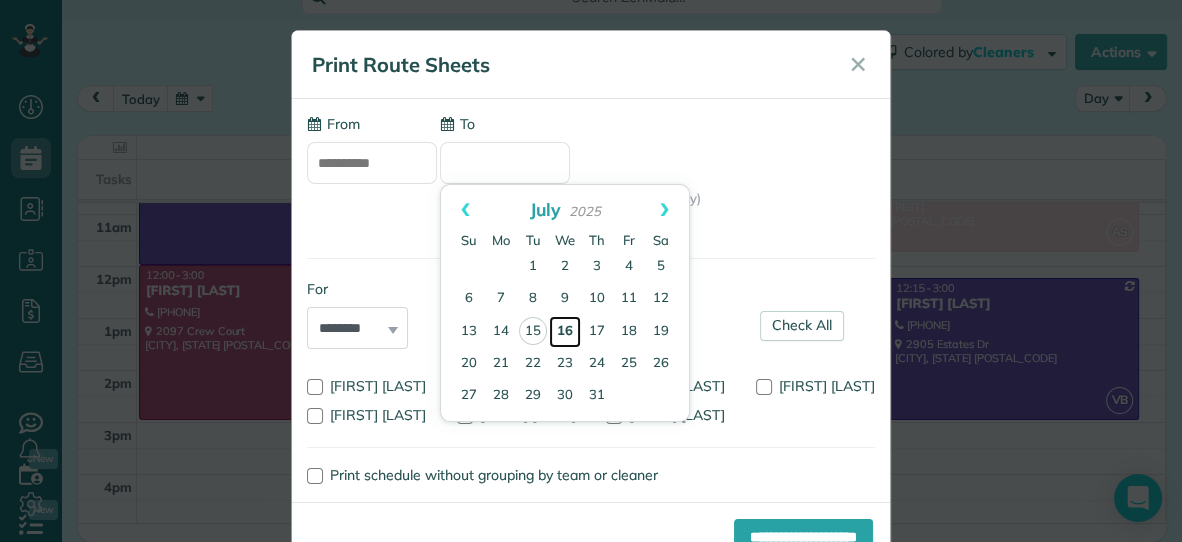 click on "16" at bounding box center [565, 332] 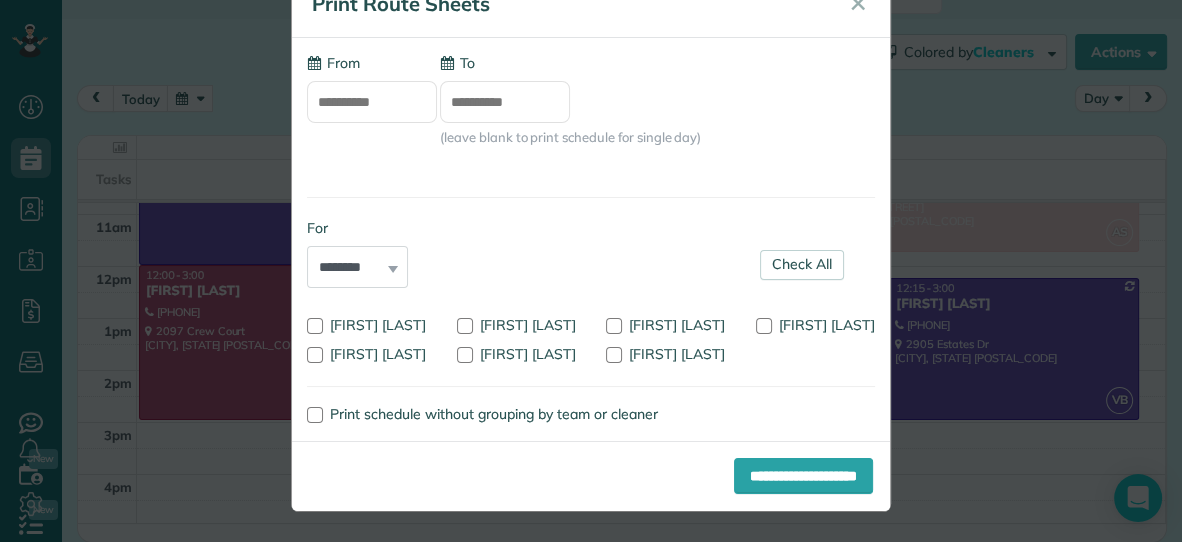 scroll, scrollTop: 103, scrollLeft: 0, axis: vertical 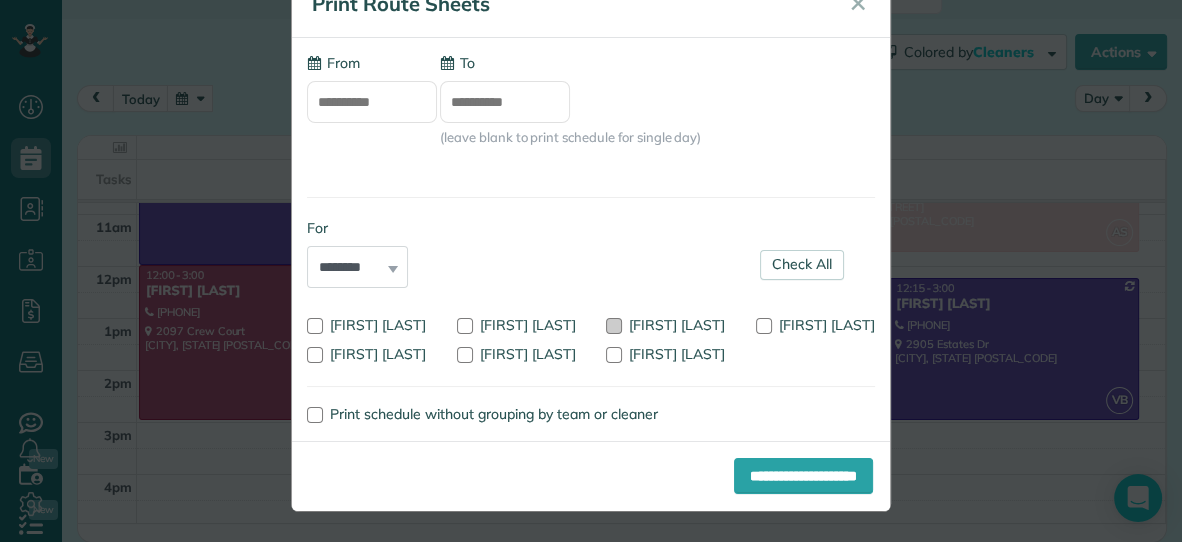 click at bounding box center [614, 326] 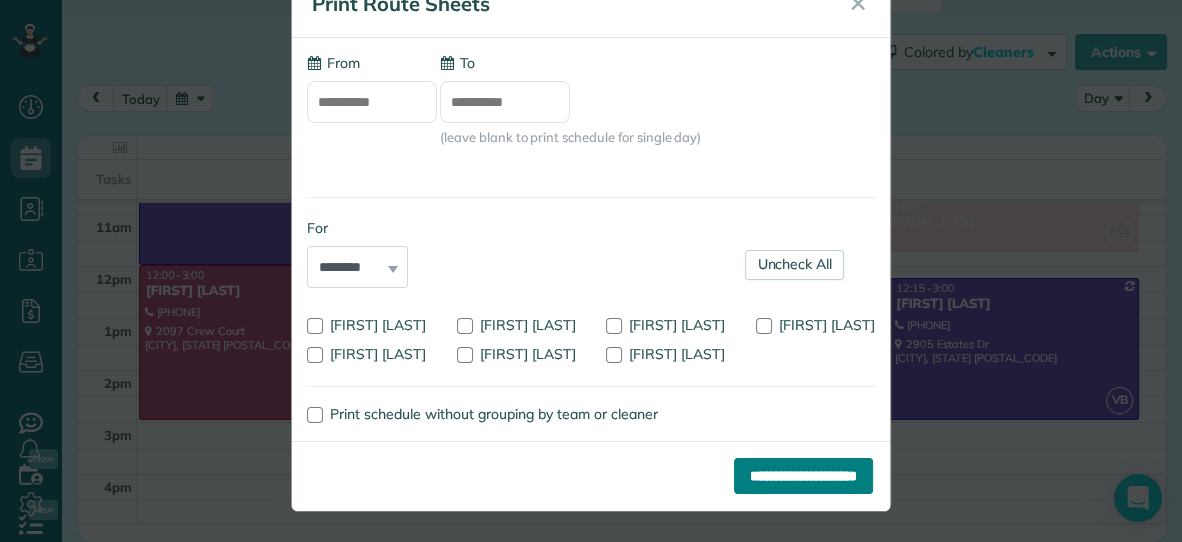 click on "**********" at bounding box center (803, 476) 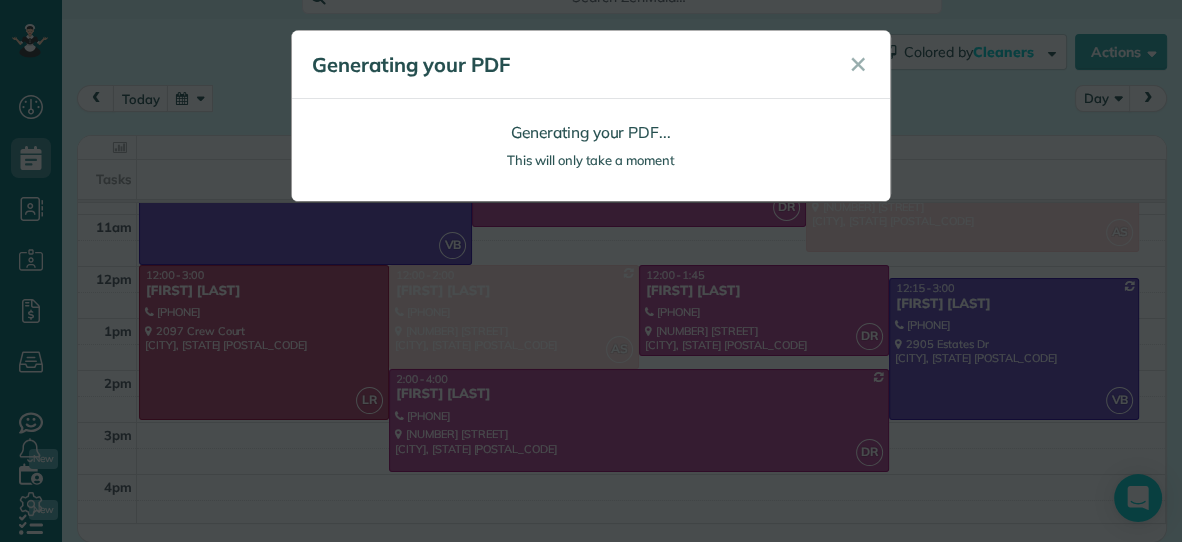scroll, scrollTop: 0, scrollLeft: 0, axis: both 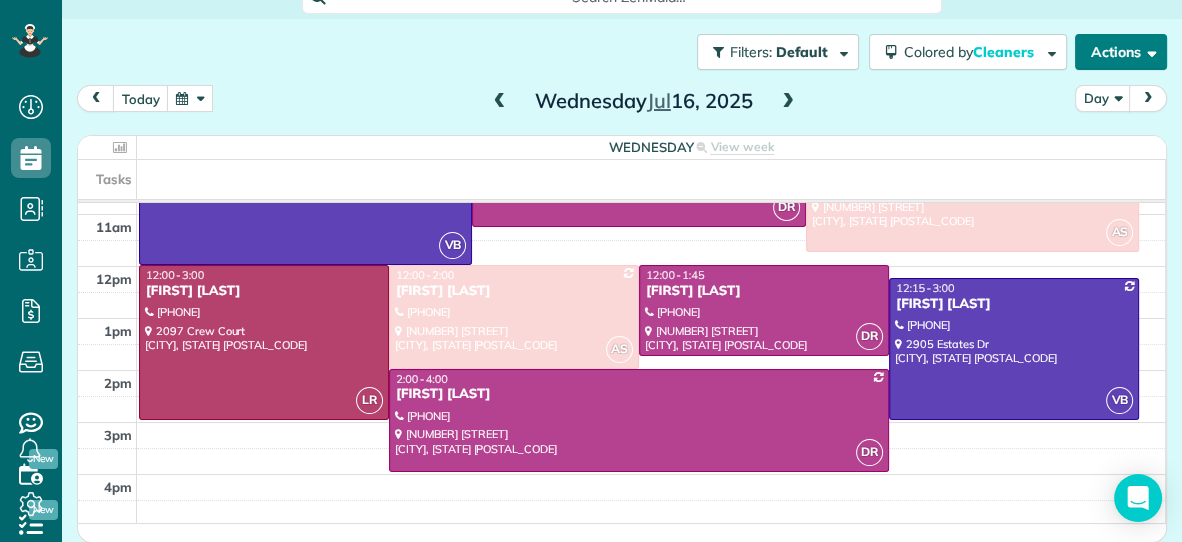 click on "Actions" at bounding box center (1121, 52) 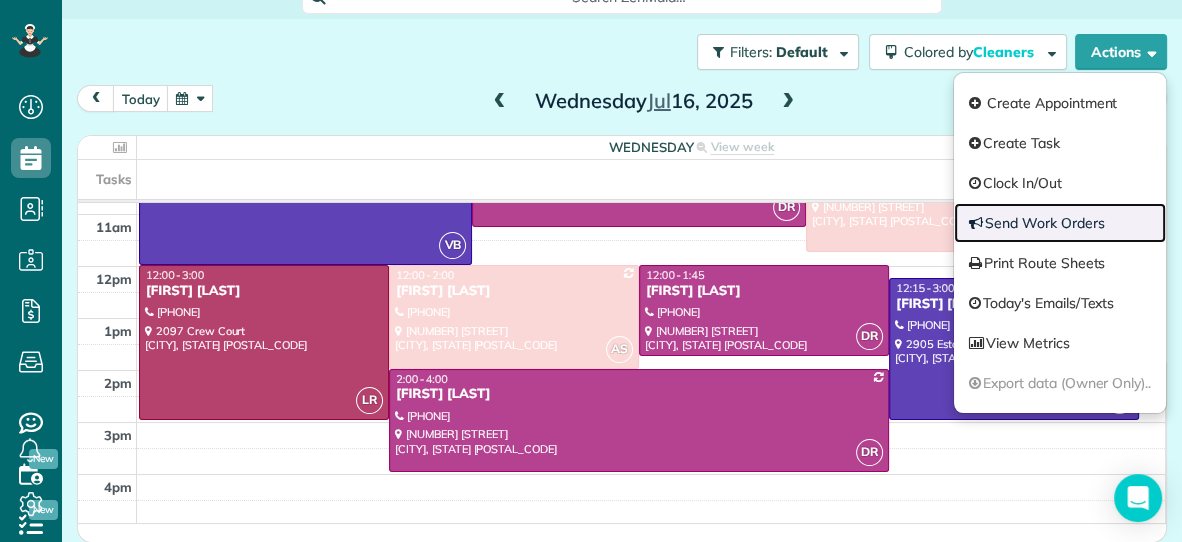 click on "Send Work Orders" at bounding box center [1060, 223] 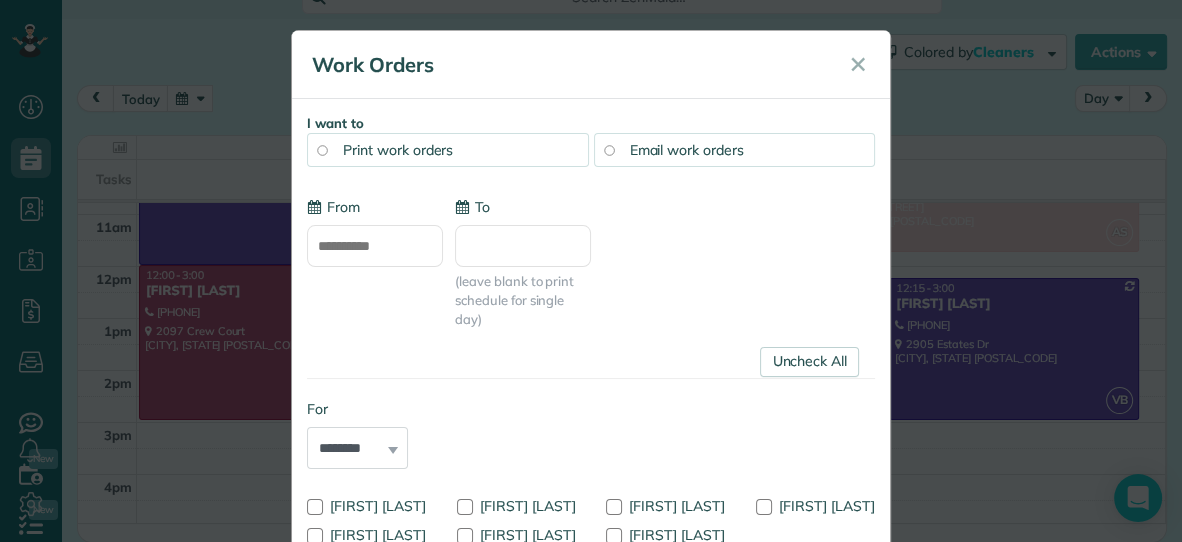 type on "**********" 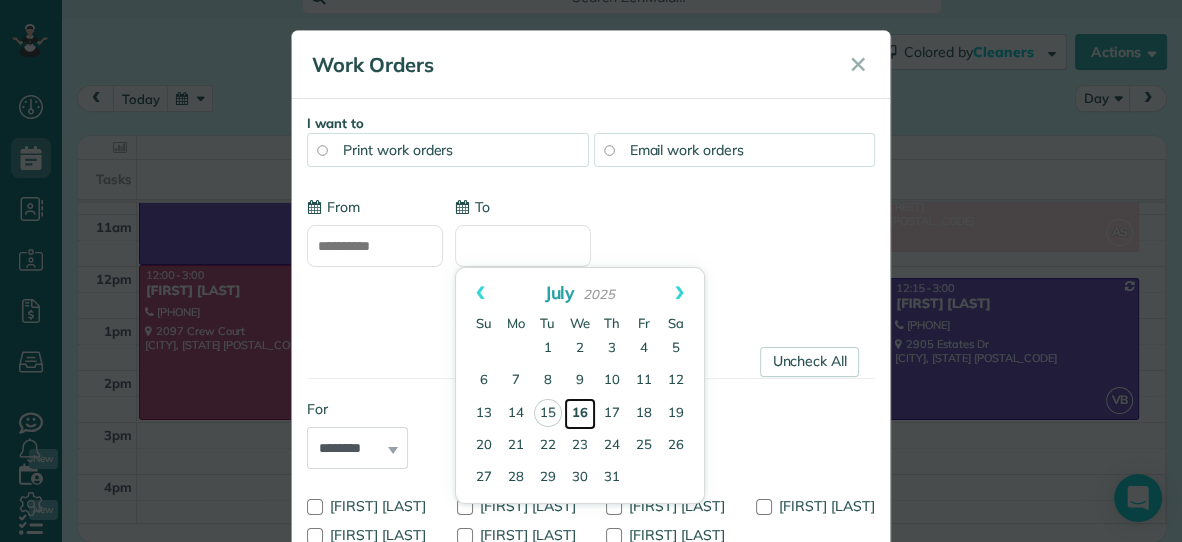 click on "16" at bounding box center [580, 414] 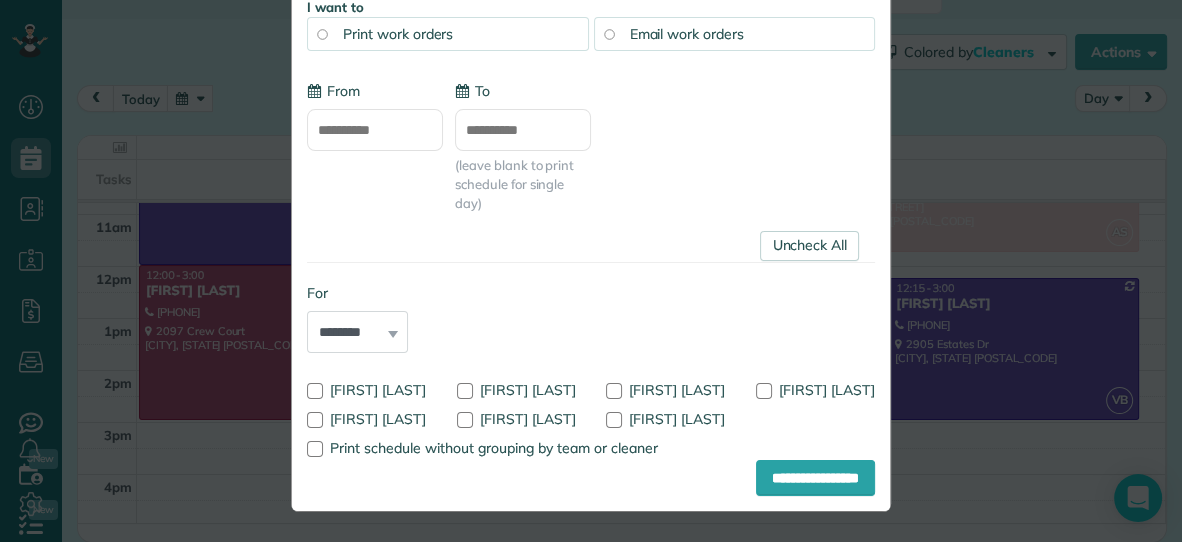 scroll, scrollTop: 158, scrollLeft: 0, axis: vertical 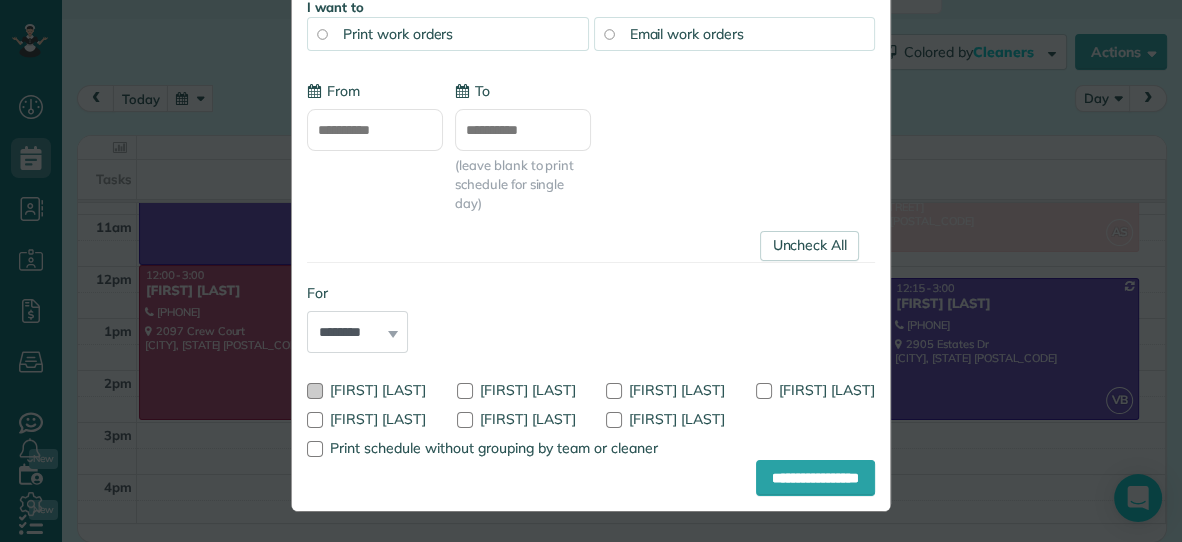 click at bounding box center (315, 391) 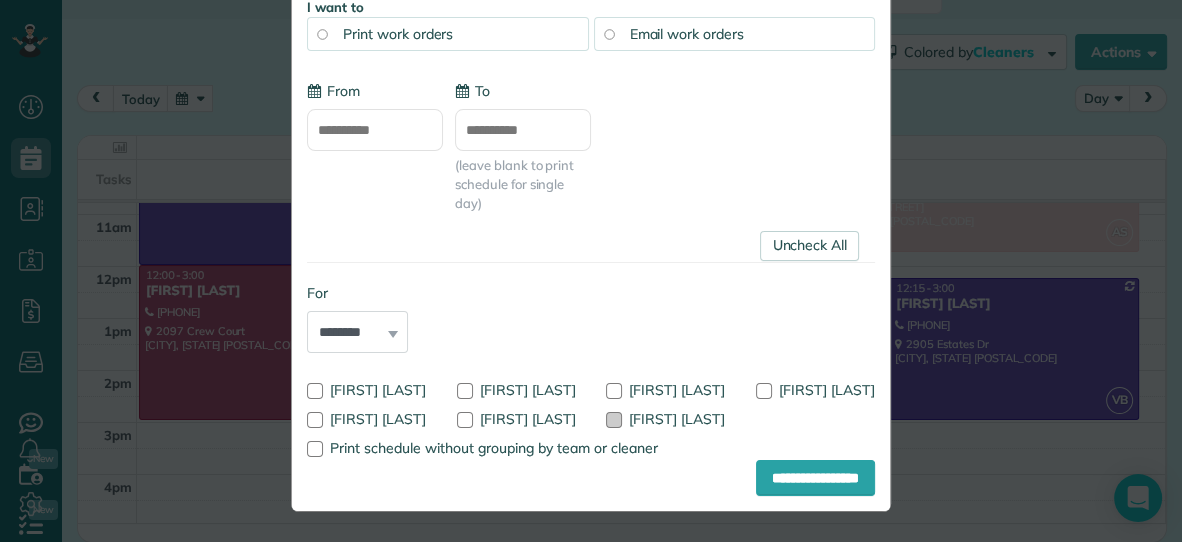 click at bounding box center [614, 420] 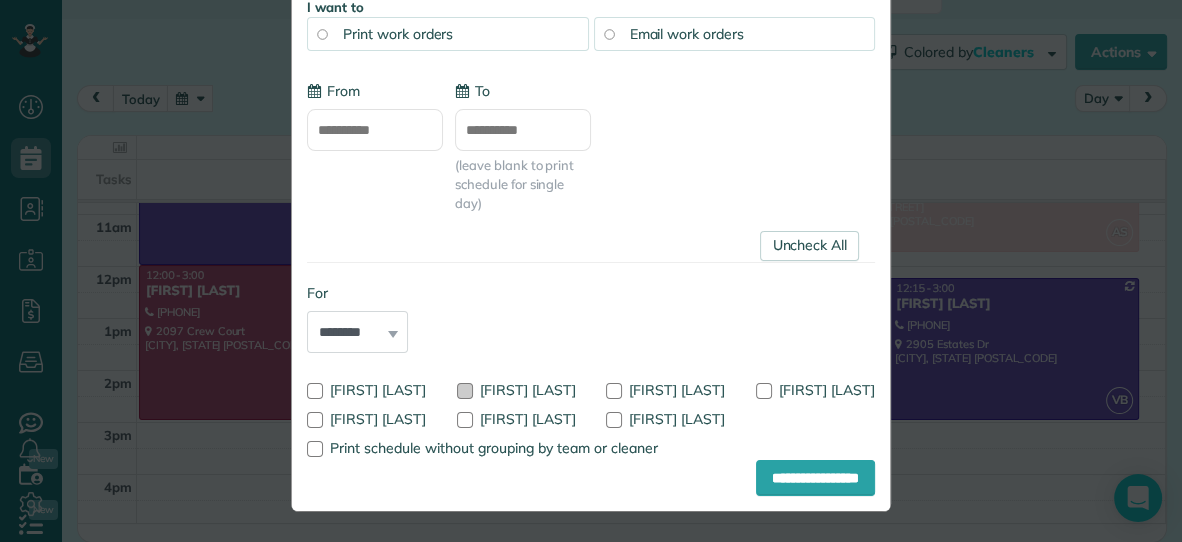 click at bounding box center [465, 391] 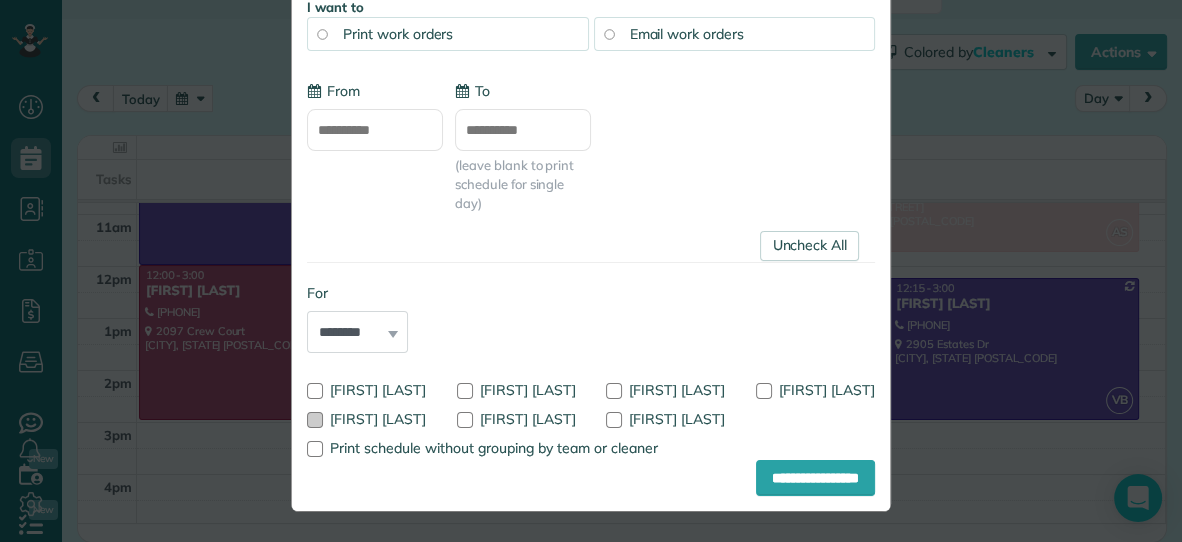 click on "[FIRST] [LAST]" at bounding box center (367, 419) 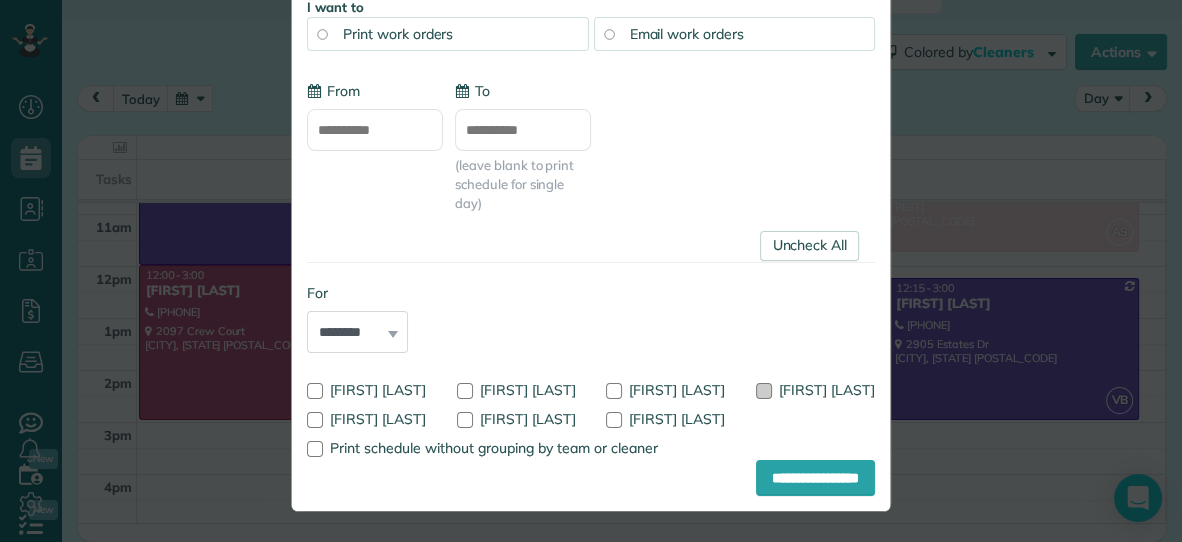 click at bounding box center (764, 391) 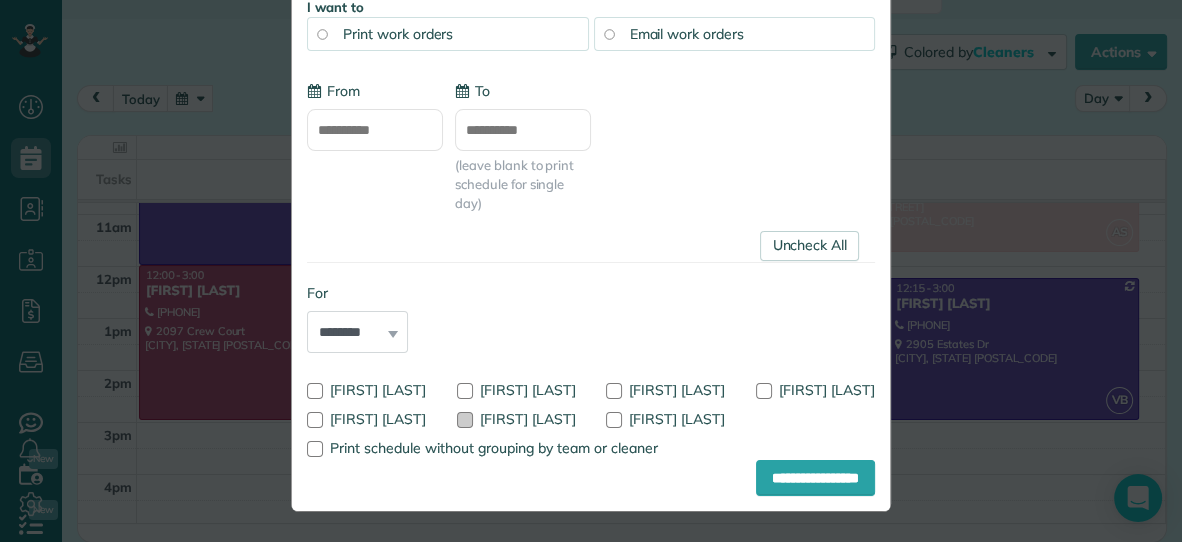 click at bounding box center [465, 420] 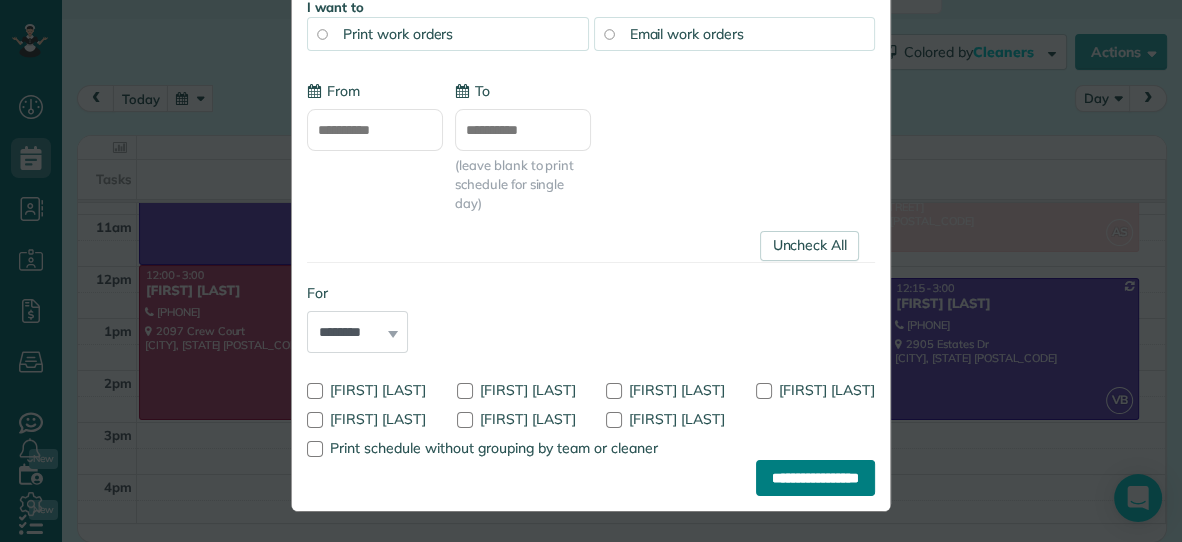 click on "**********" at bounding box center [815, 478] 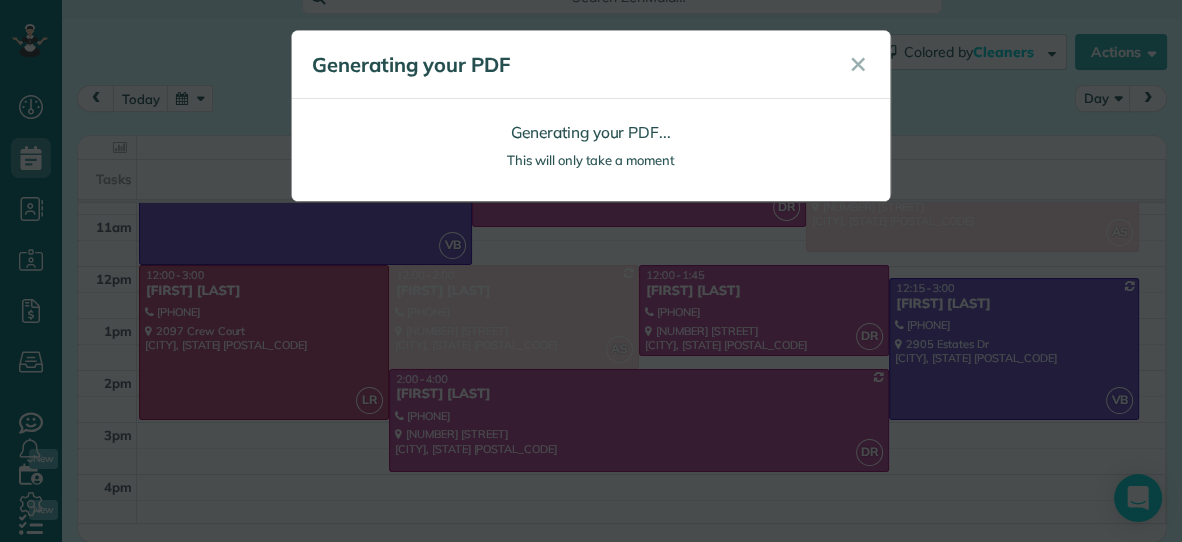 scroll, scrollTop: 0, scrollLeft: 0, axis: both 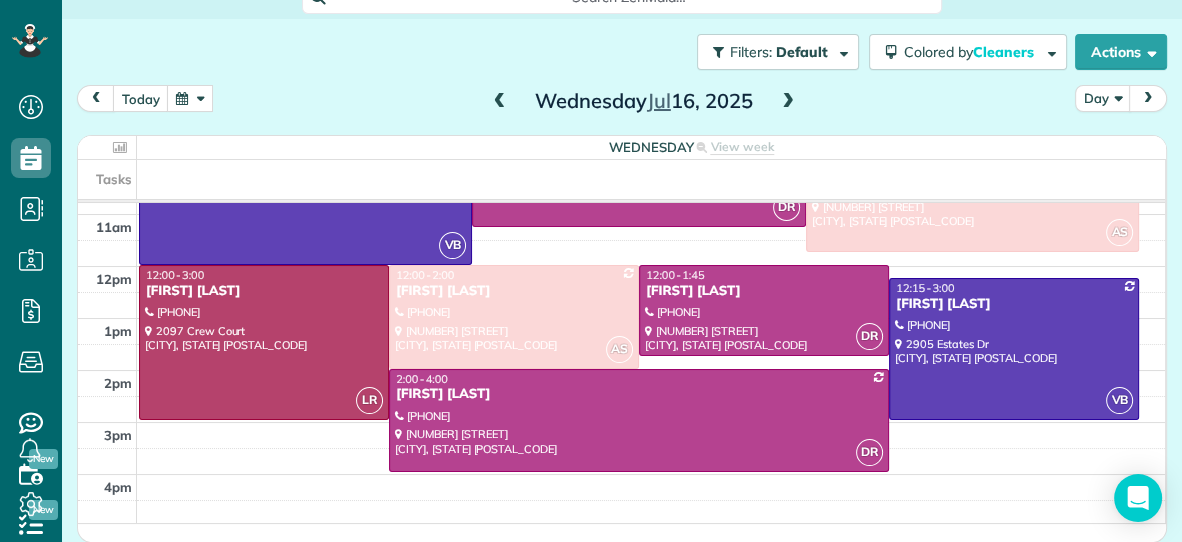click at bounding box center (788, 102) 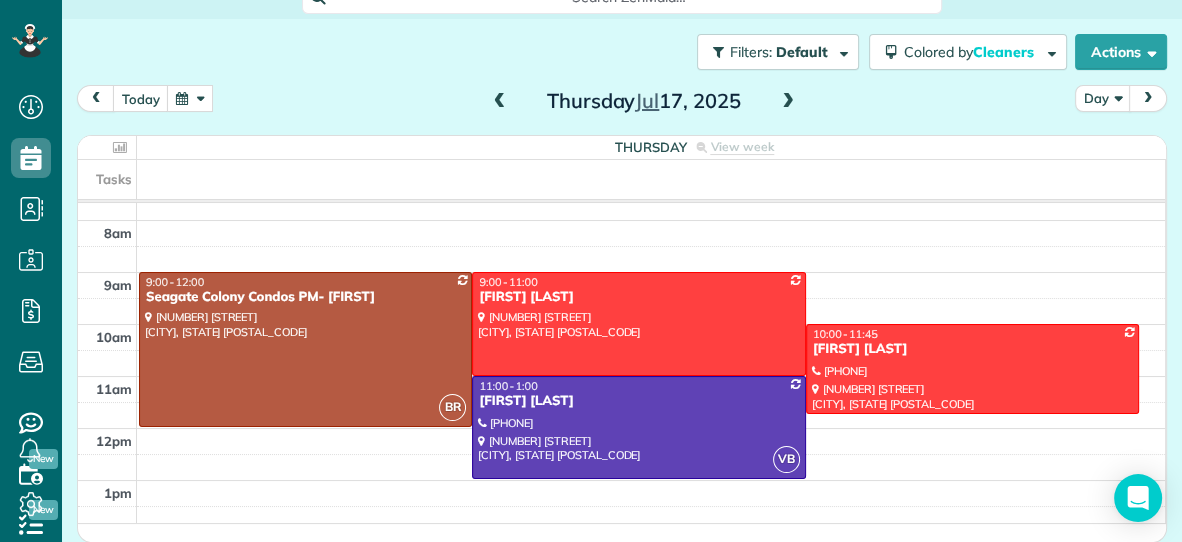 scroll, scrollTop: 0, scrollLeft: 0, axis: both 